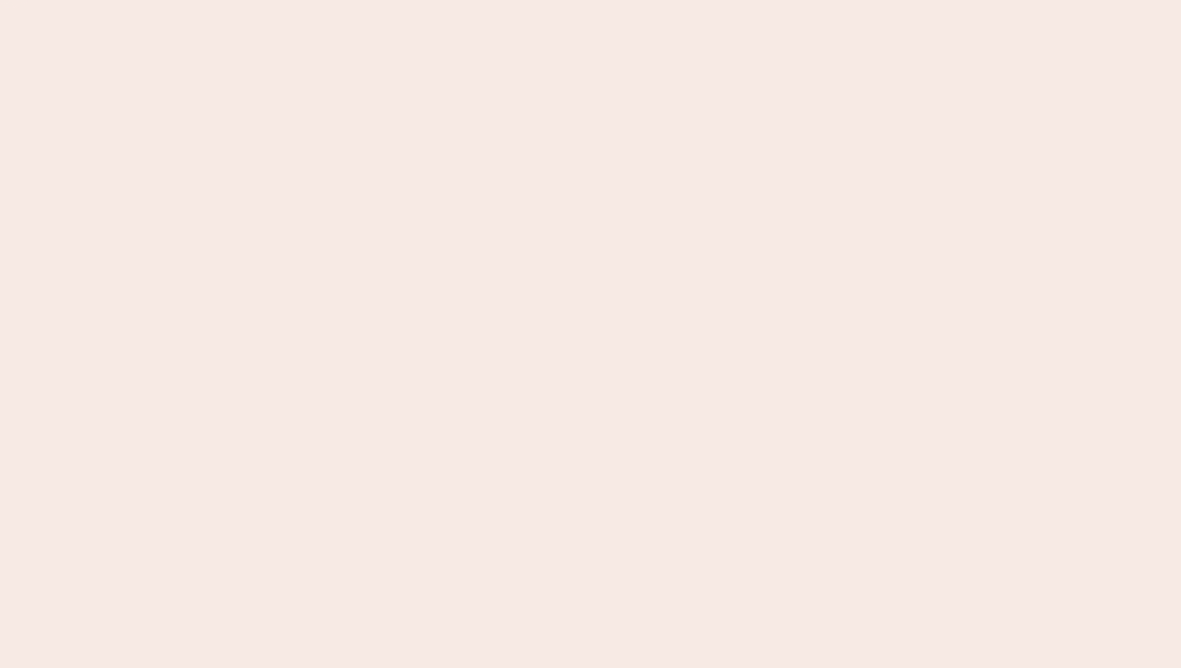 scroll, scrollTop: 0, scrollLeft: 0, axis: both 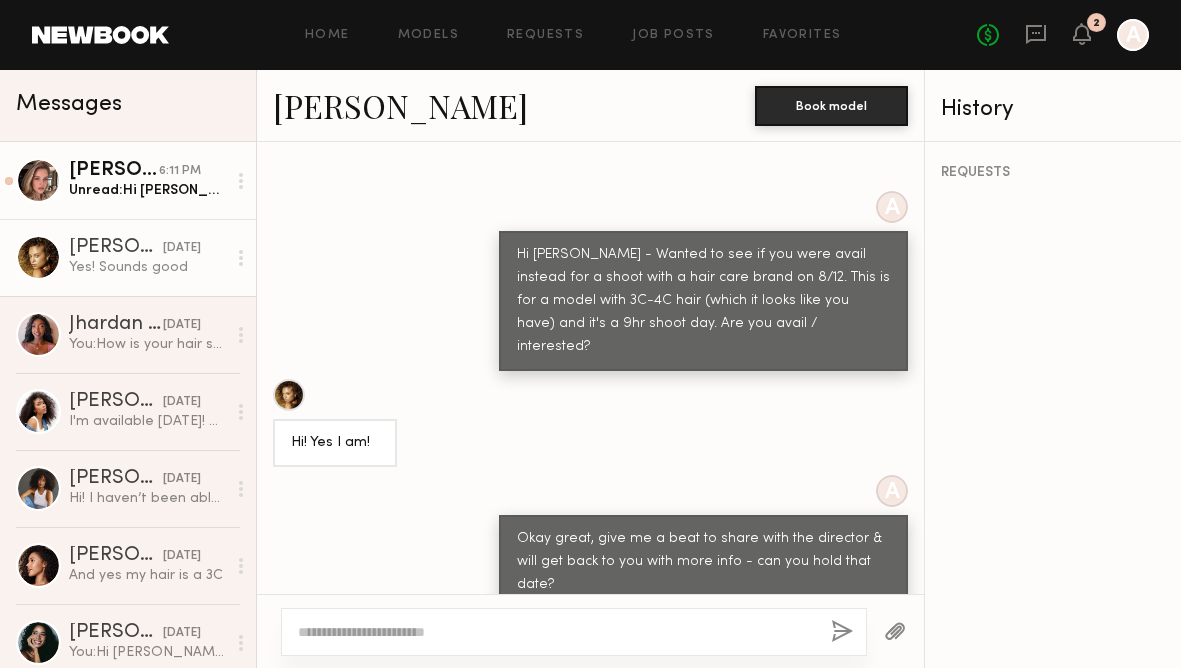 click on "[PERSON_NAME] 6:11 PM Unread:  Hi [PERSON_NAME] ! So sorry for bothering you again , but looks like they are still figuring out the schedule so if you  still want to book me I will be happy to accept the request, because at the moment I am still available
Just let me know and I ll book out the date  for you" 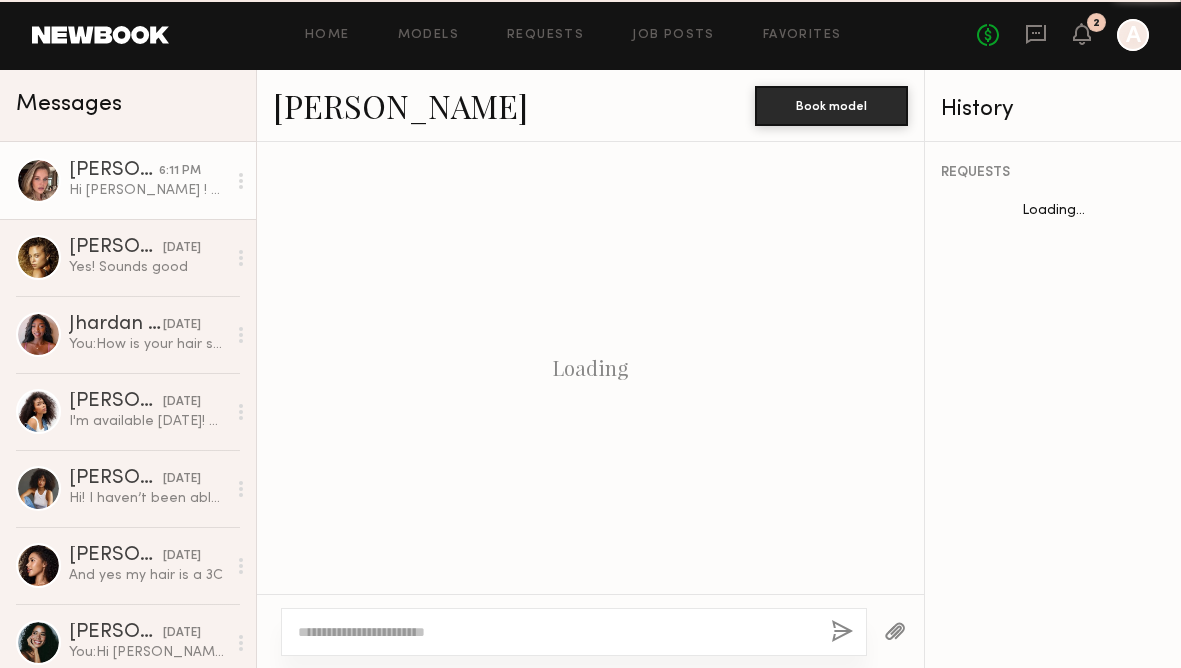 scroll, scrollTop: 1473, scrollLeft: 0, axis: vertical 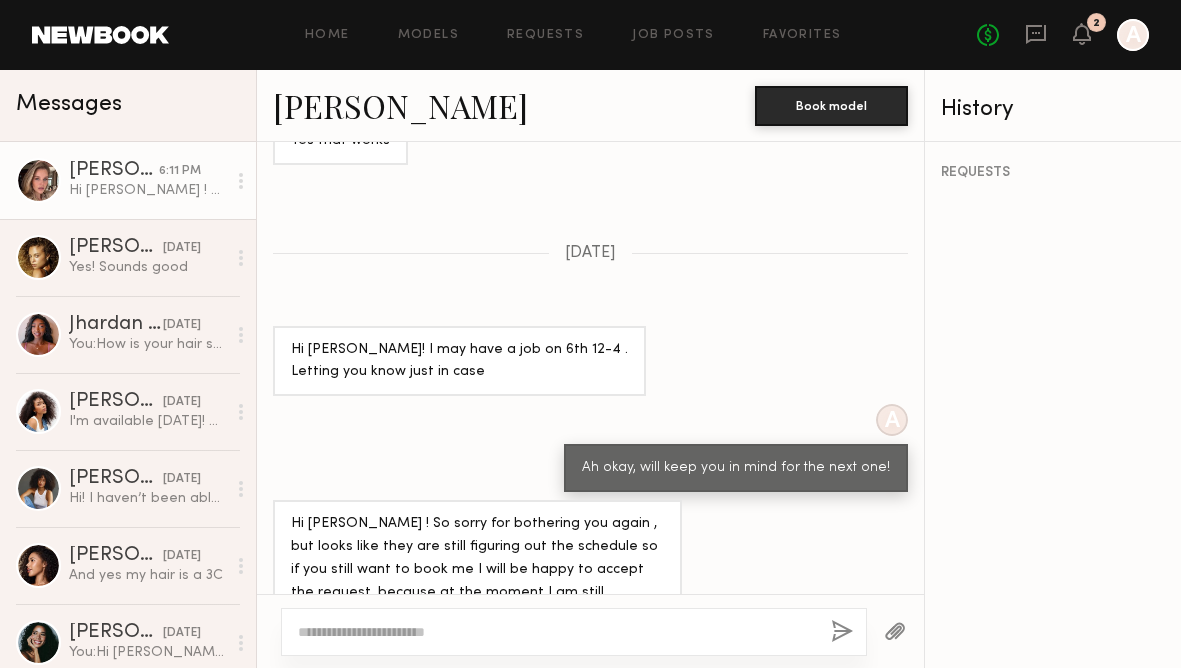 click on "[PERSON_NAME]" 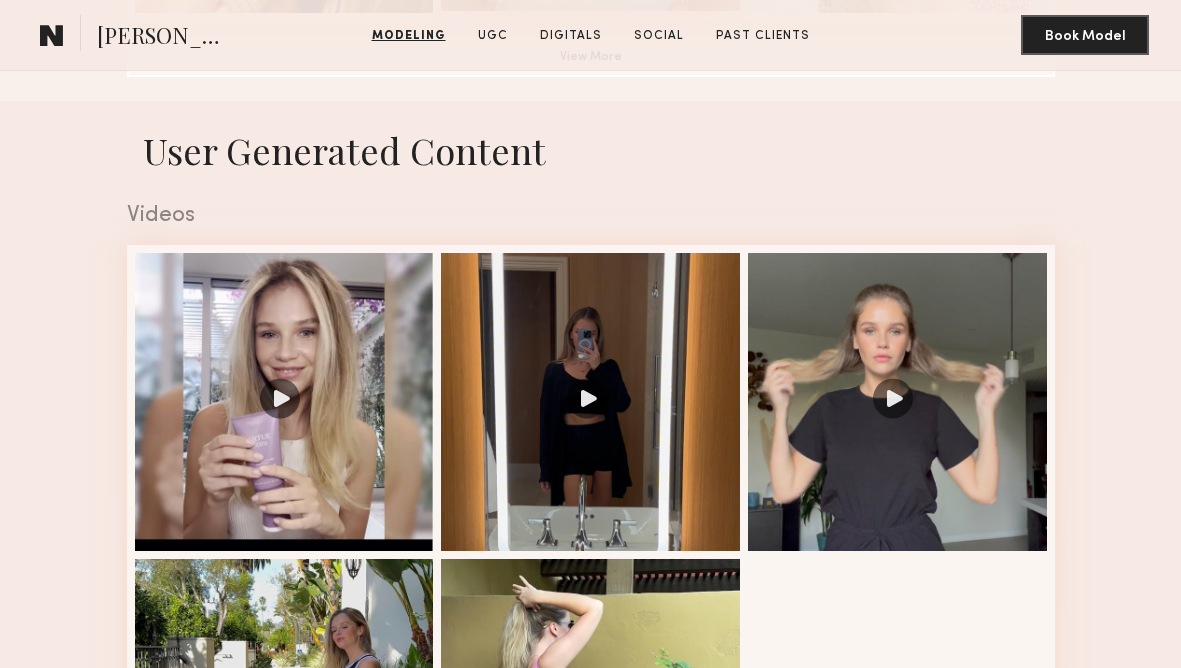 scroll, scrollTop: 1760, scrollLeft: 0, axis: vertical 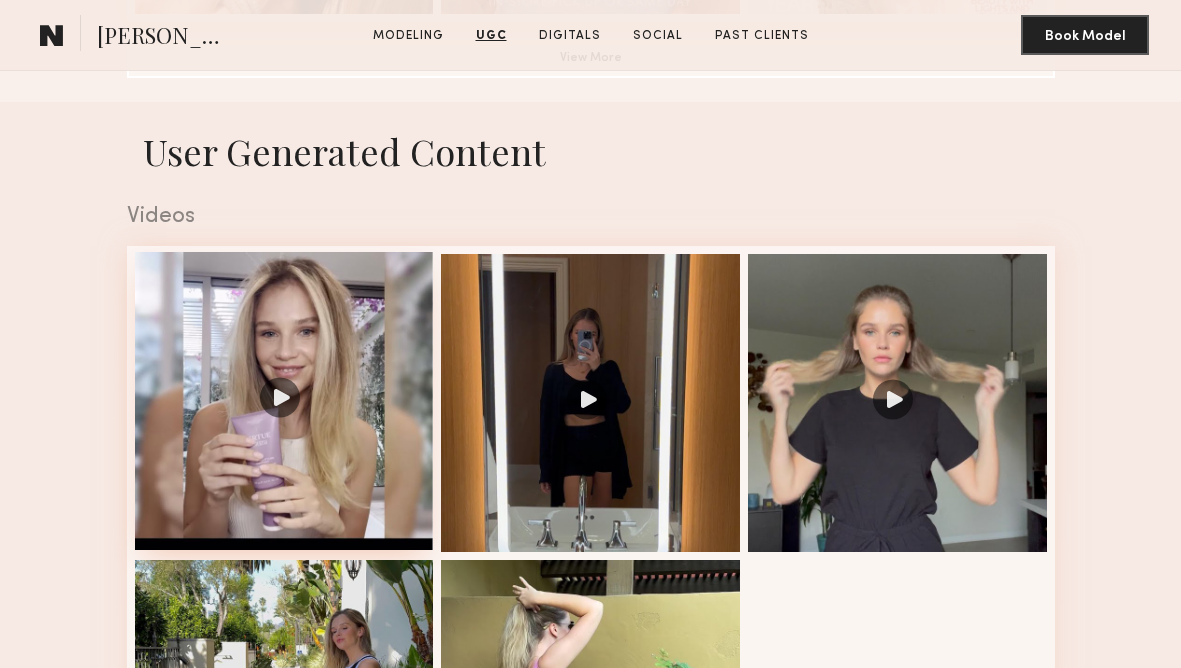click at bounding box center (284, 401) 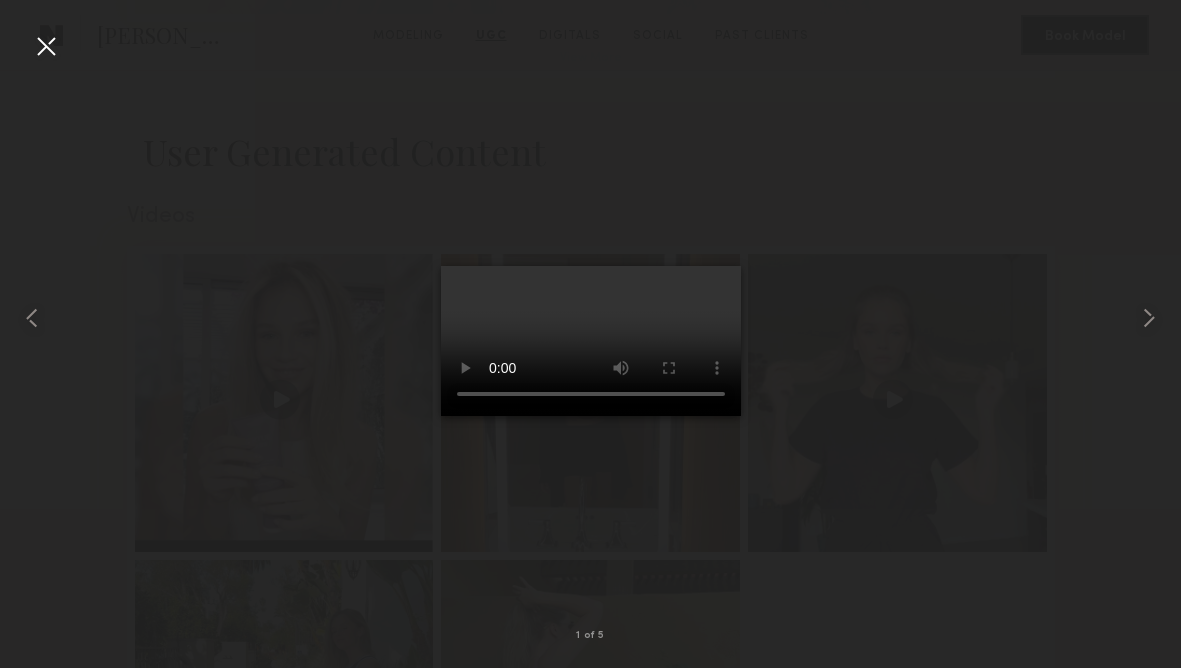 click at bounding box center (590, 318) 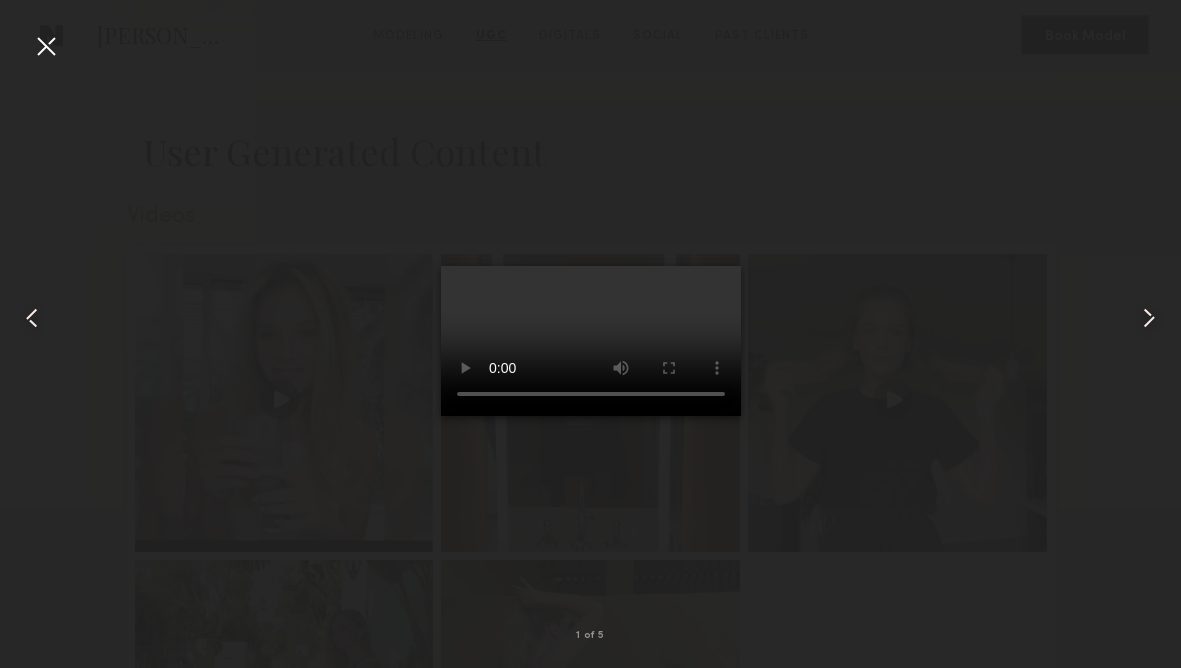 click at bounding box center (46, 46) 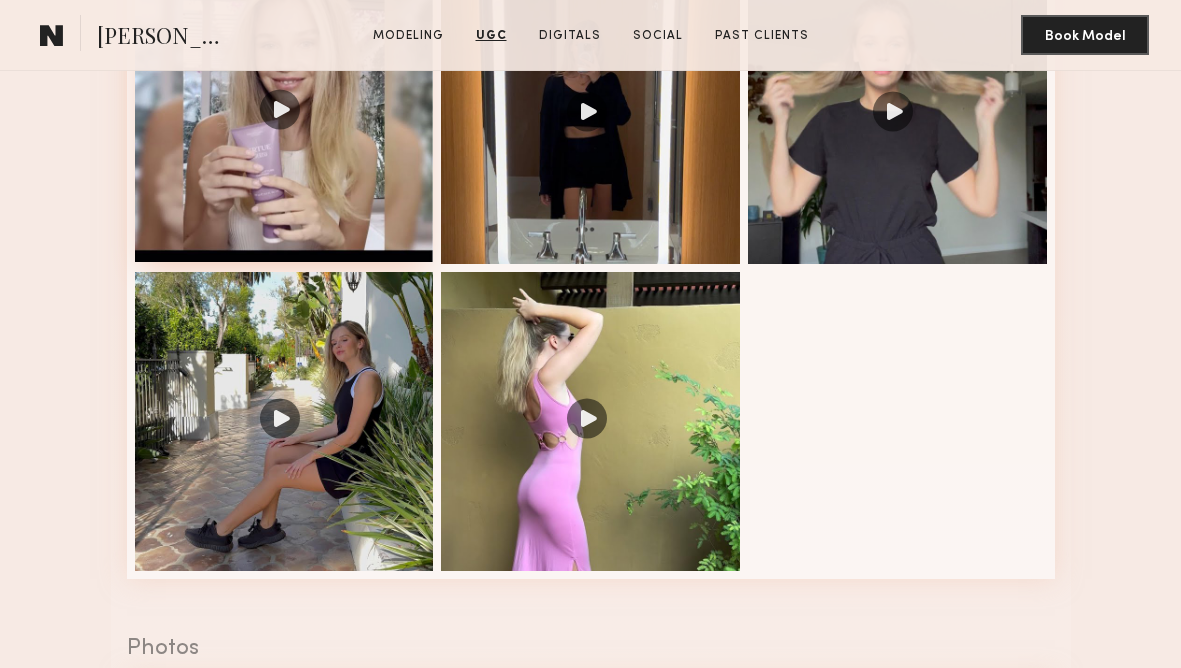 scroll, scrollTop: 2044, scrollLeft: 0, axis: vertical 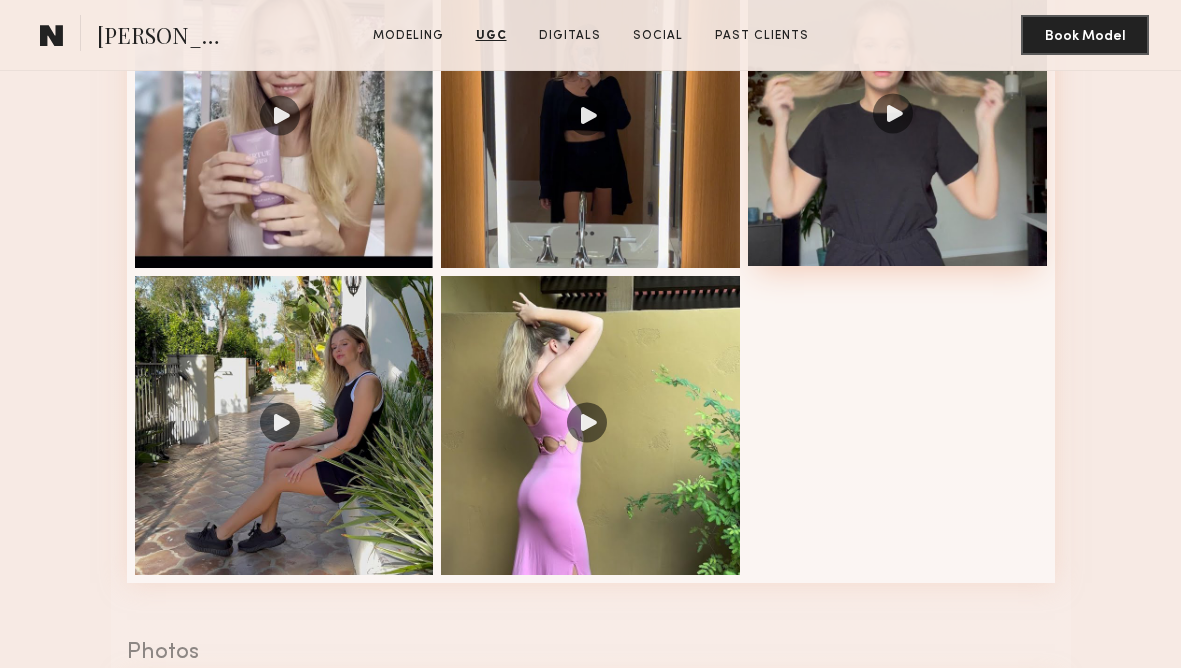 click at bounding box center (897, 117) 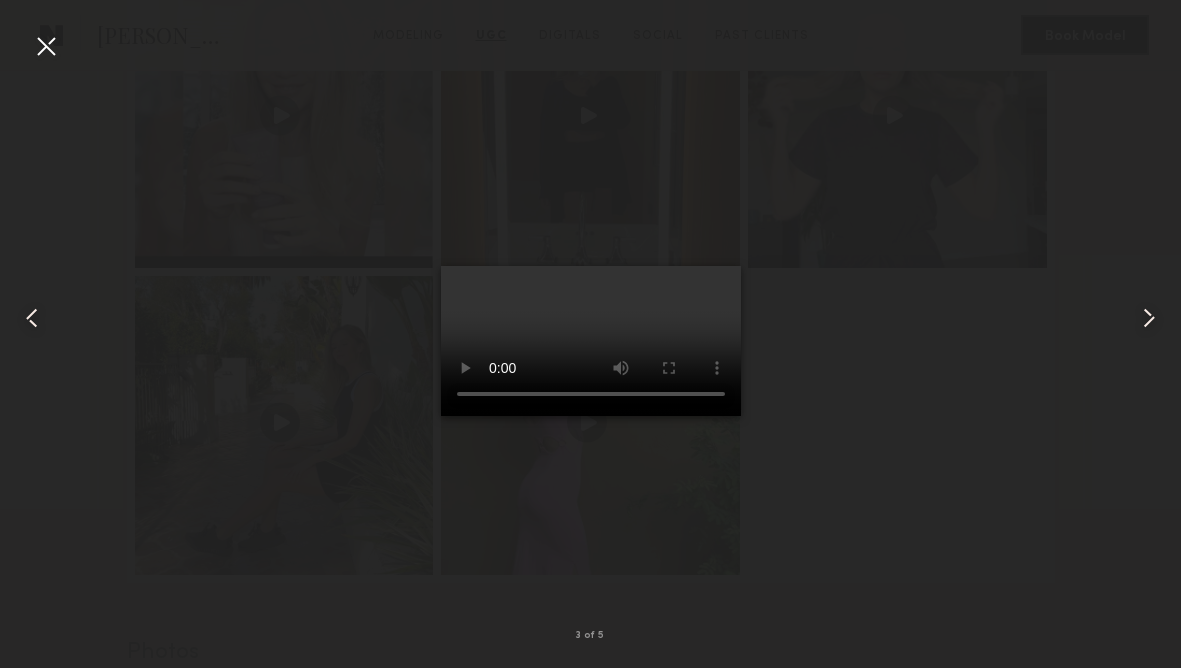click at bounding box center (46, 46) 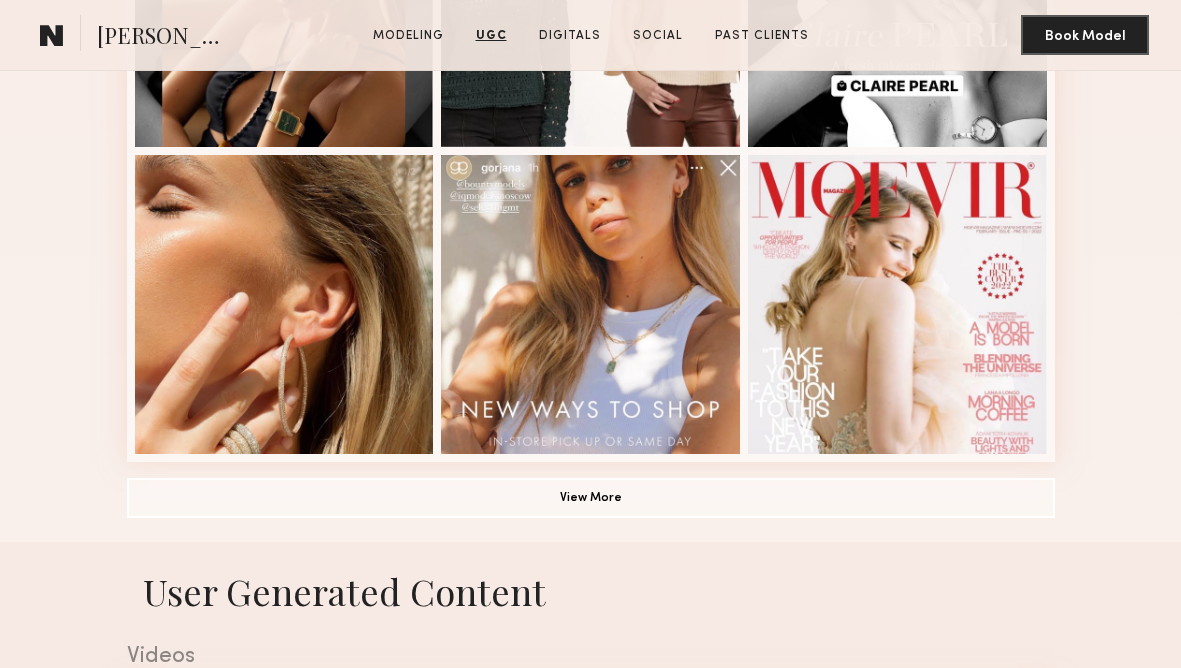 scroll, scrollTop: 1066, scrollLeft: 0, axis: vertical 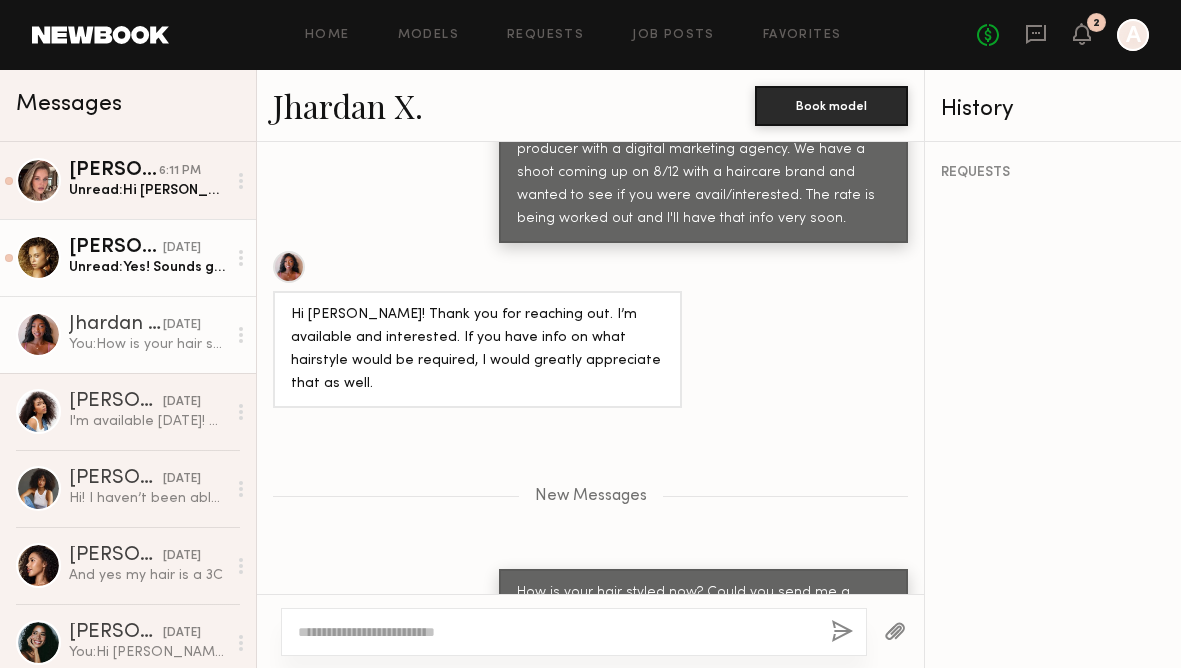 click on "[DATE]" 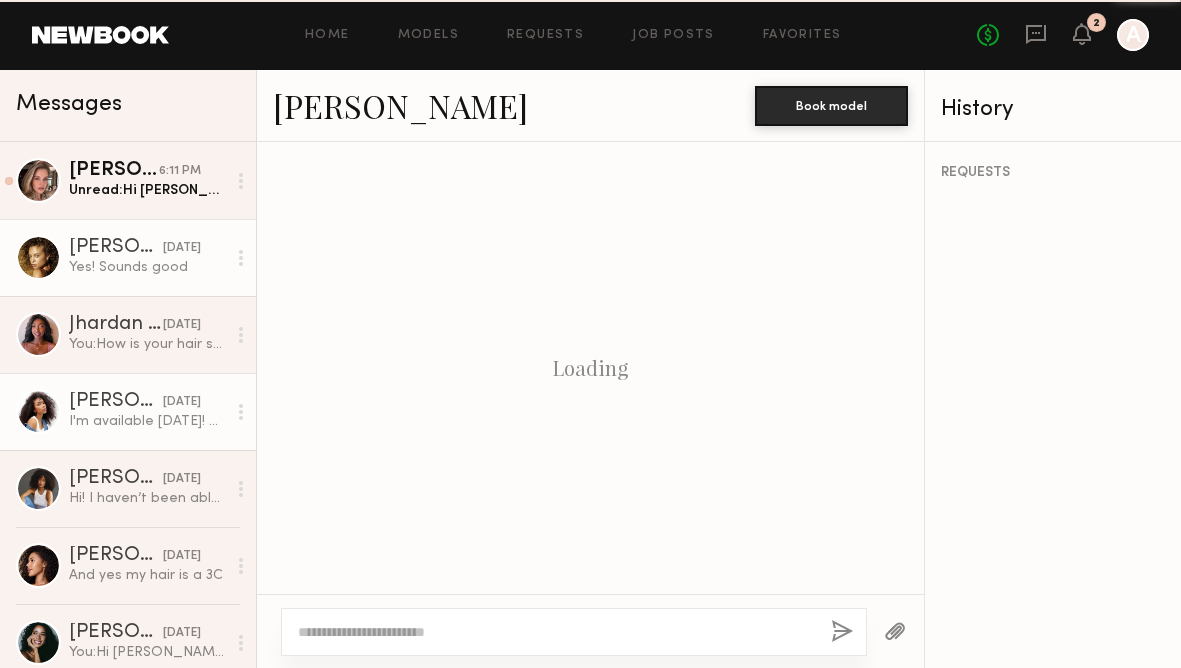 scroll, scrollTop: 2163, scrollLeft: 0, axis: vertical 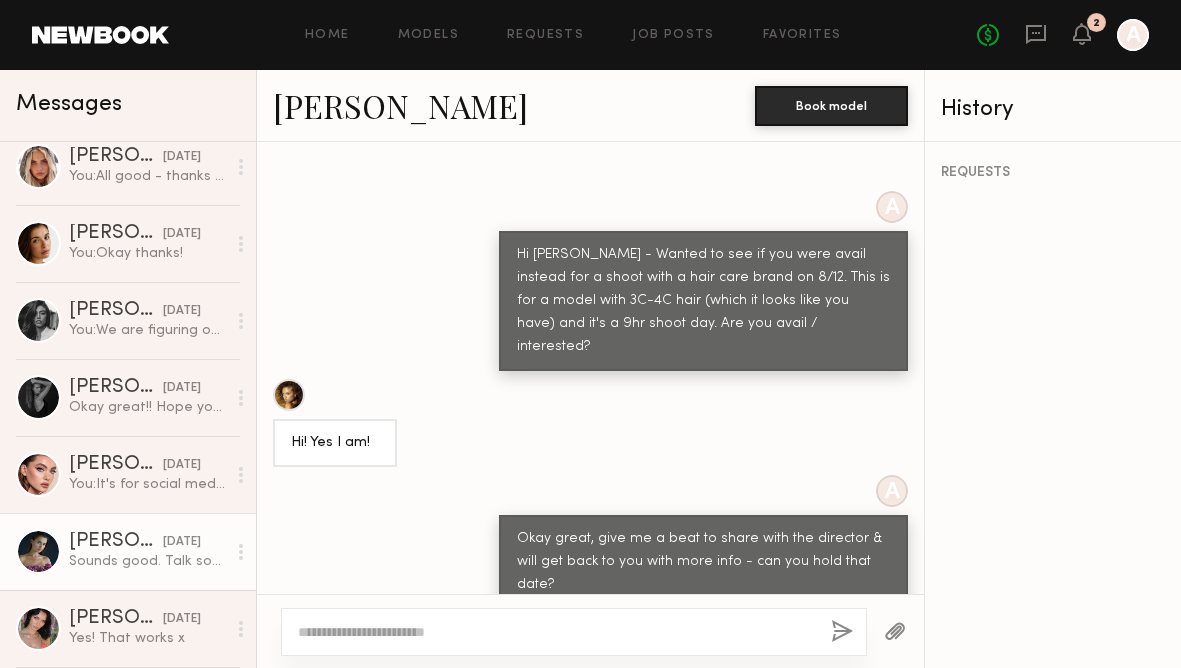 click on "Liv M." 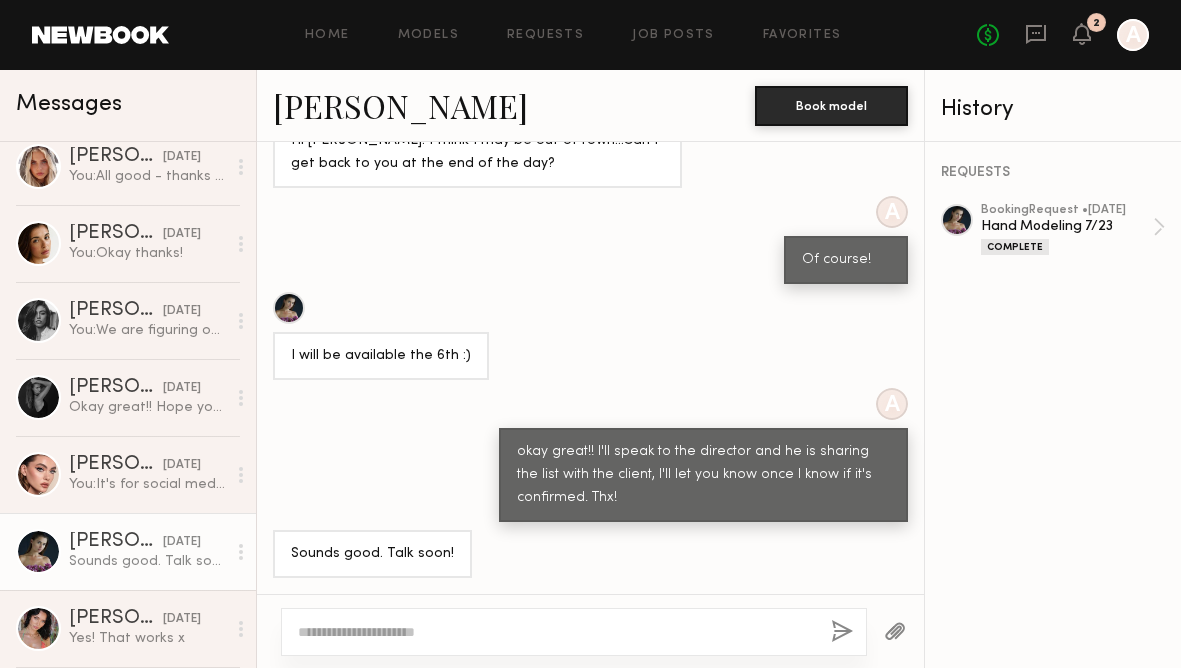 scroll, scrollTop: 1231, scrollLeft: 0, axis: vertical 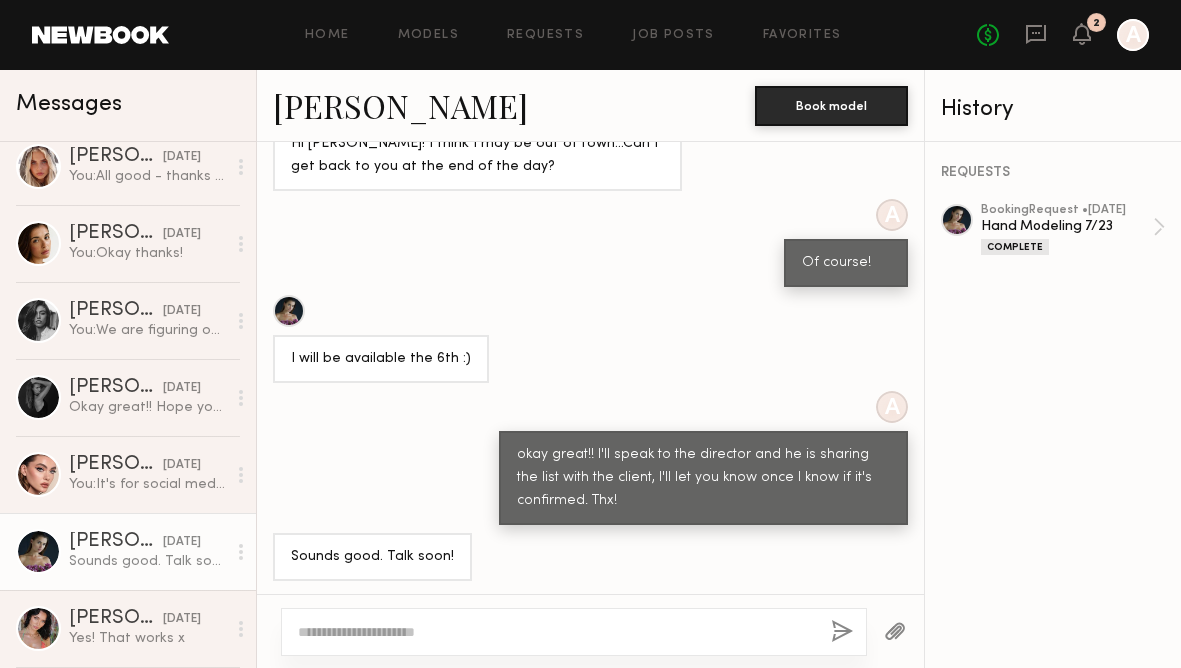 click 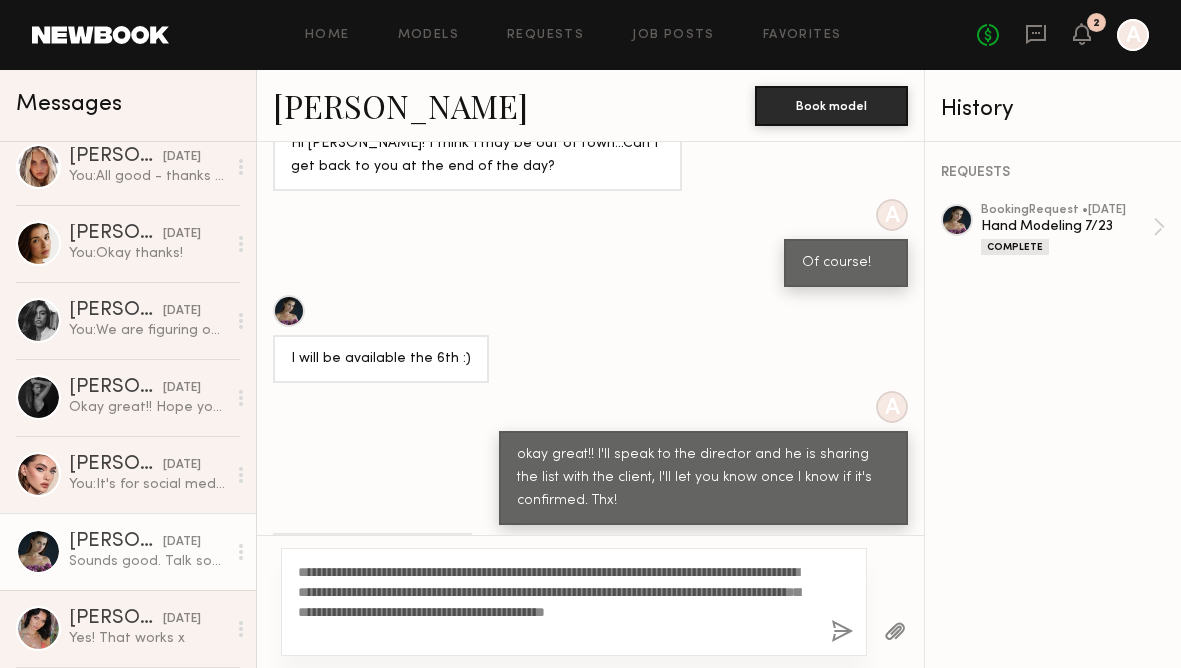 click on "**********" 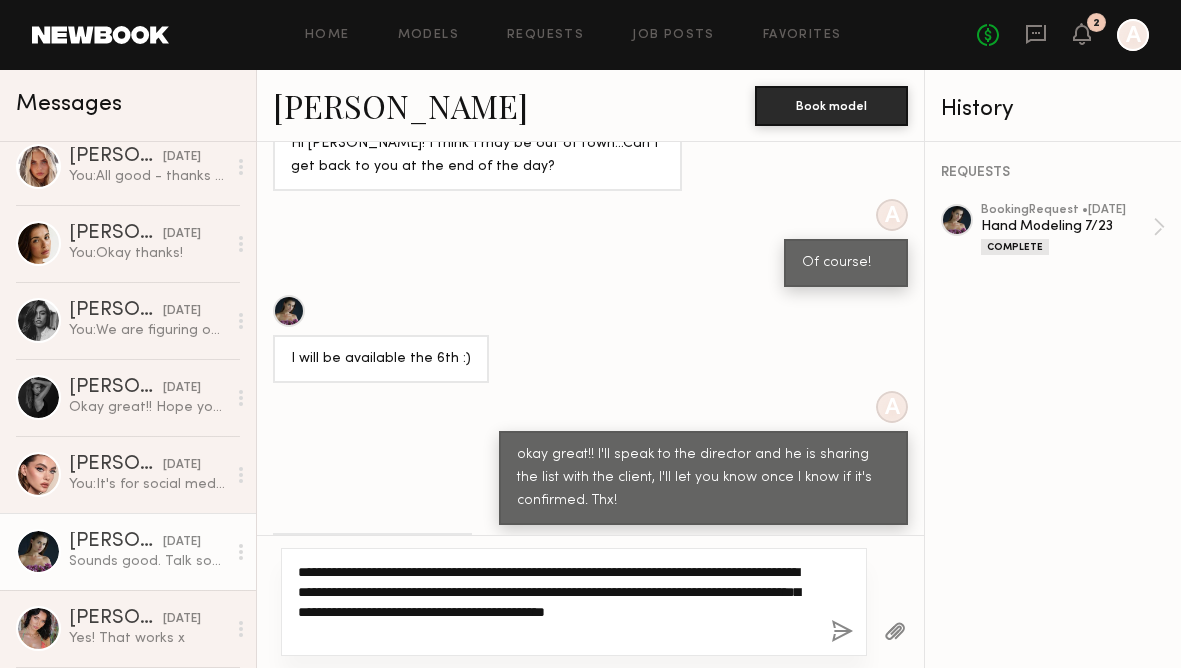 scroll, scrollTop: 1290, scrollLeft: 0, axis: vertical 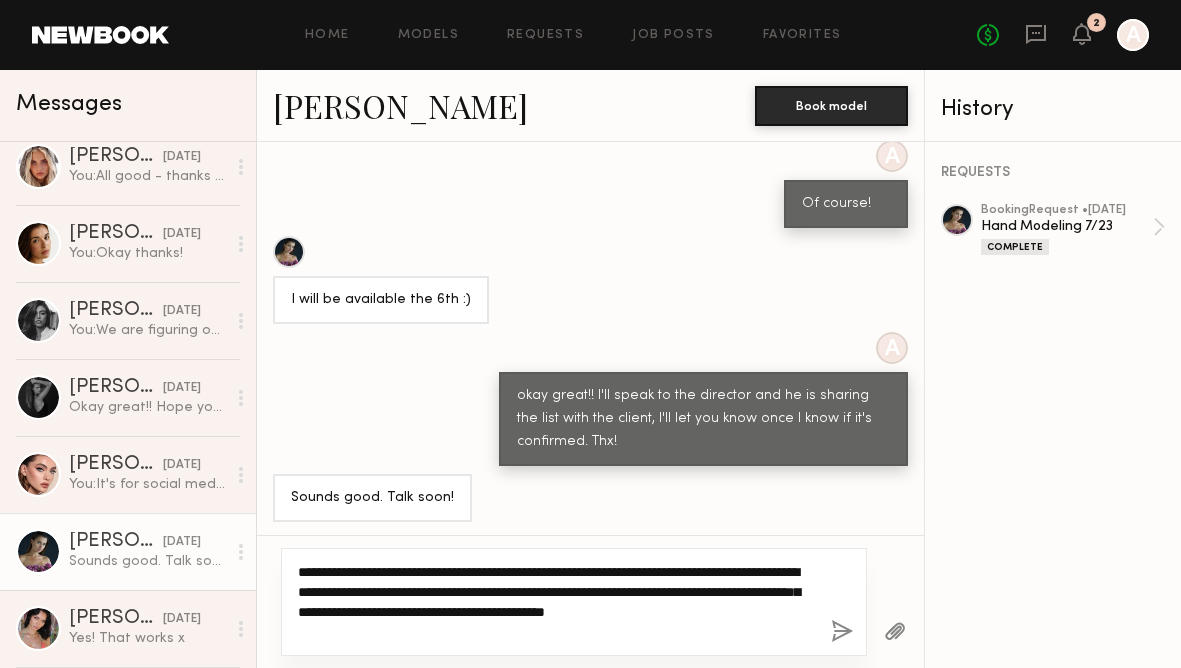 click on "**********" 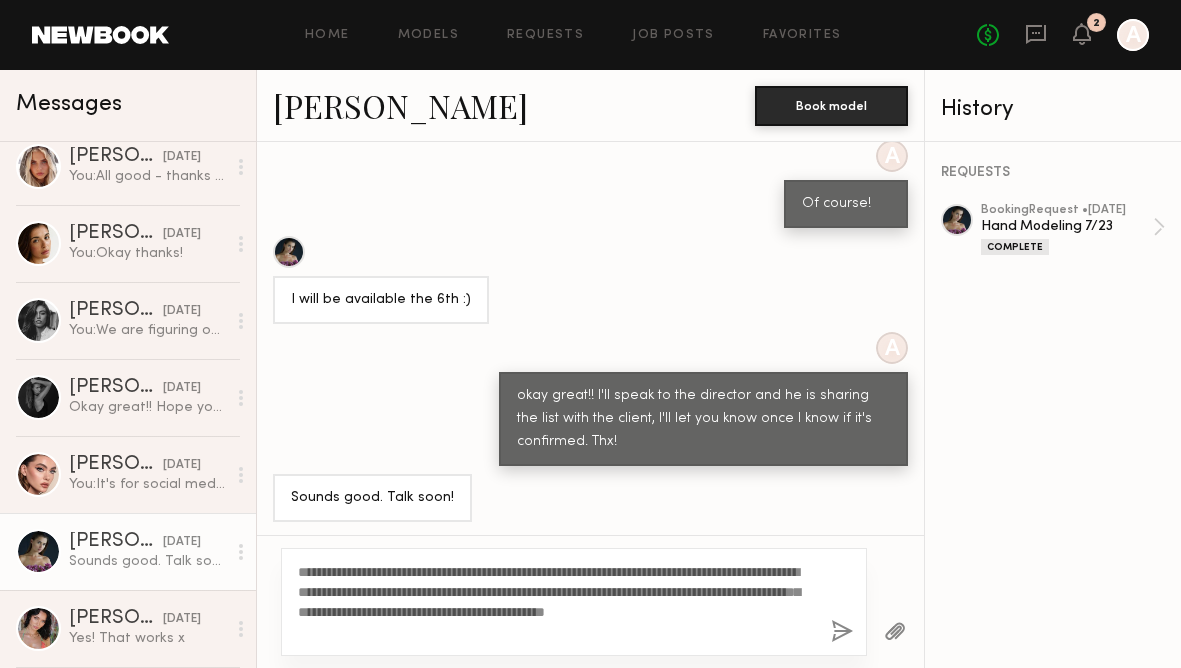 click 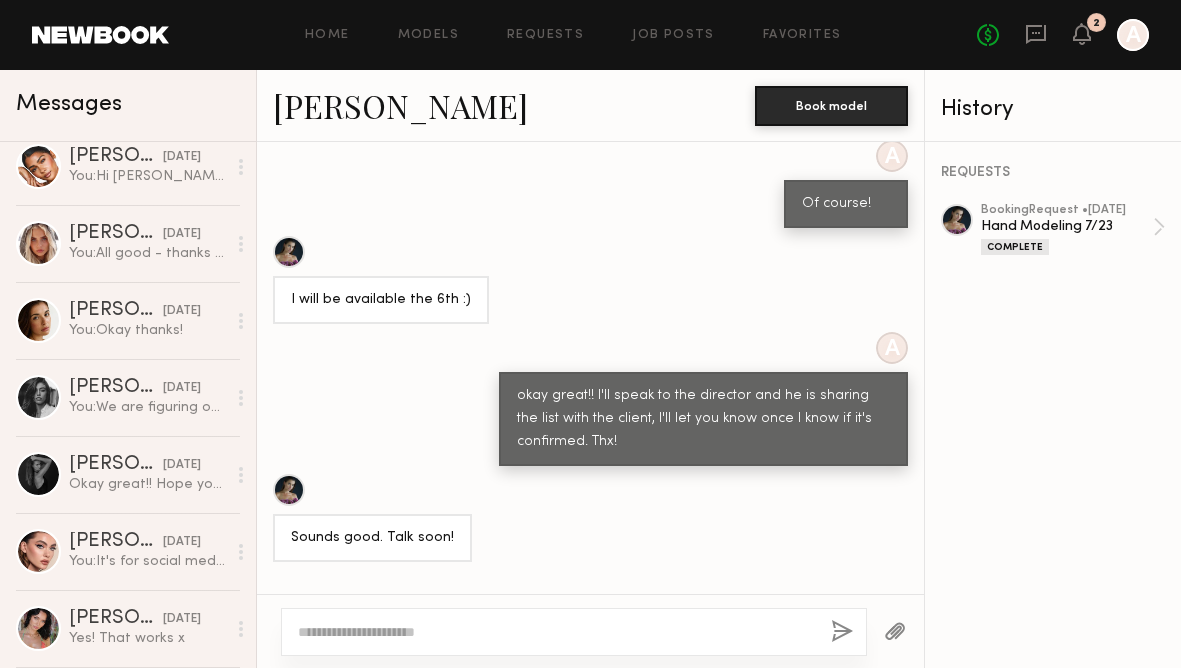 scroll, scrollTop: 1723, scrollLeft: 0, axis: vertical 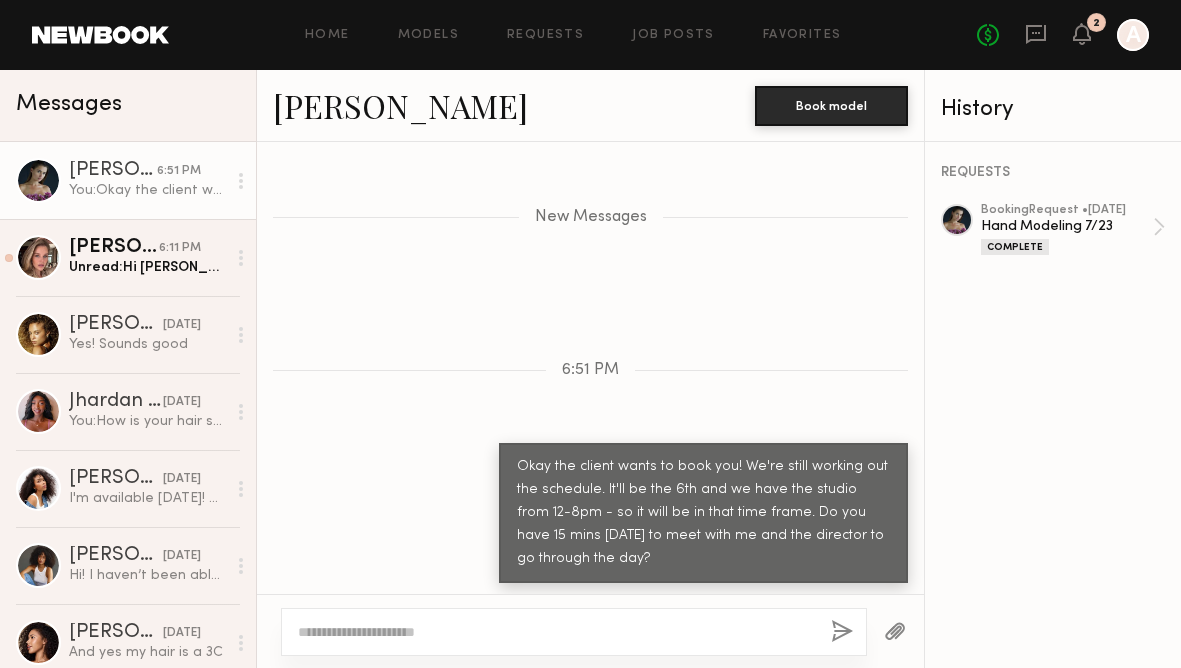 drag, startPoint x: 630, startPoint y: 554, endPoint x: 517, endPoint y: 471, distance: 140.20699 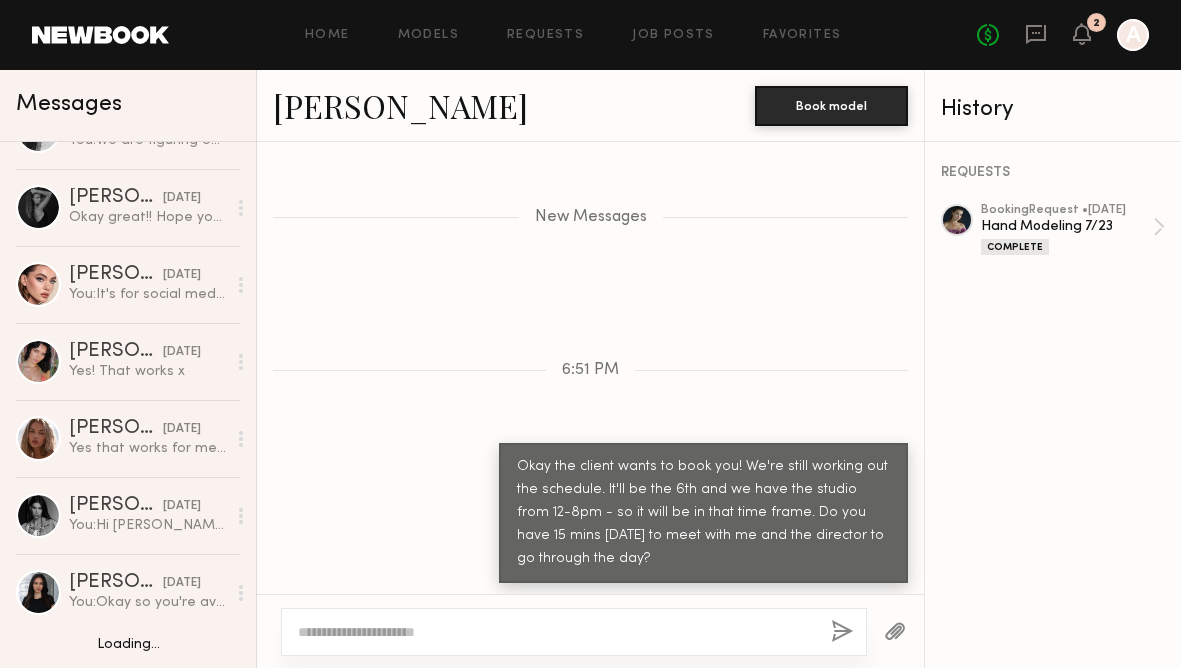 scroll, scrollTop: 1103, scrollLeft: 0, axis: vertical 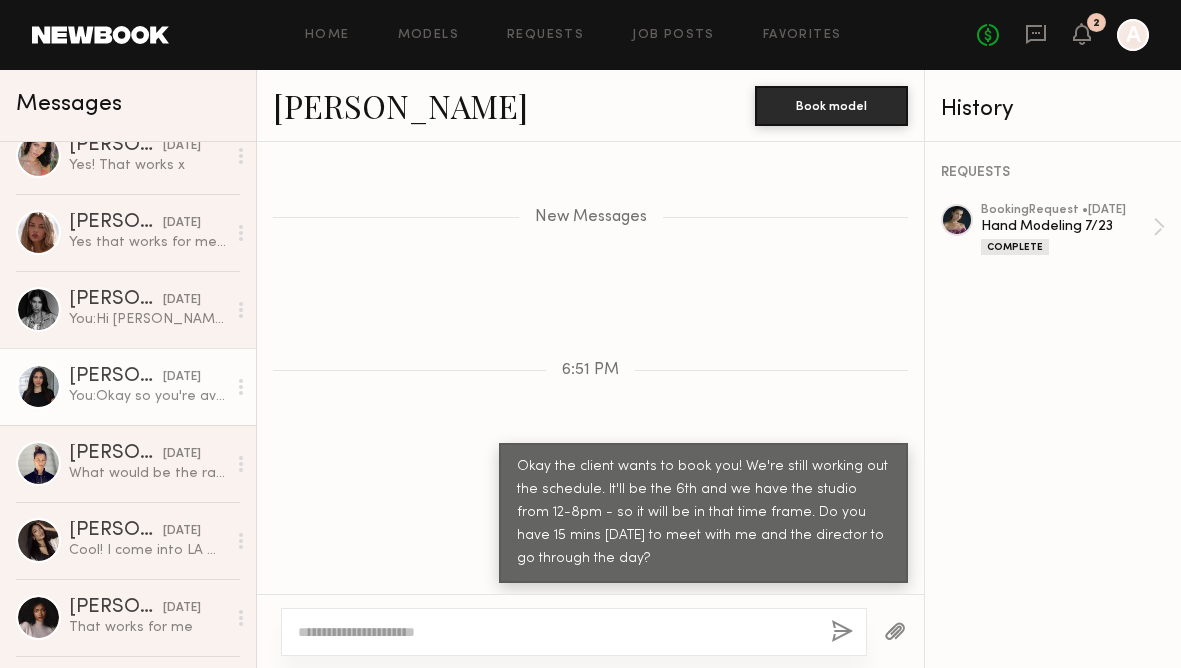 click on "You:  Okay so you're avail 12pm on ?" 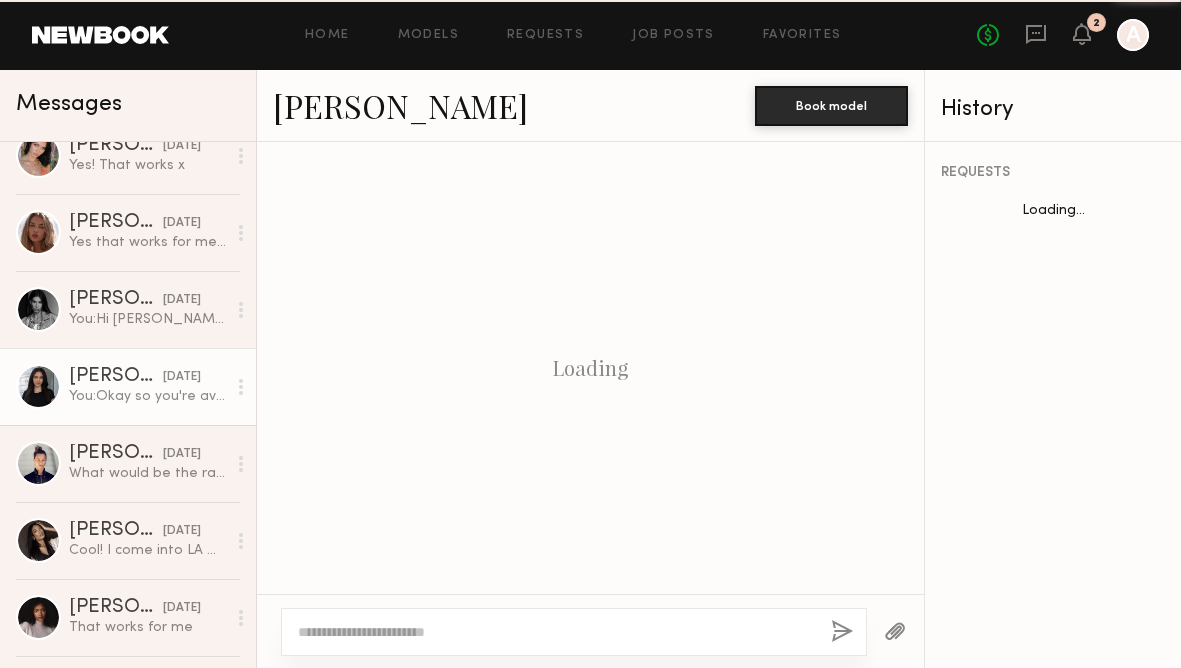 scroll, scrollTop: 1032, scrollLeft: 0, axis: vertical 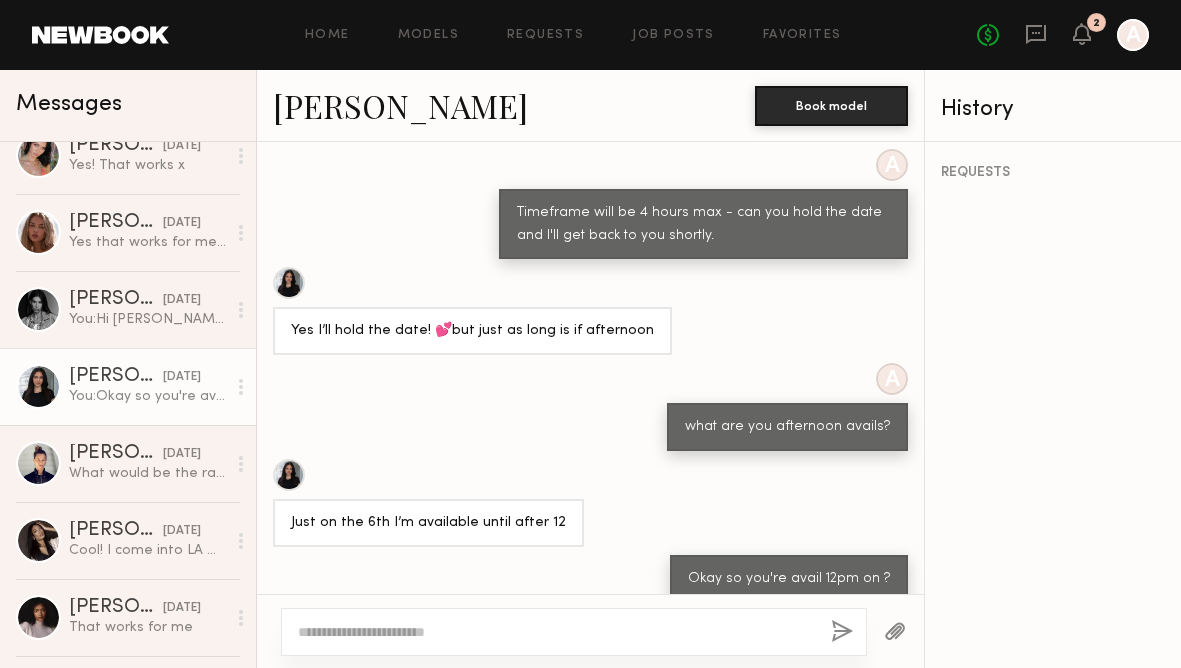 click 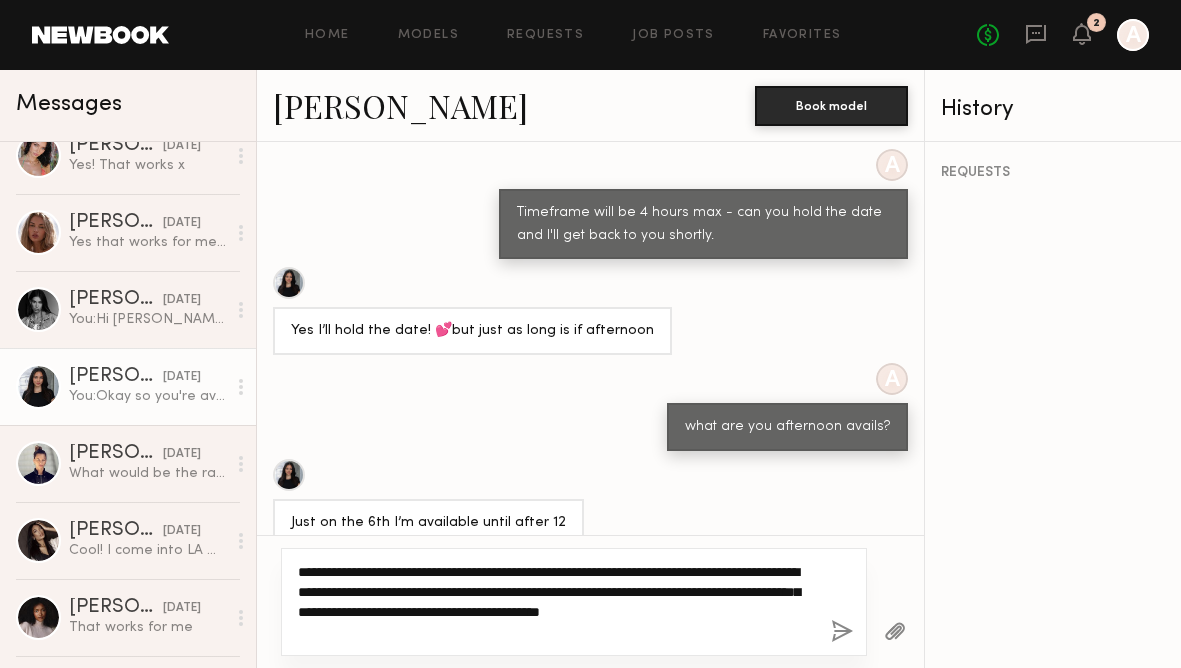 type on "**********" 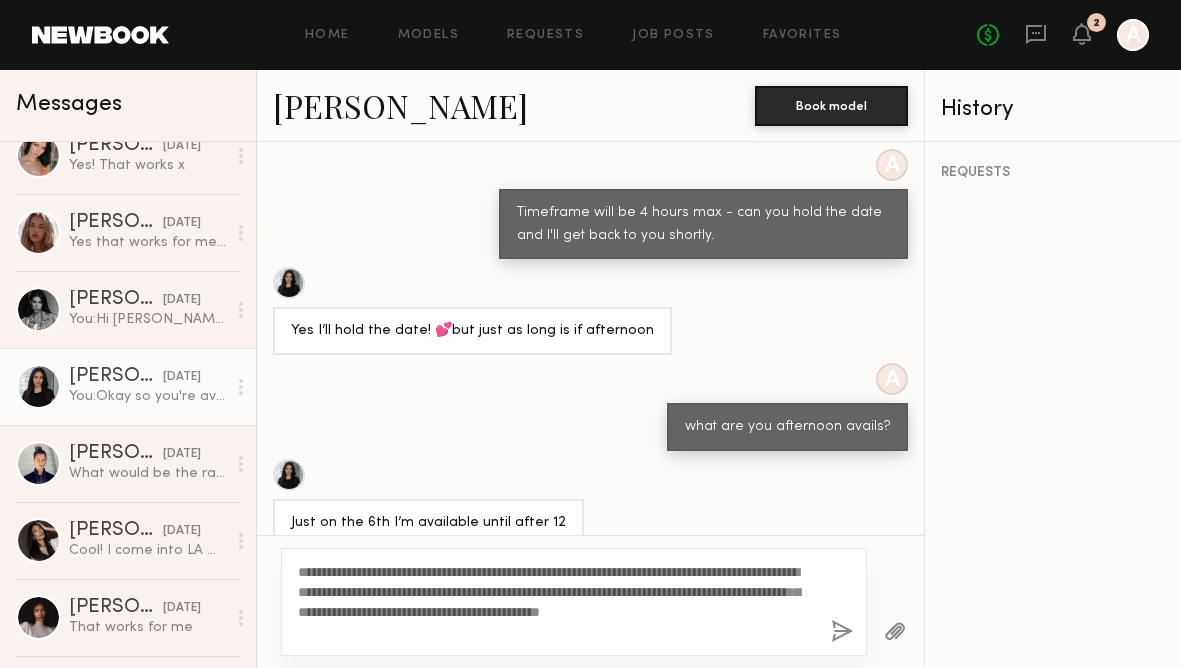 click 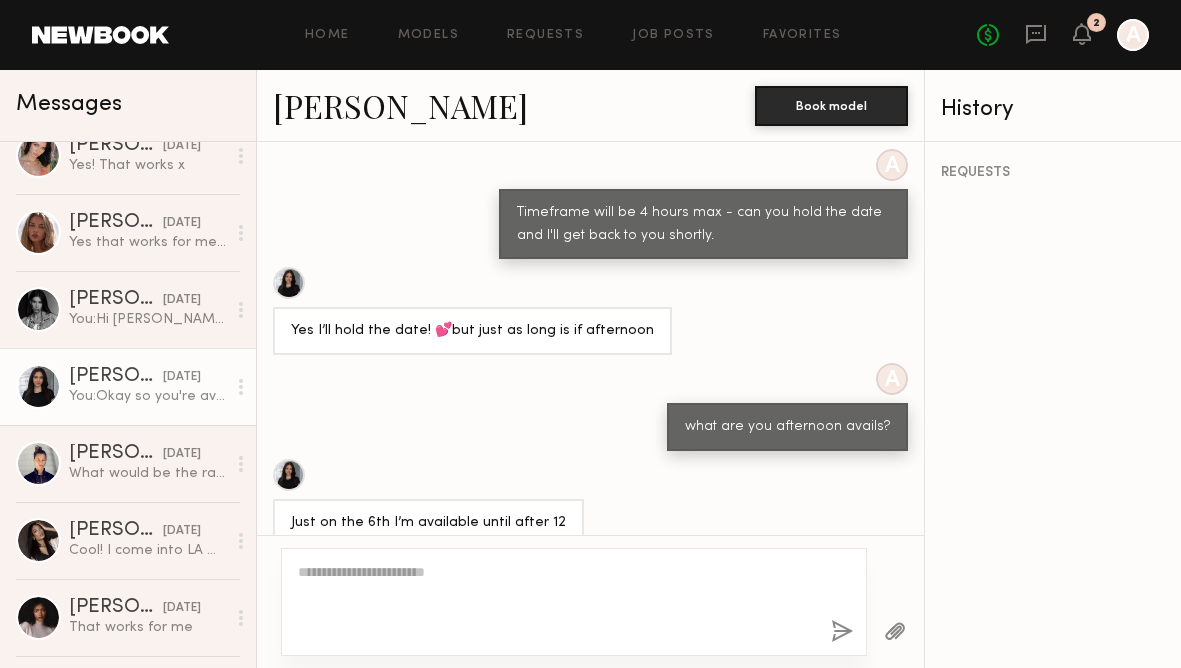 scroll, scrollTop: 1523, scrollLeft: 0, axis: vertical 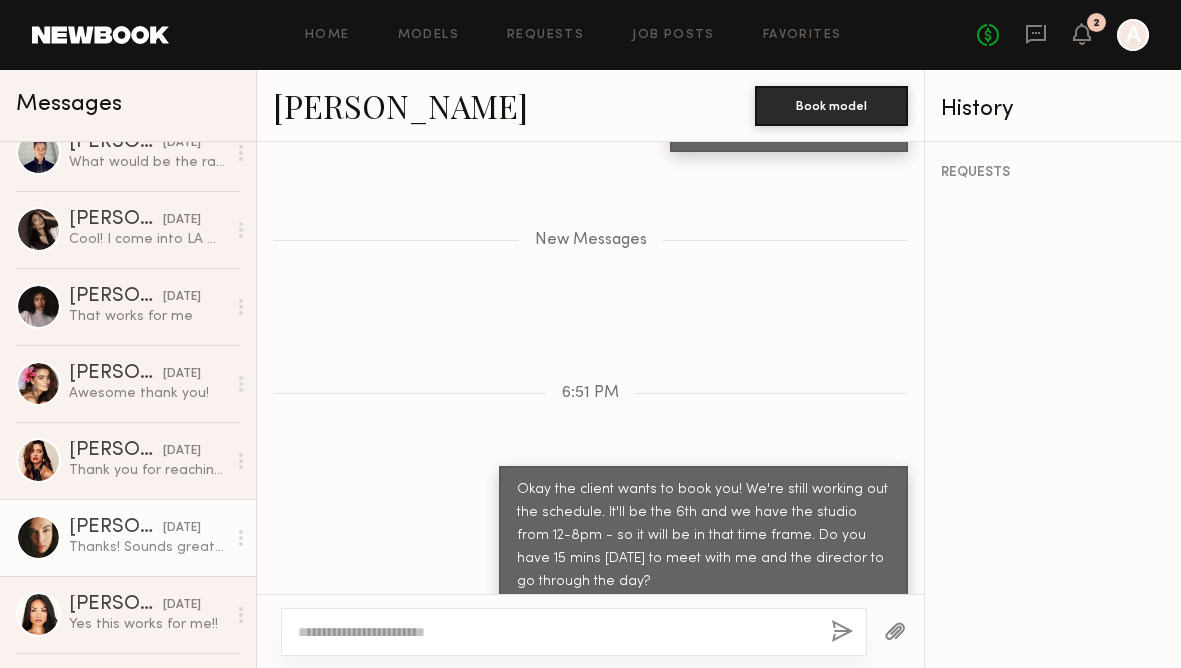 click on "[PERSON_NAME]" 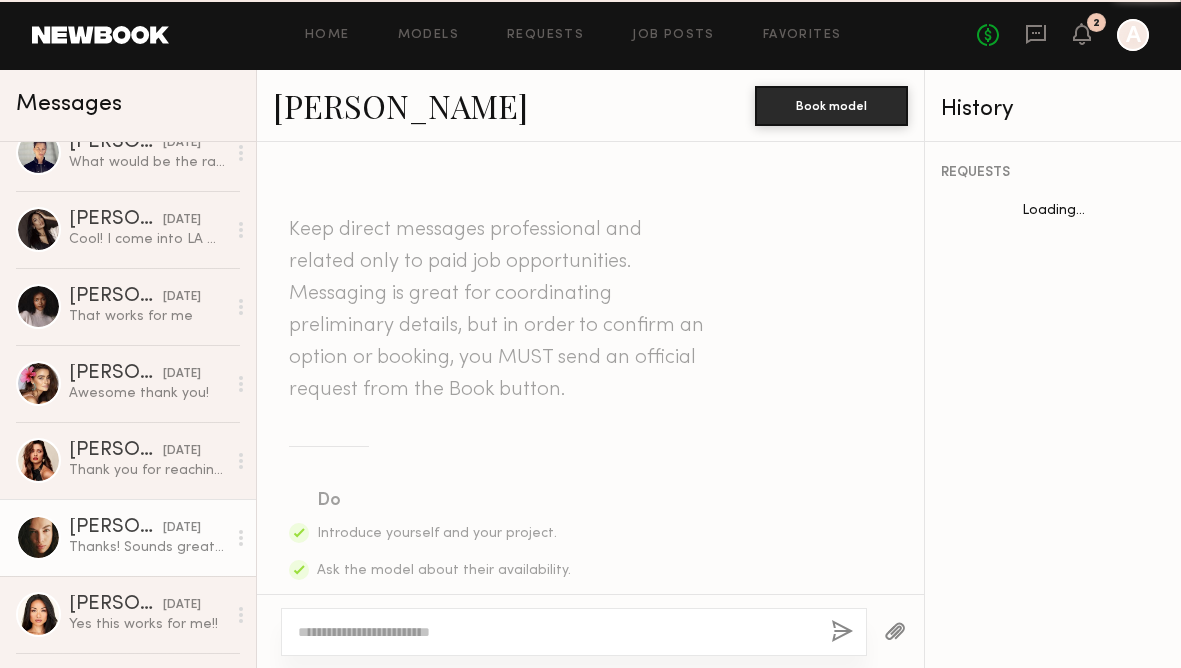 scroll, scrollTop: 2354, scrollLeft: 0, axis: vertical 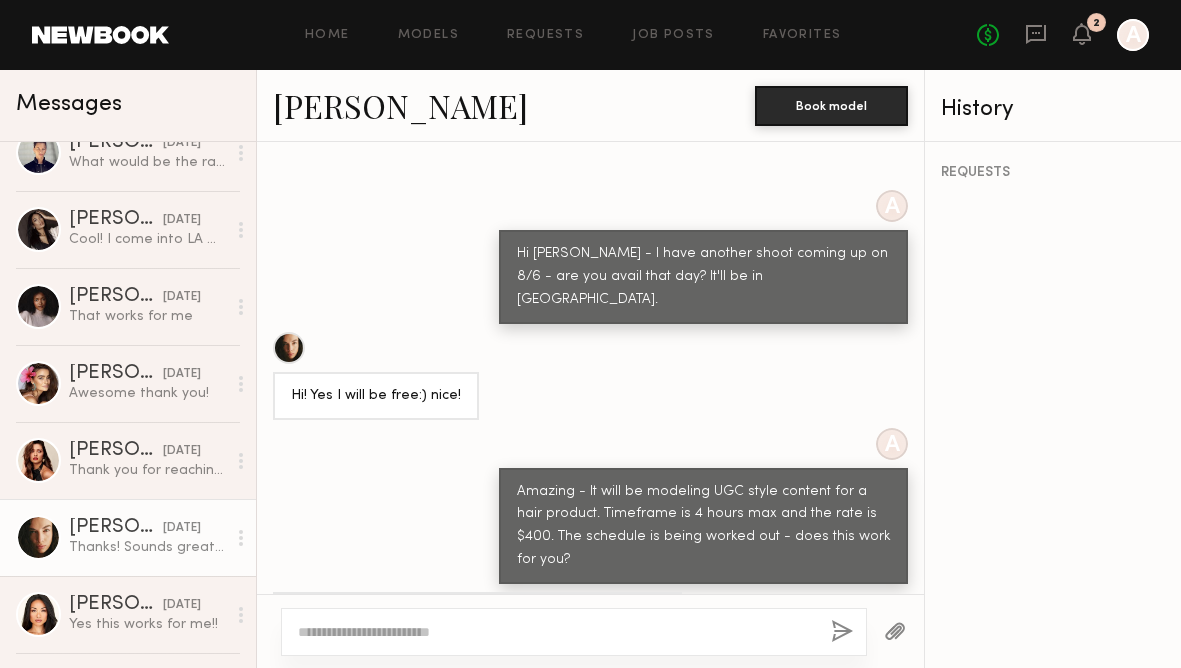 click 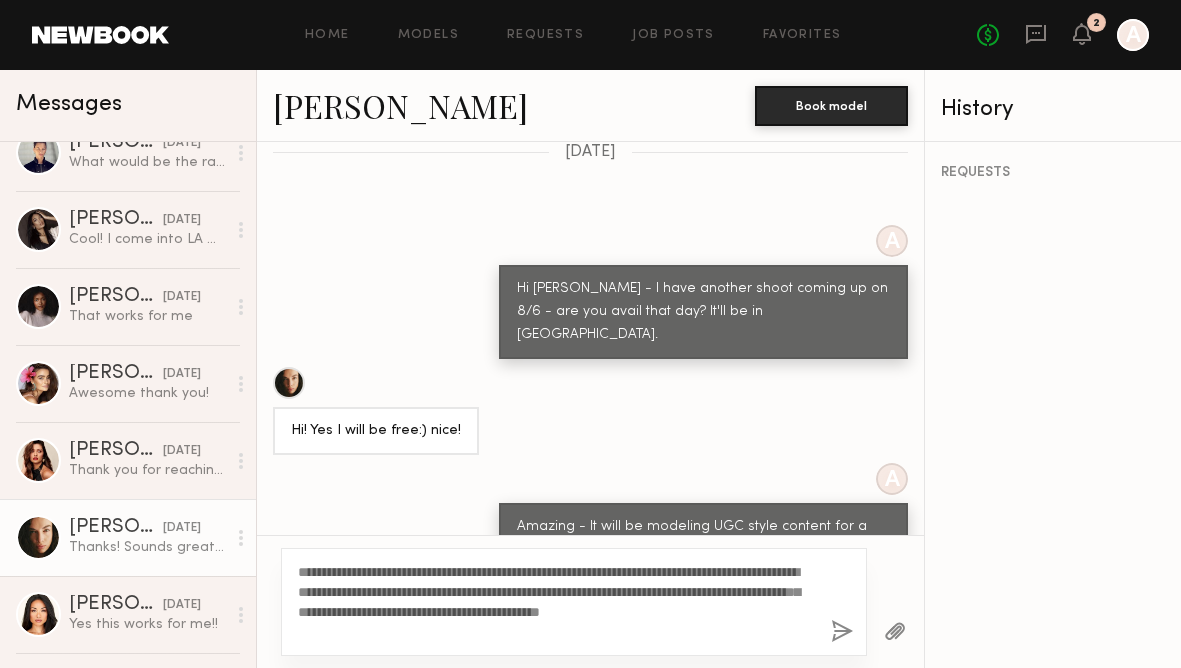scroll, scrollTop: 2412, scrollLeft: 0, axis: vertical 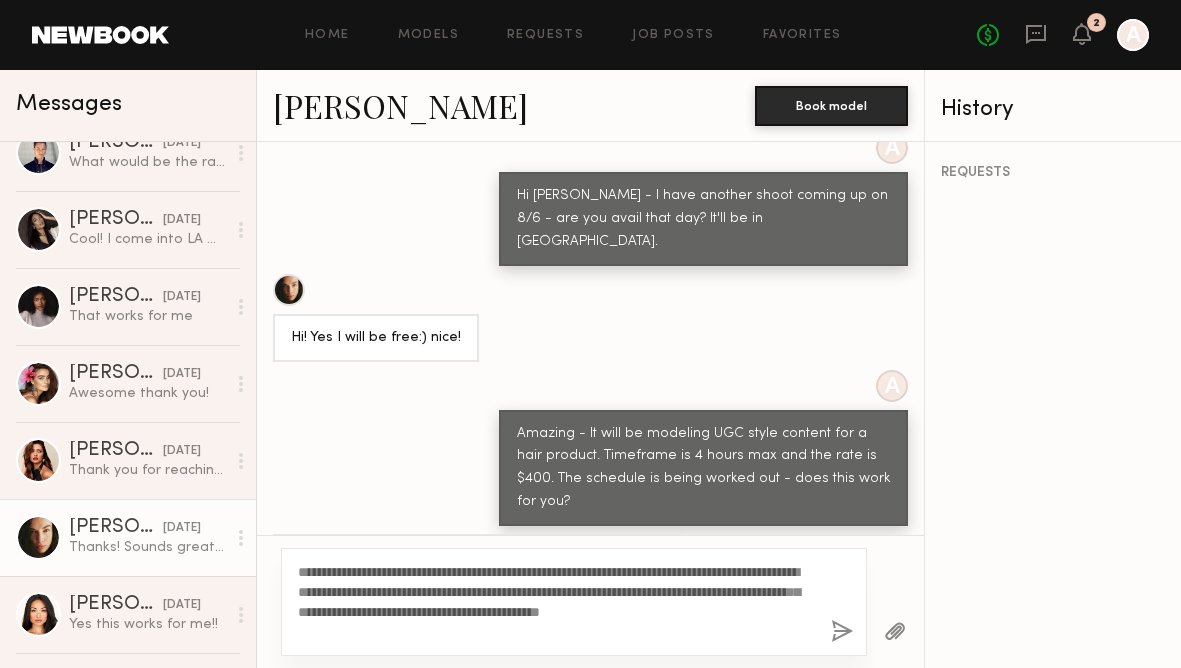 type on "**********" 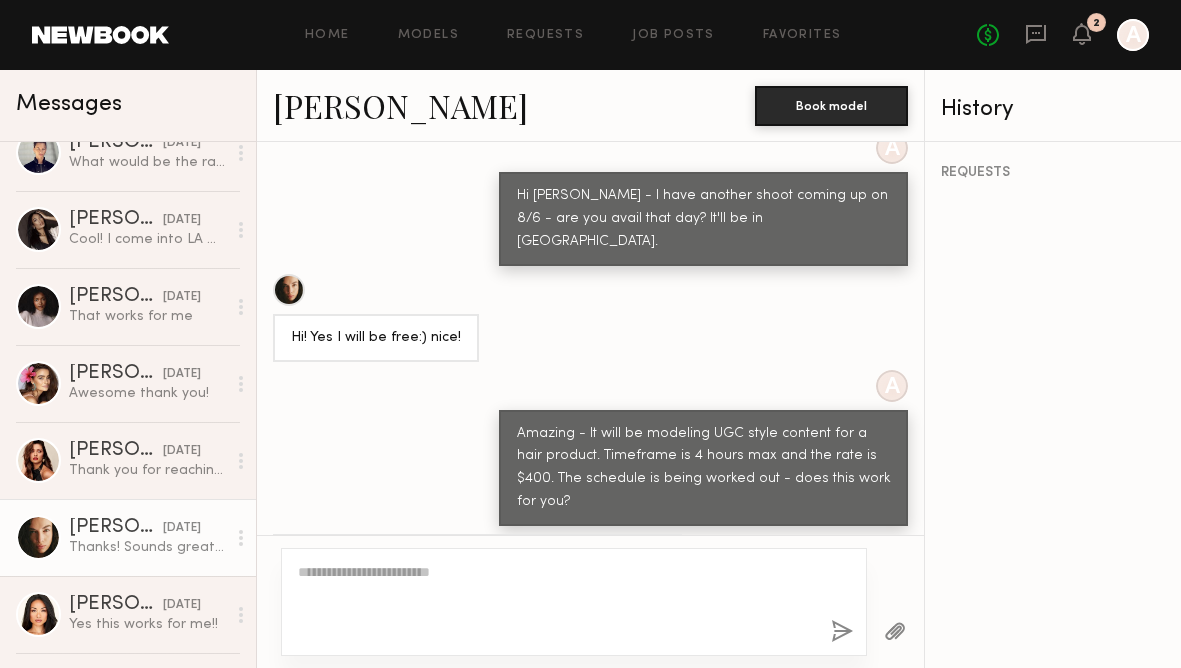 scroll, scrollTop: 2845, scrollLeft: 0, axis: vertical 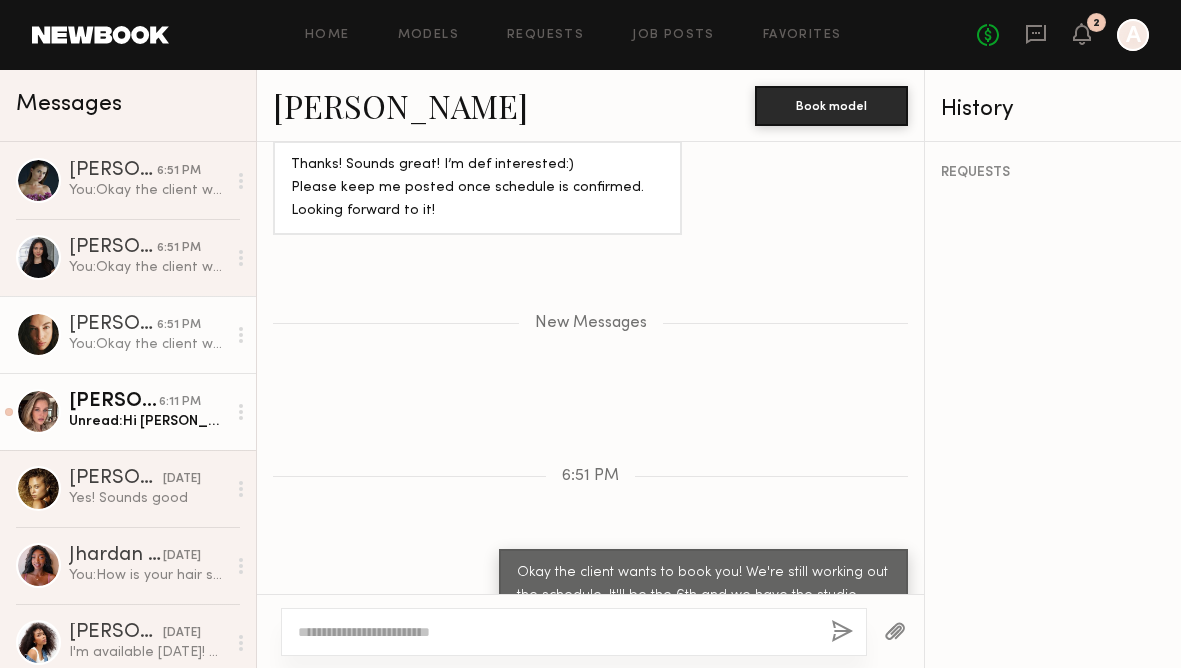 click on "Unread:  Hi Anne ! So sorry for bothering you again , but looks like they are still figuring out the schedule so if you  still want to book me I will be happy to accept the request, because at the moment I am still available
Just let me know and I ll book out the date  for you" 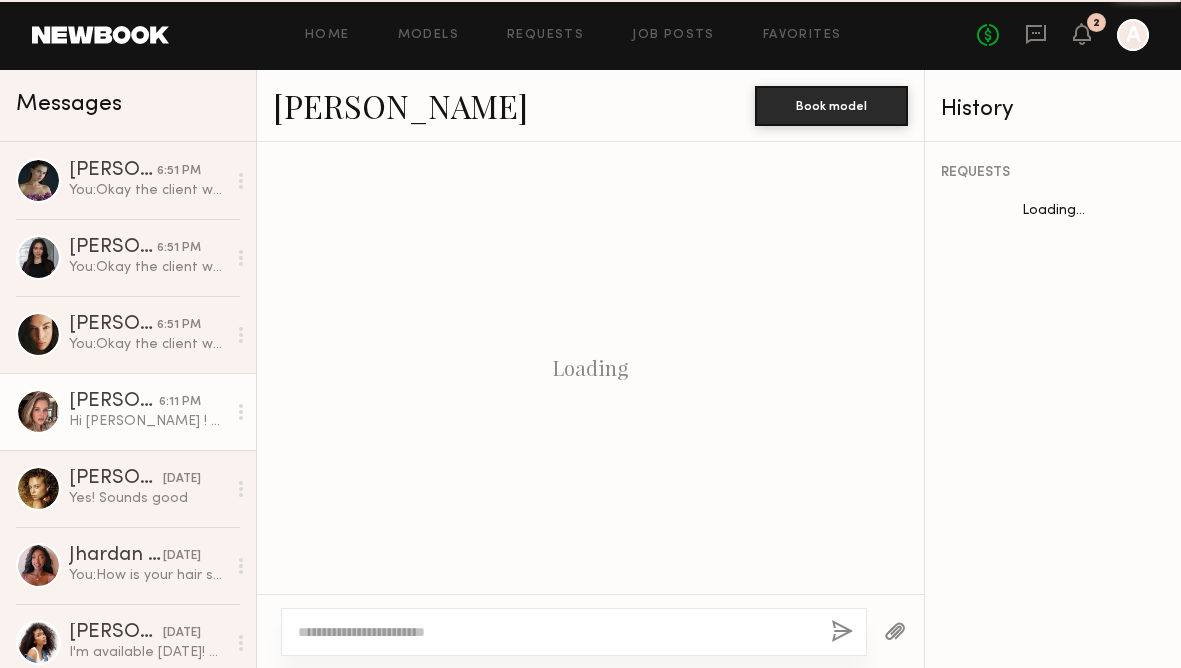 scroll, scrollTop: 1473, scrollLeft: 0, axis: vertical 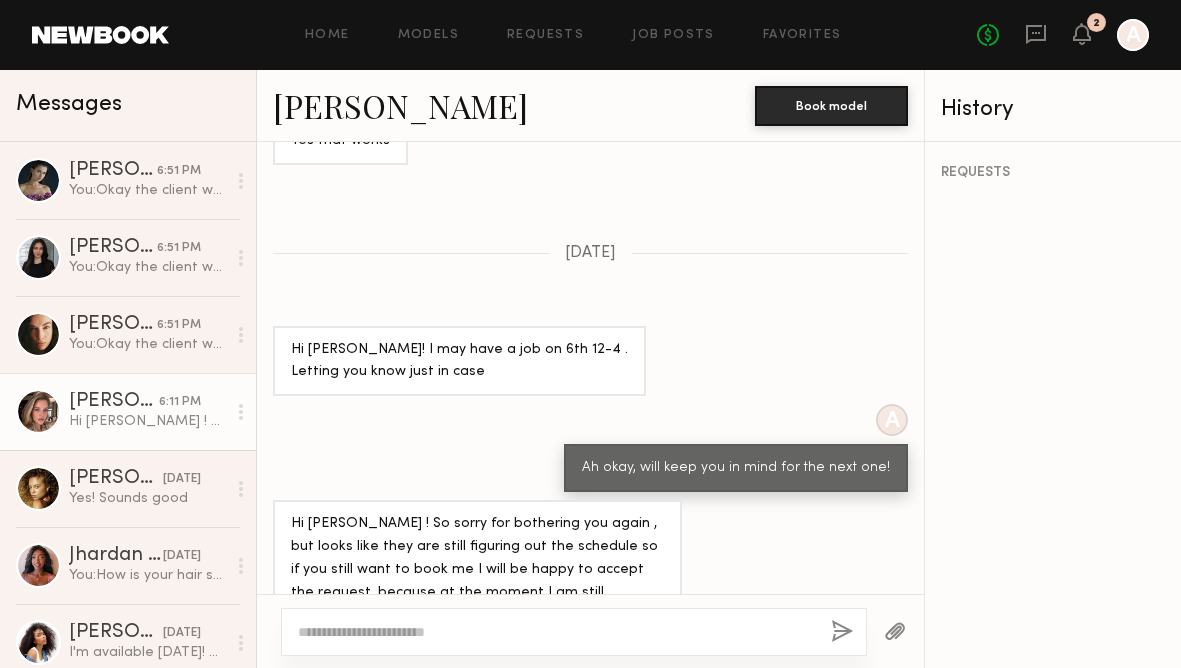 click on "[PERSON_NAME]" 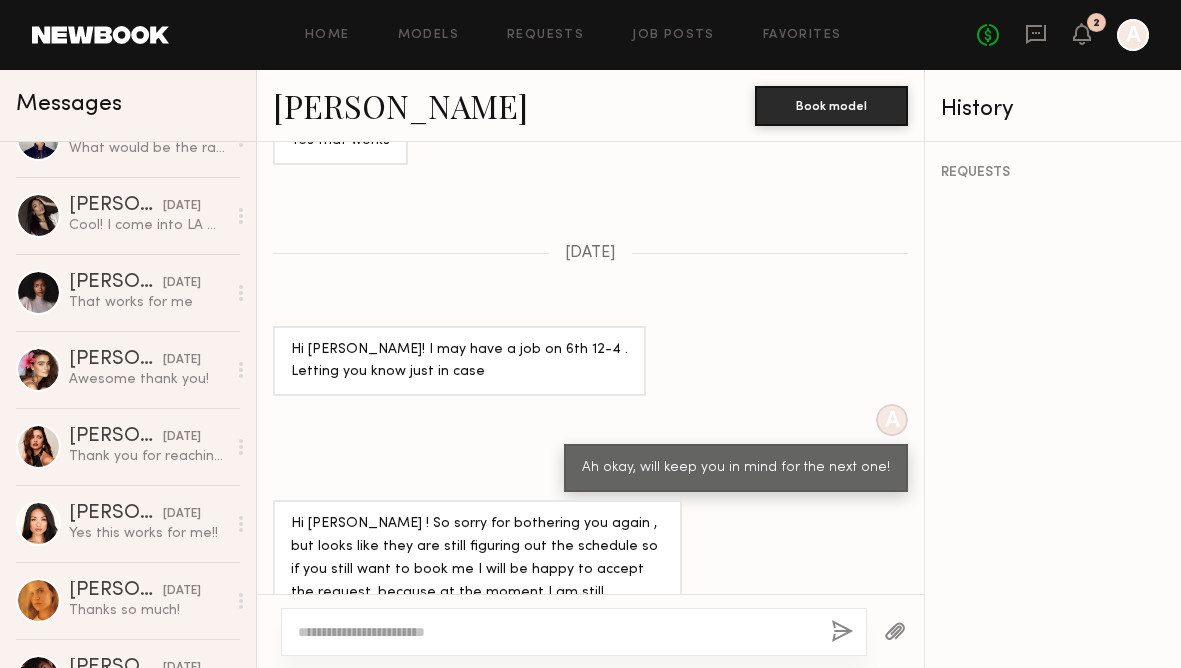 scroll, scrollTop: 1507, scrollLeft: 0, axis: vertical 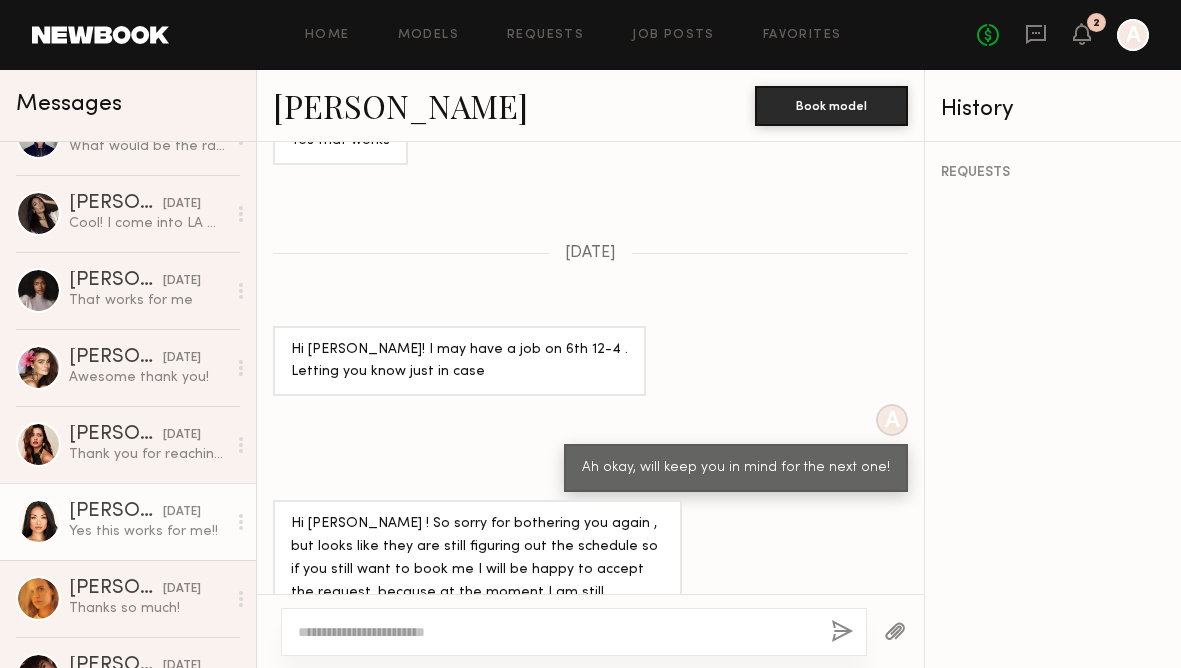 click on "Yes this works for me!!" 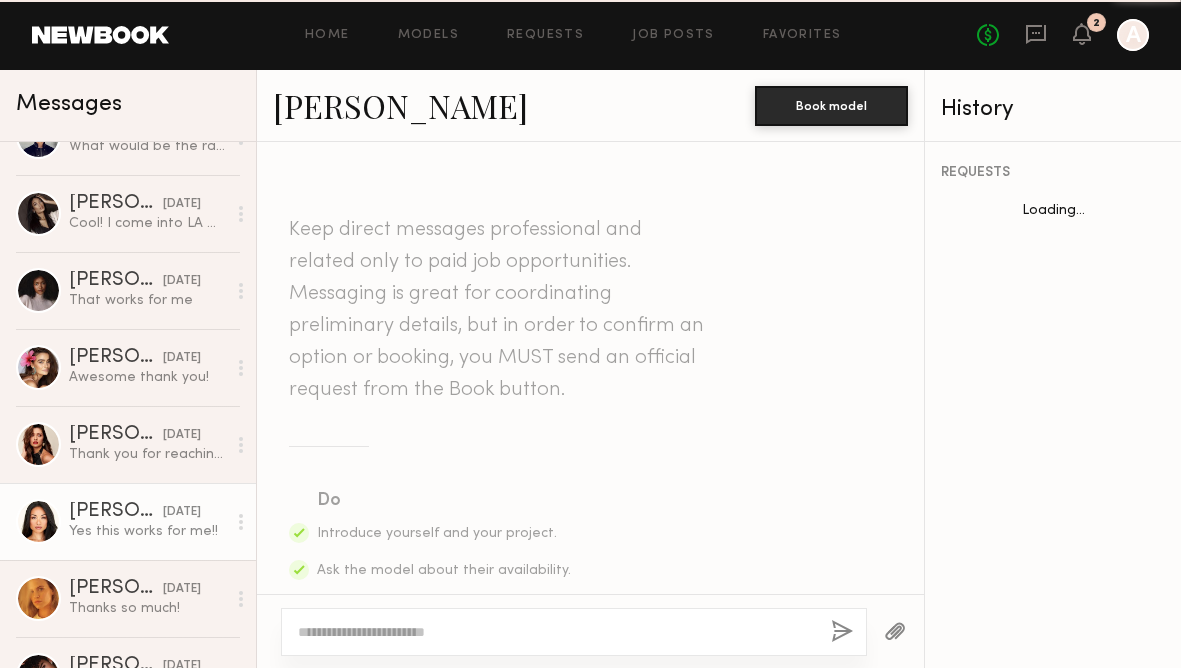 scroll, scrollTop: 982, scrollLeft: 0, axis: vertical 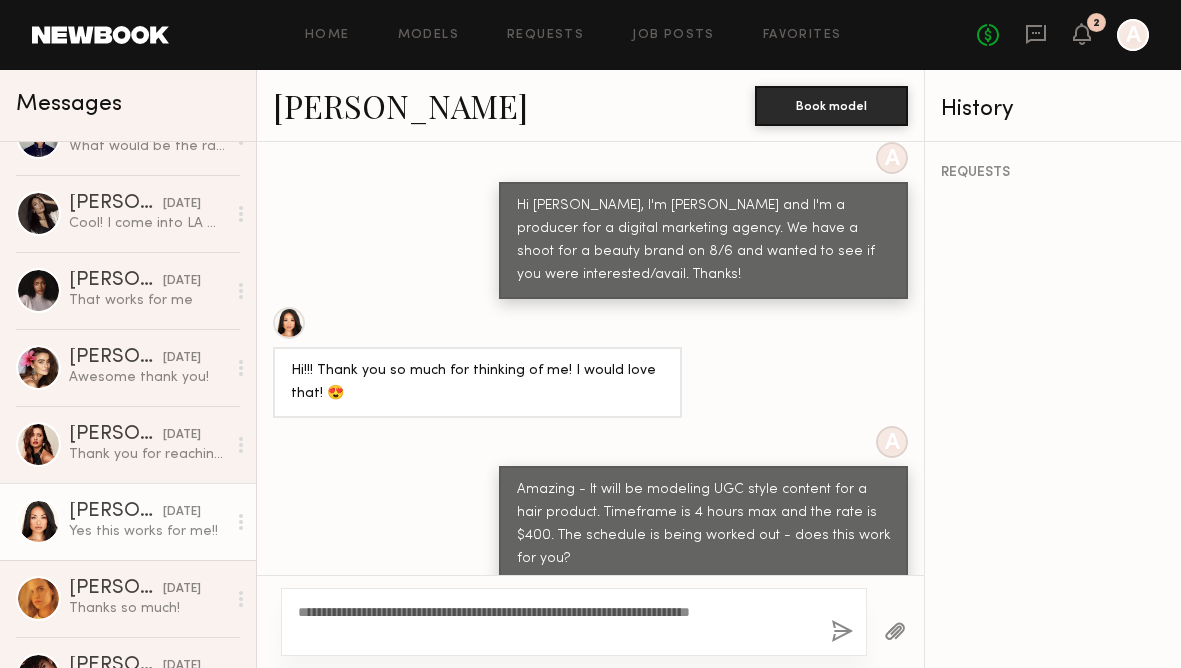 drag, startPoint x: 404, startPoint y: 633, endPoint x: 343, endPoint y: 617, distance: 63.06346 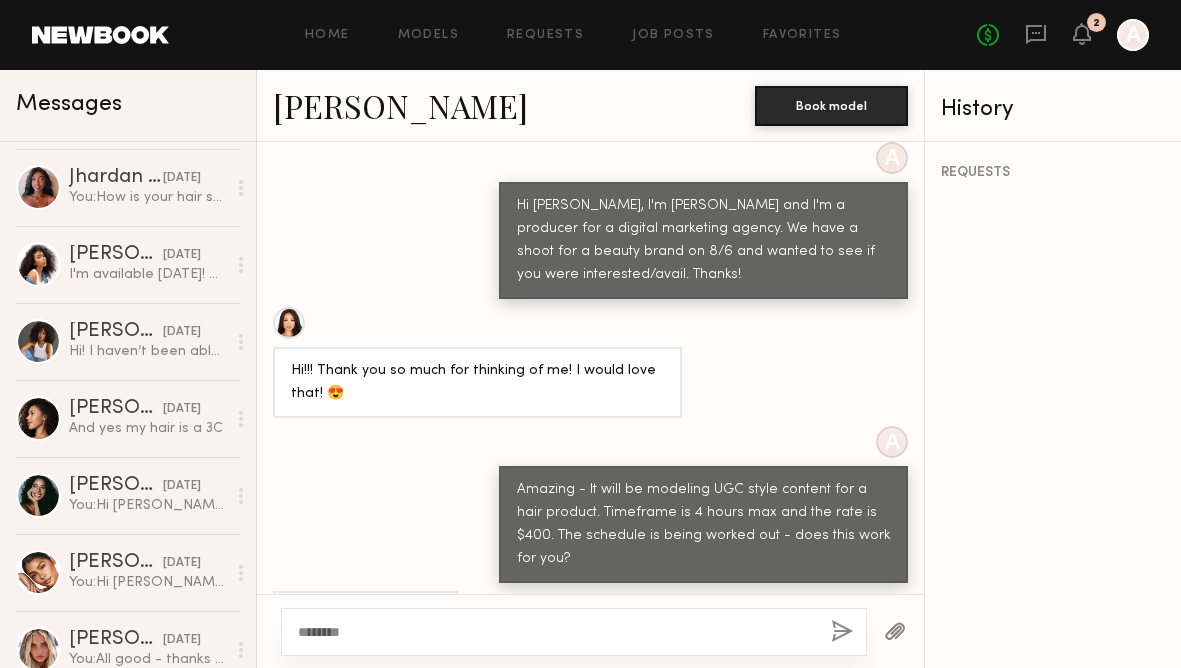 scroll, scrollTop: 0, scrollLeft: 0, axis: both 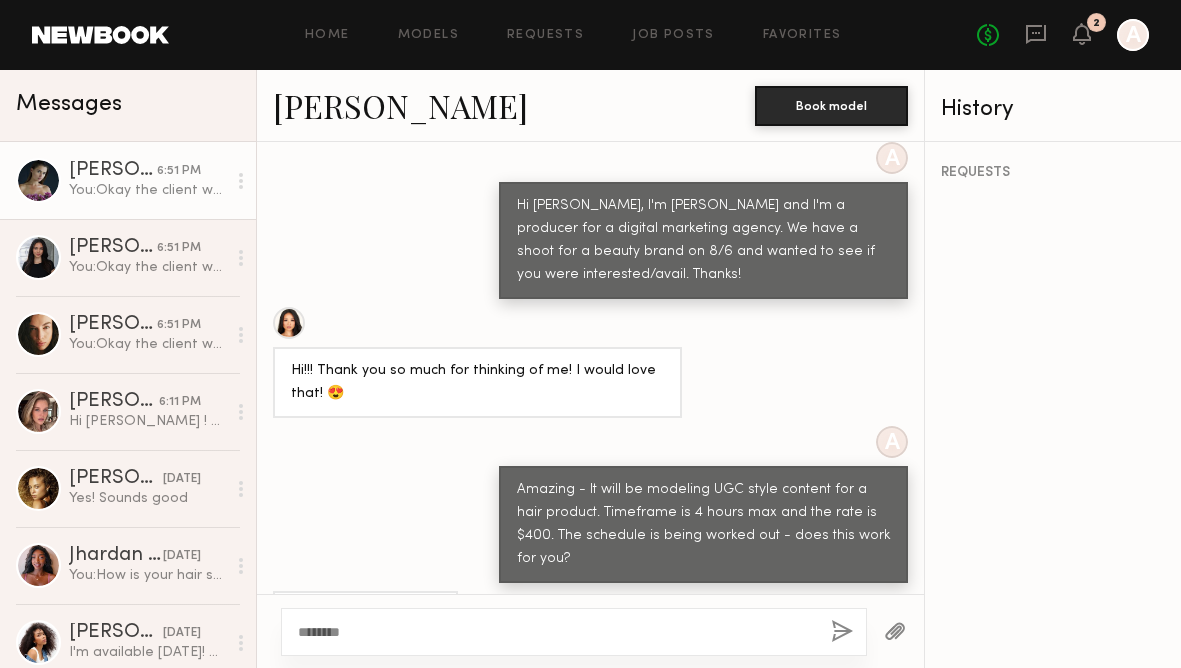 type on "********" 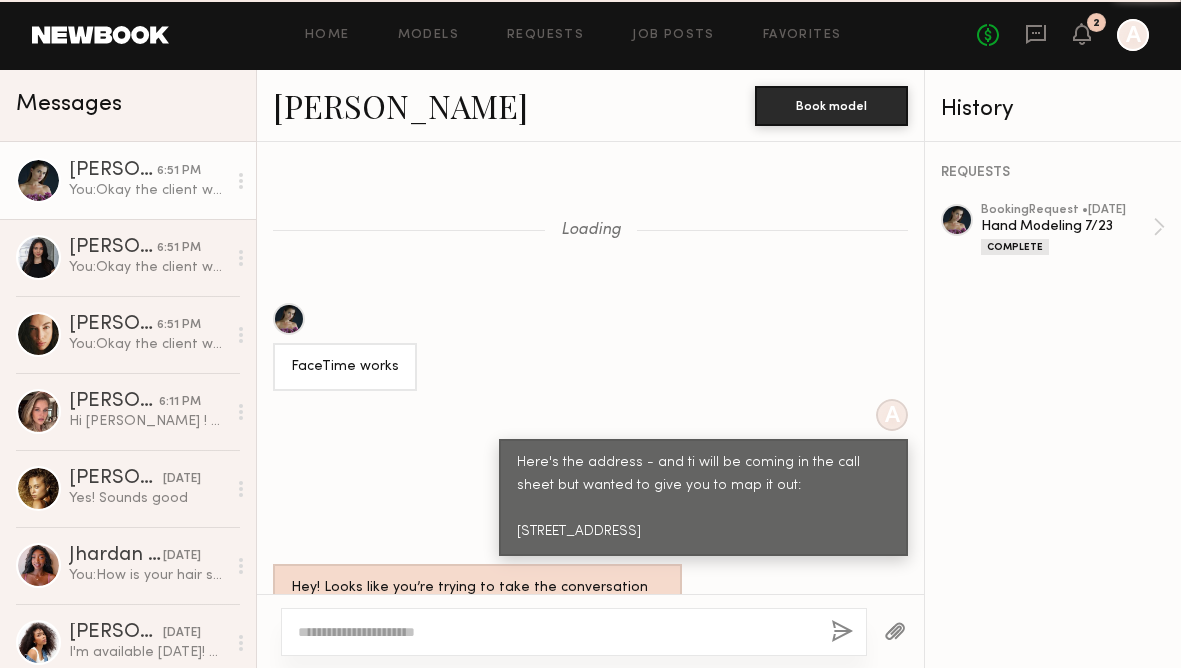 scroll, scrollTop: 1571, scrollLeft: 0, axis: vertical 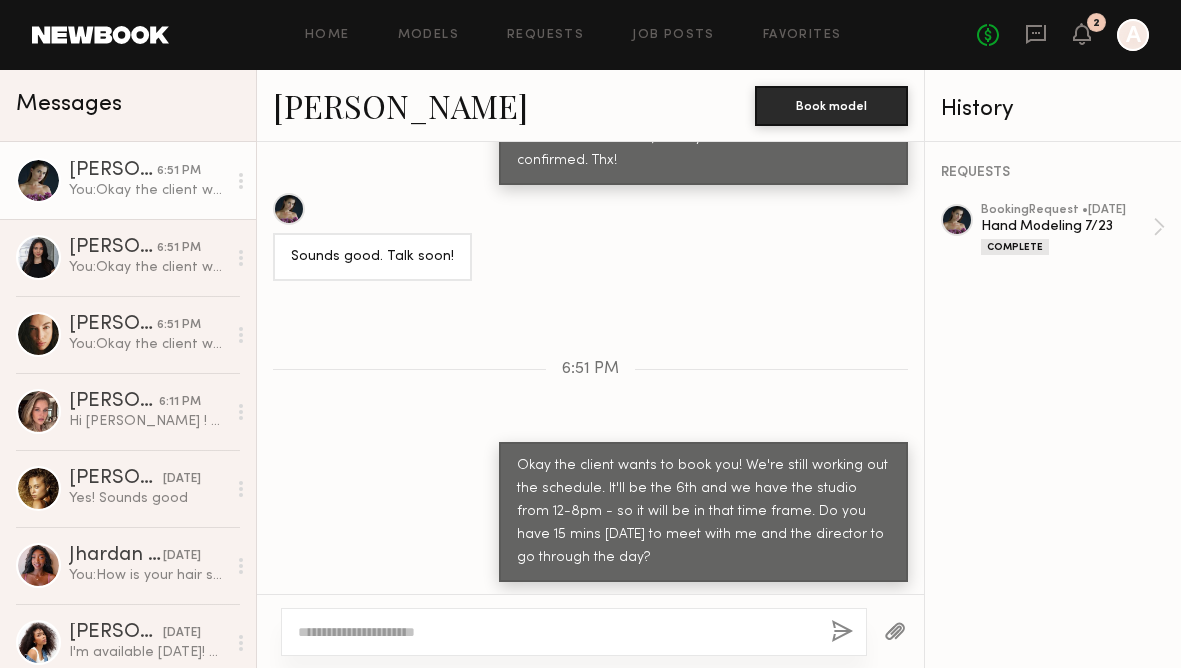 drag, startPoint x: 641, startPoint y: 554, endPoint x: 549, endPoint y: 461, distance: 130.81667 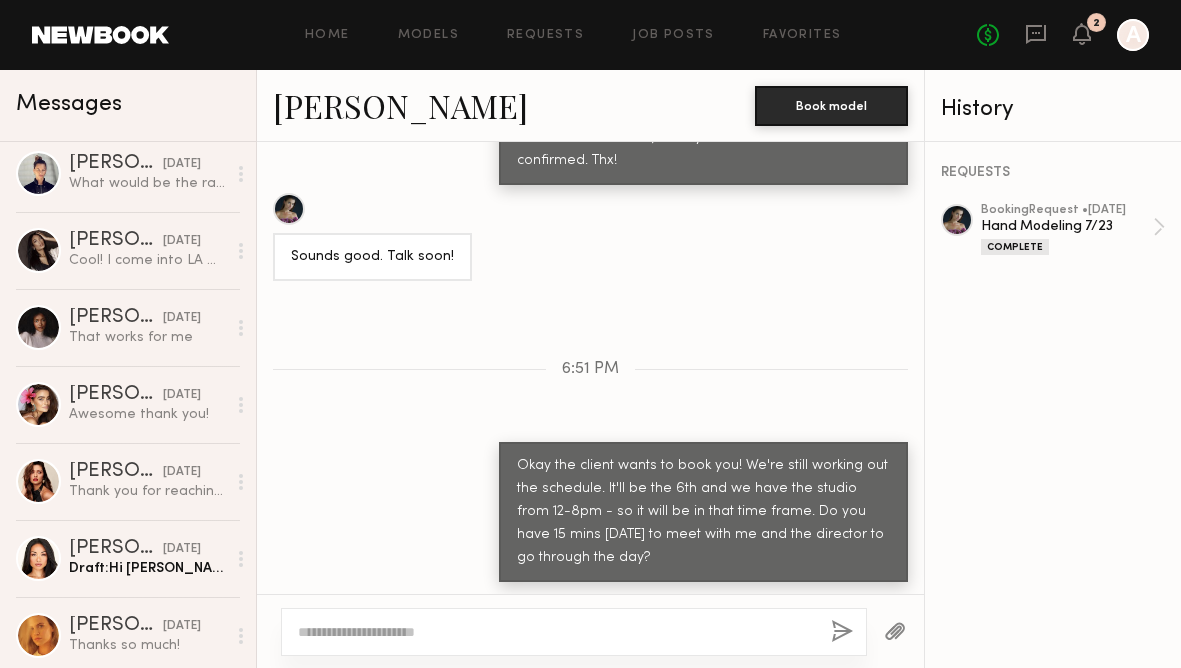 scroll, scrollTop: 1469, scrollLeft: 0, axis: vertical 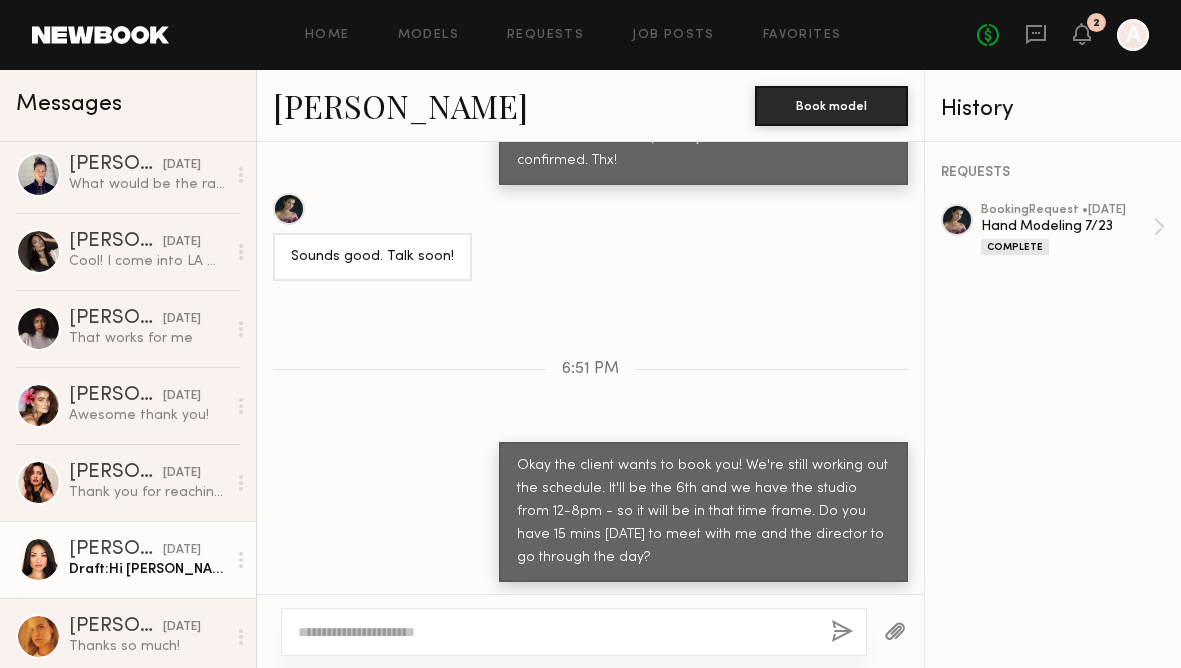 click on "Draft:  Hi Jules" 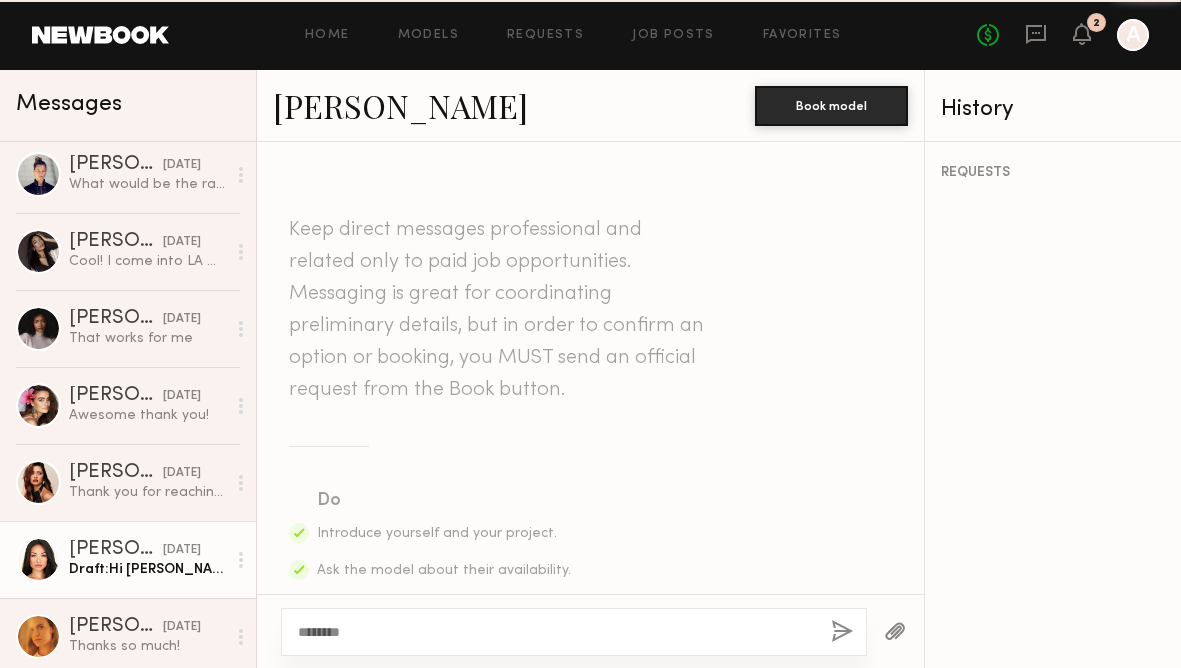 scroll, scrollTop: 982, scrollLeft: 0, axis: vertical 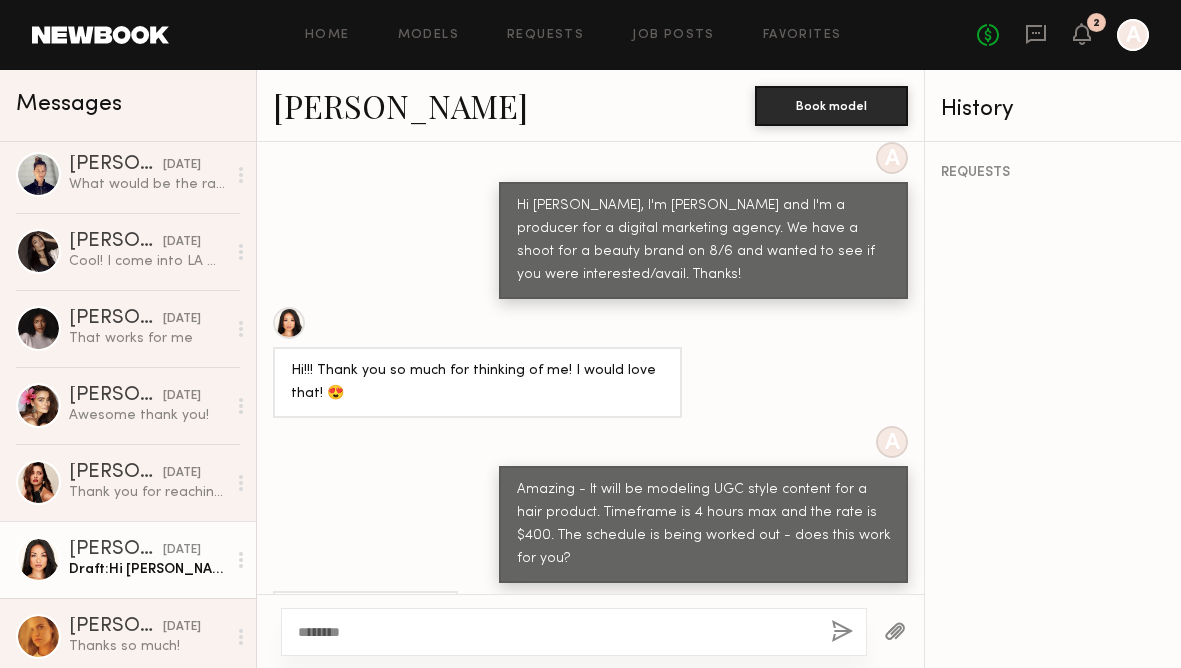 click on "********" 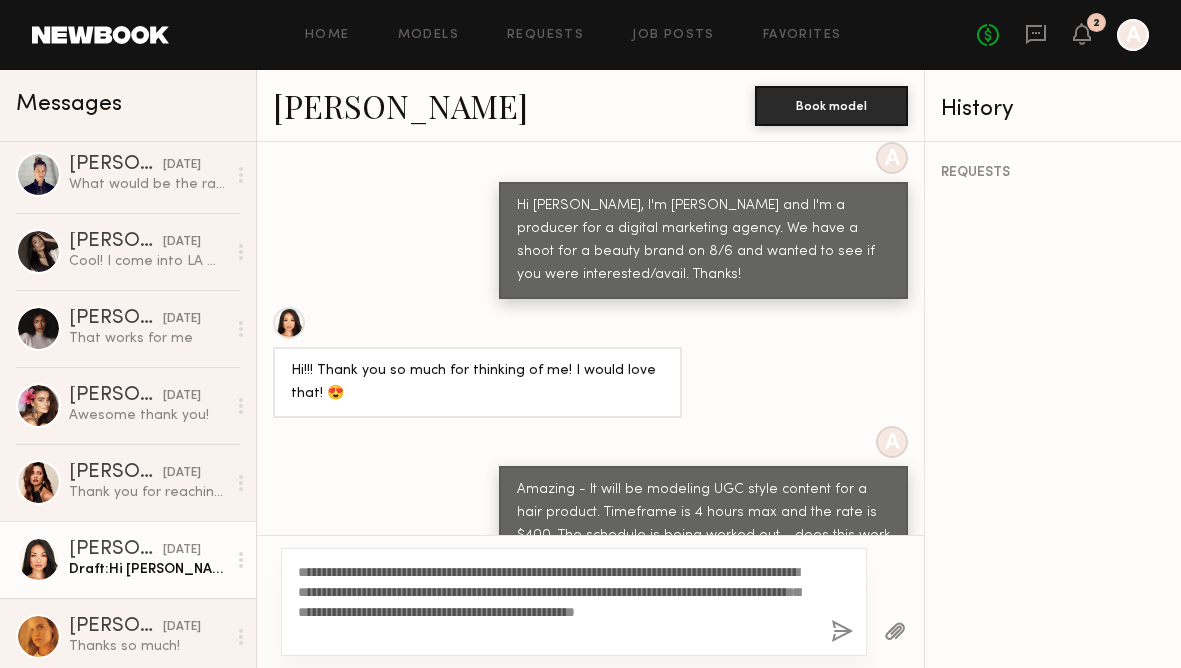 type on "**********" 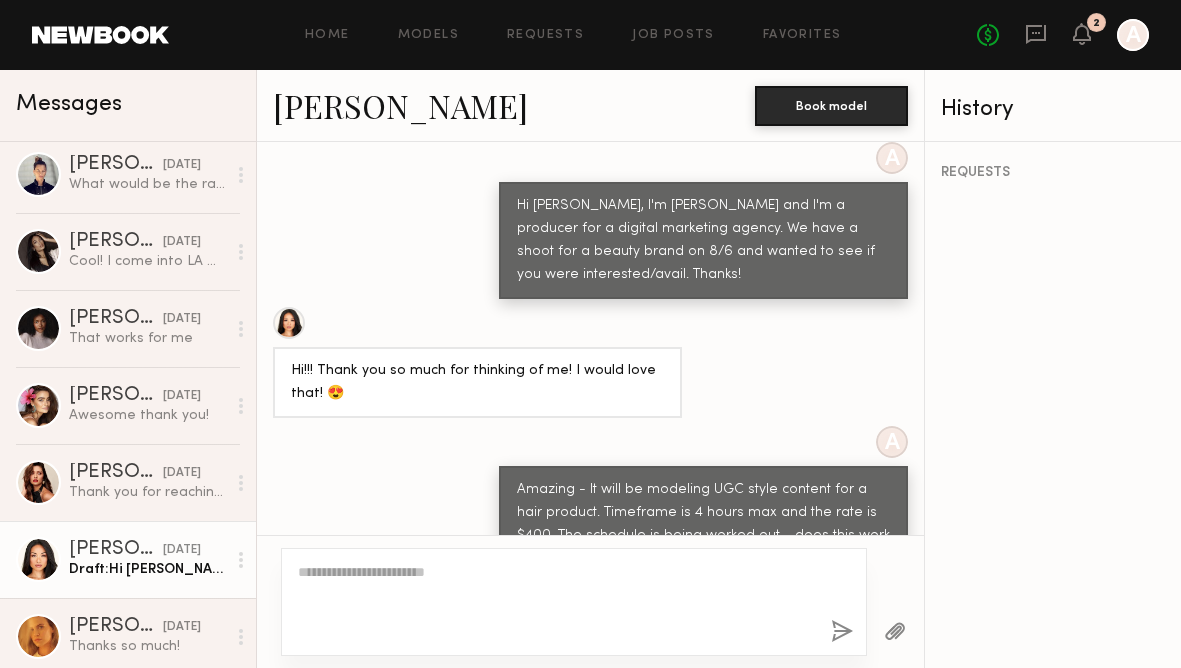 scroll, scrollTop: 1474, scrollLeft: 0, axis: vertical 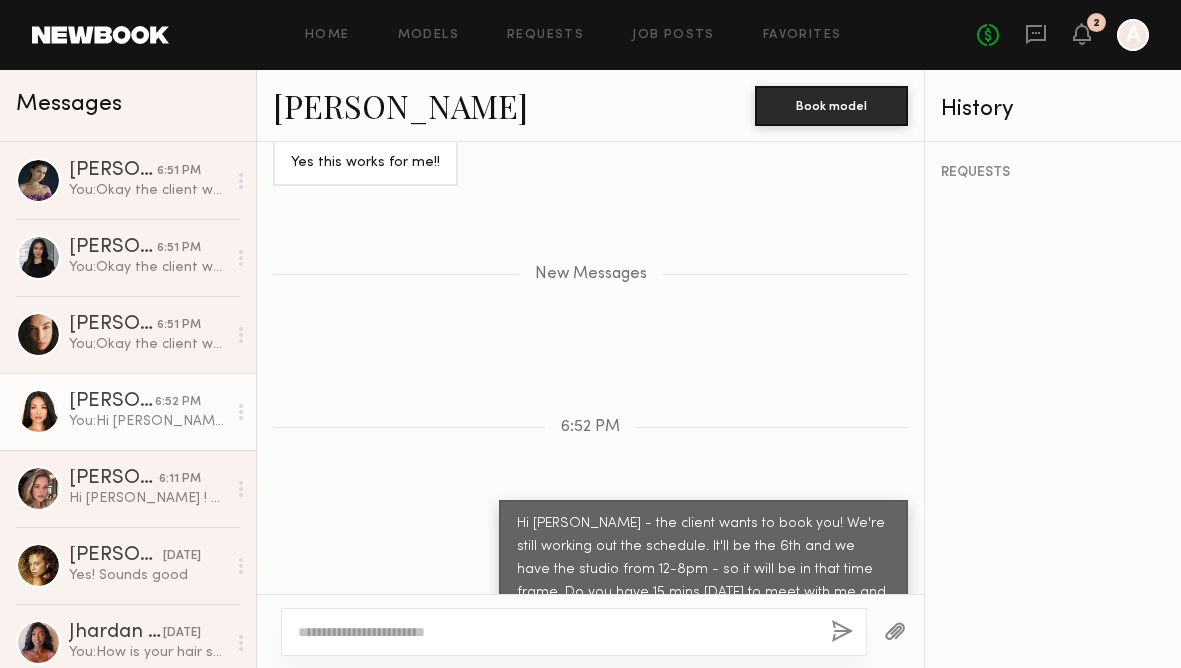 click 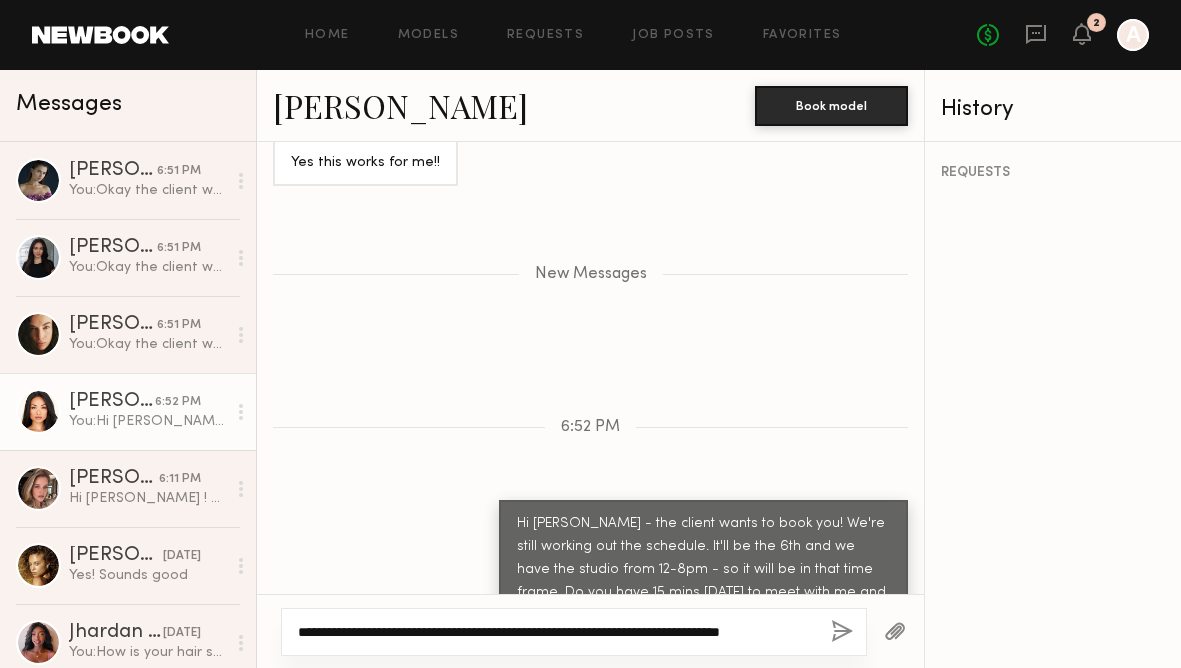scroll, scrollTop: 1492, scrollLeft: 0, axis: vertical 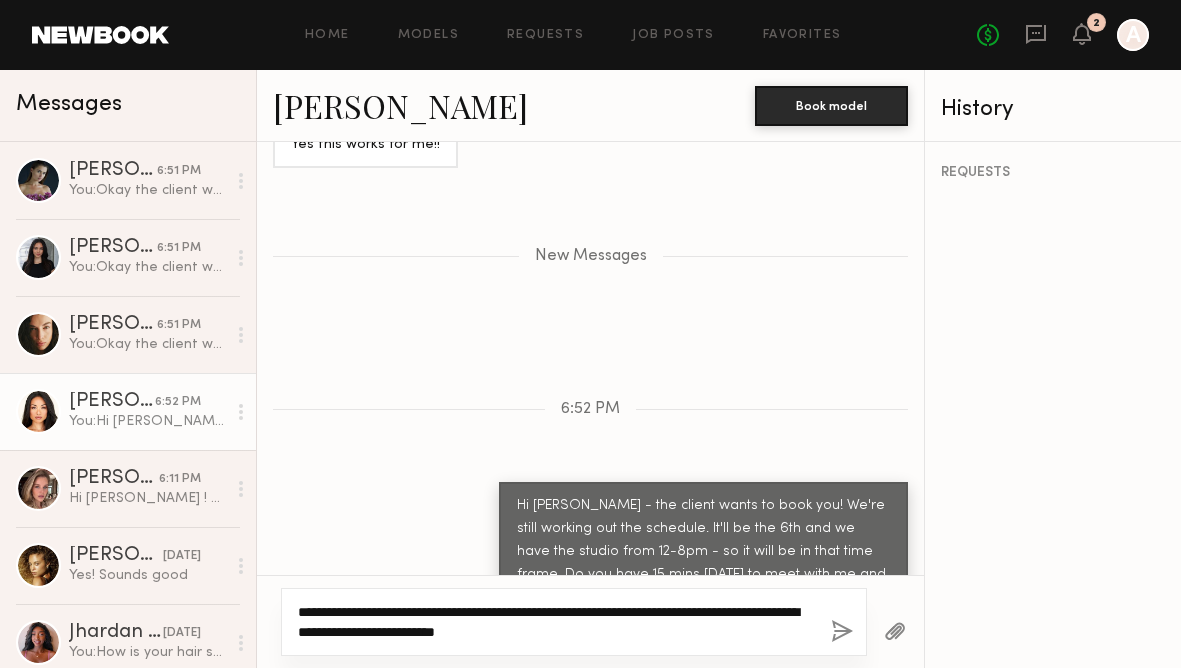 type on "**********" 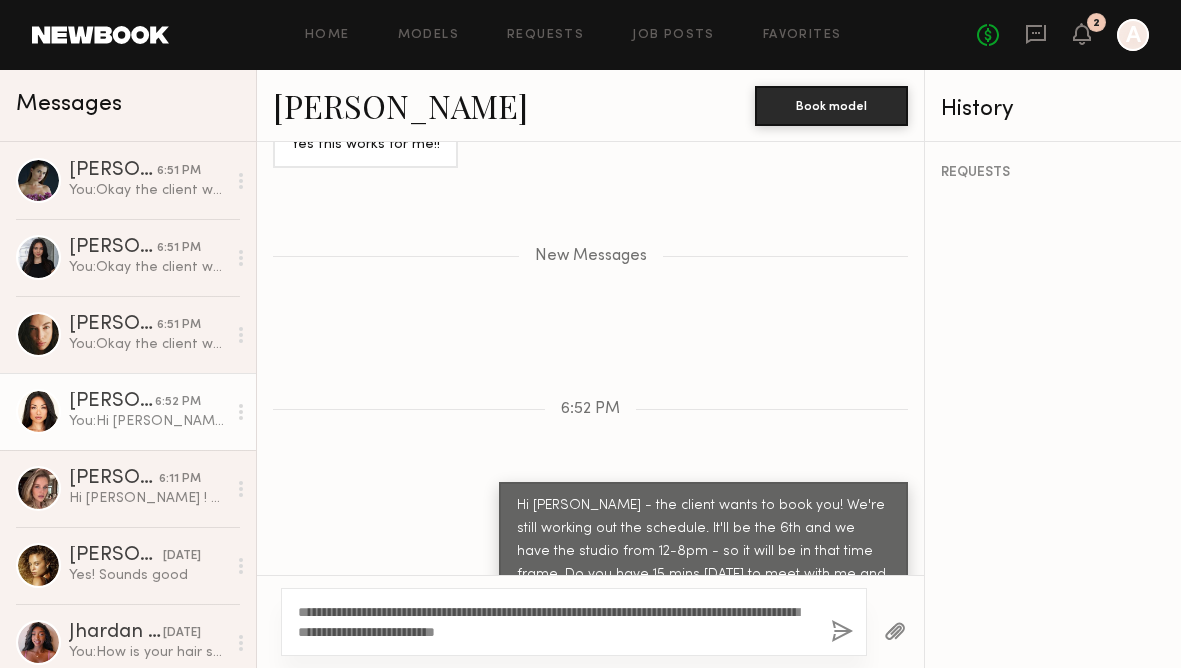 drag, startPoint x: 585, startPoint y: 642, endPoint x: 287, endPoint y: 616, distance: 299.13208 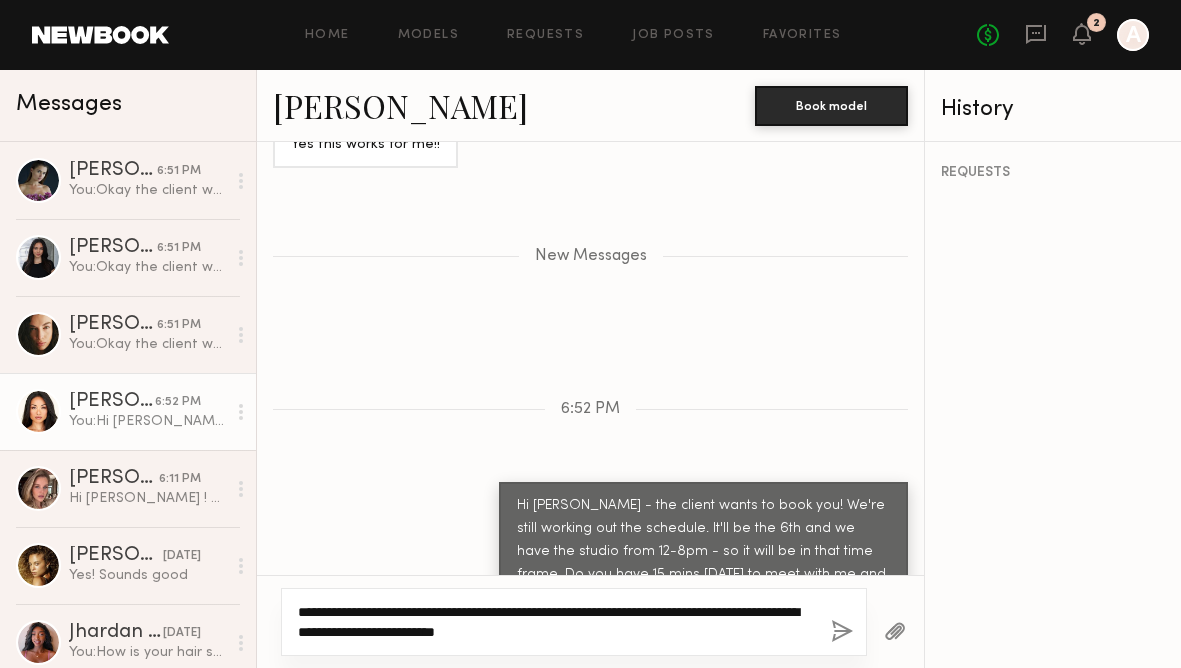 click on "**********" 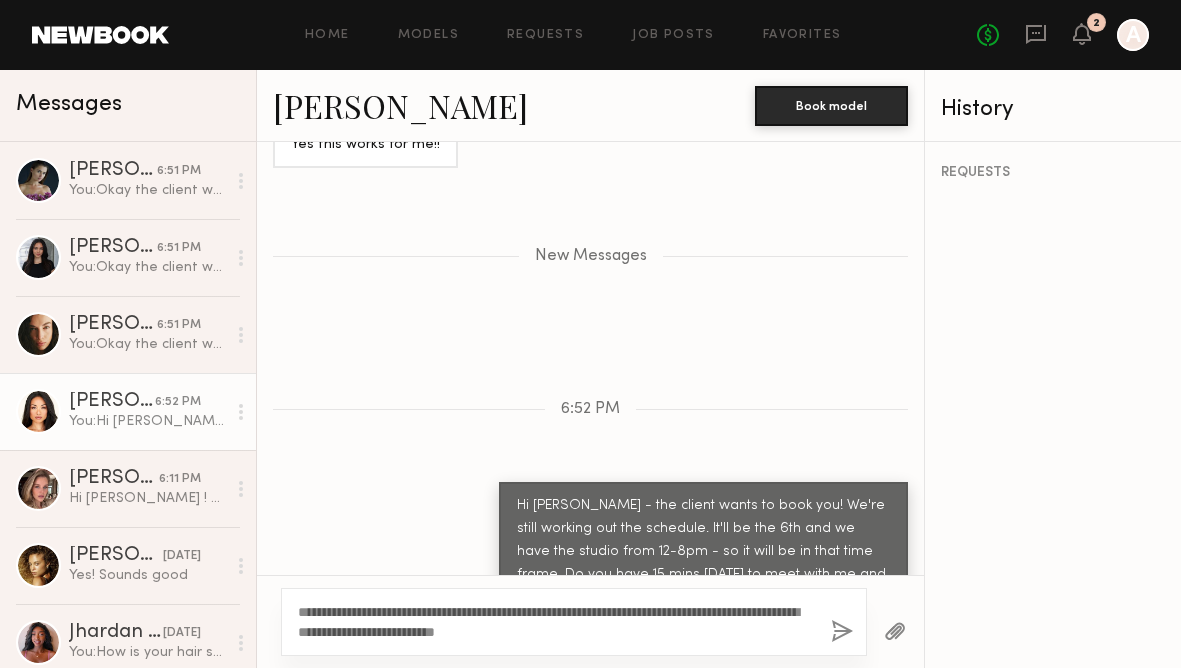 click 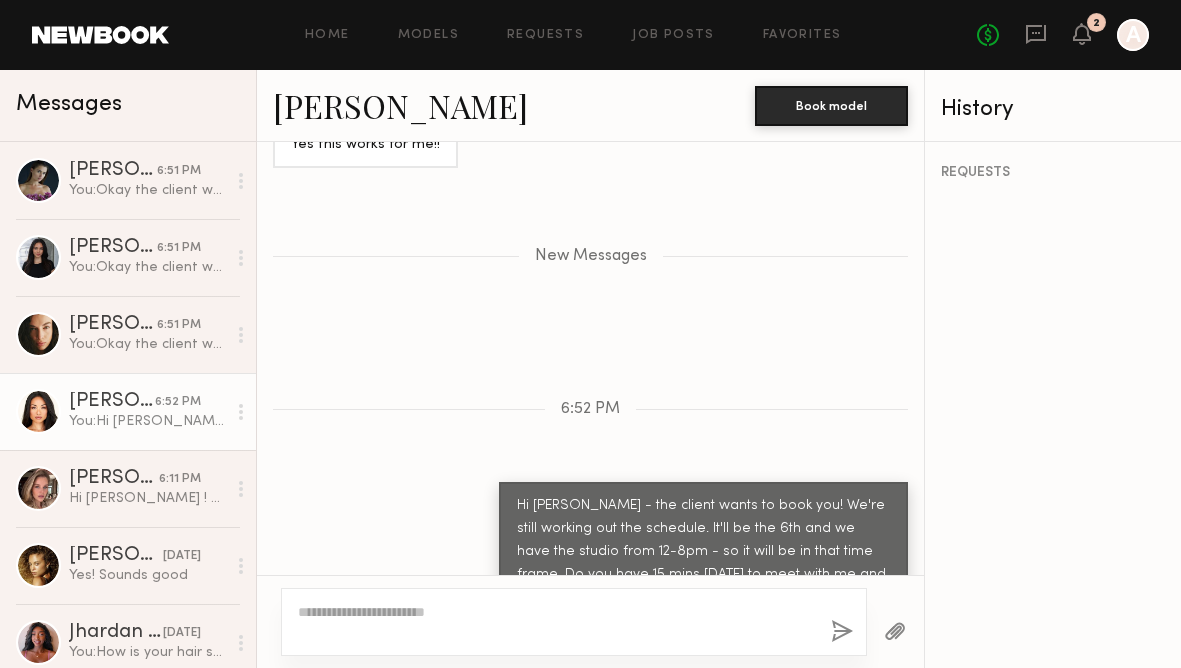 scroll, scrollTop: 1615, scrollLeft: 0, axis: vertical 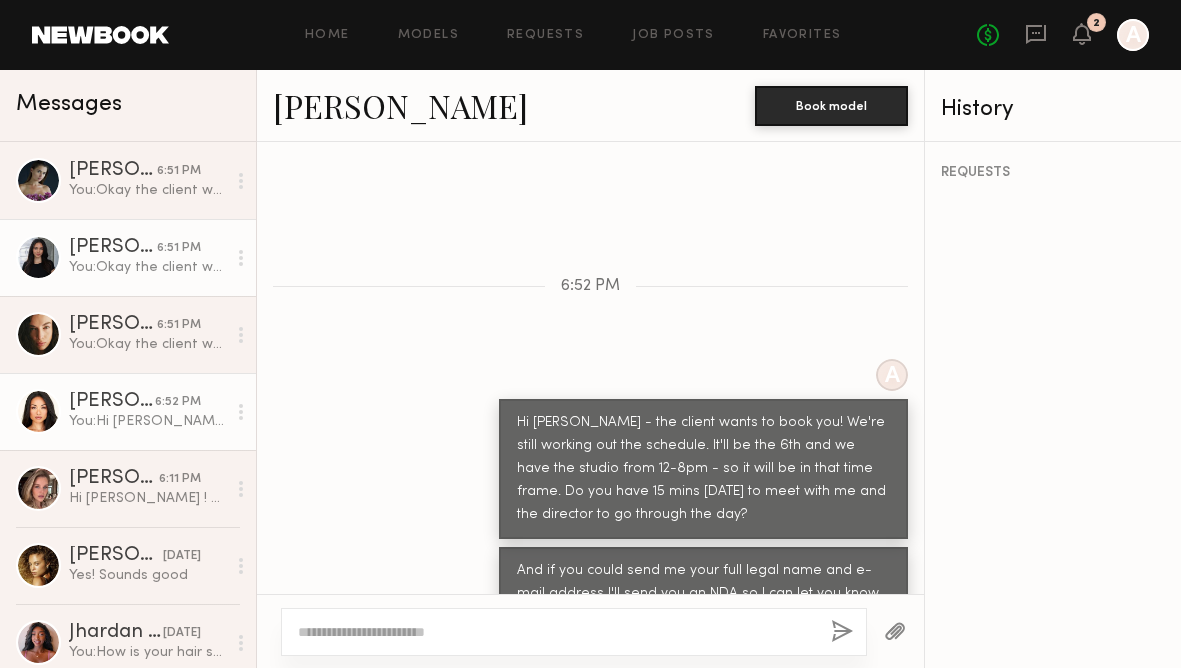 click on "Haley A. 6:51 PM You:  Okay the client wants to book you! We're still working out the schedule. It'll be the 6th and we have the studio from 12-8pm - so it will be in that time frame. Do you have 15 mins on Thursday to meet with me and the director to go through the day?" 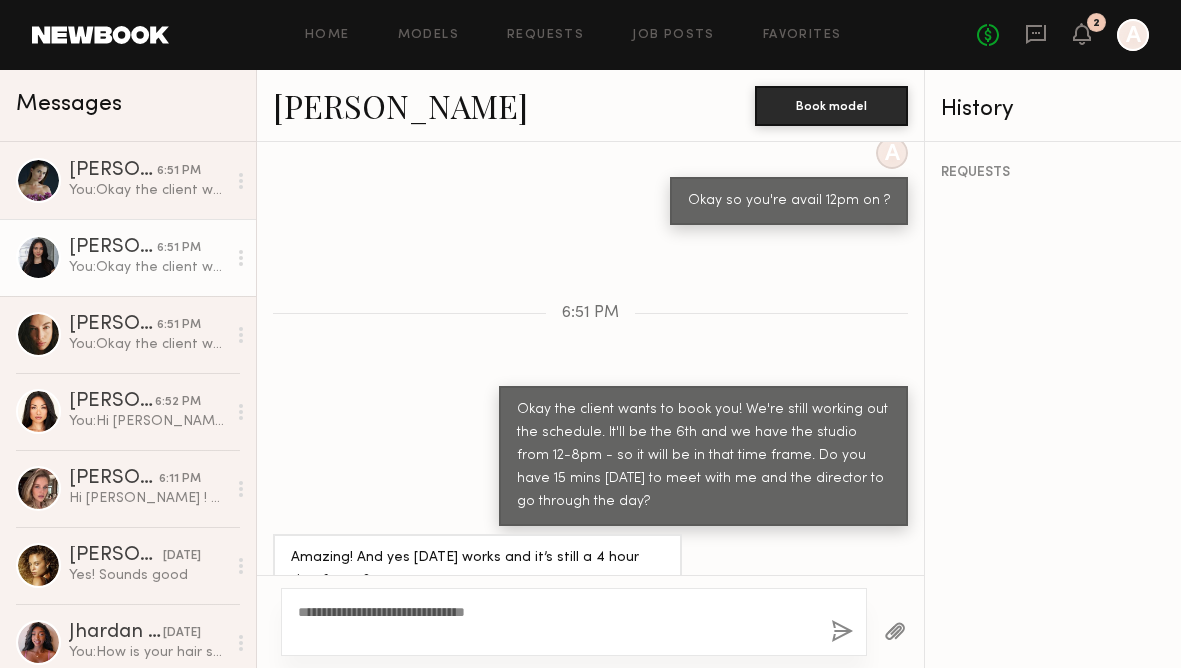 scroll, scrollTop: 1469, scrollLeft: 0, axis: vertical 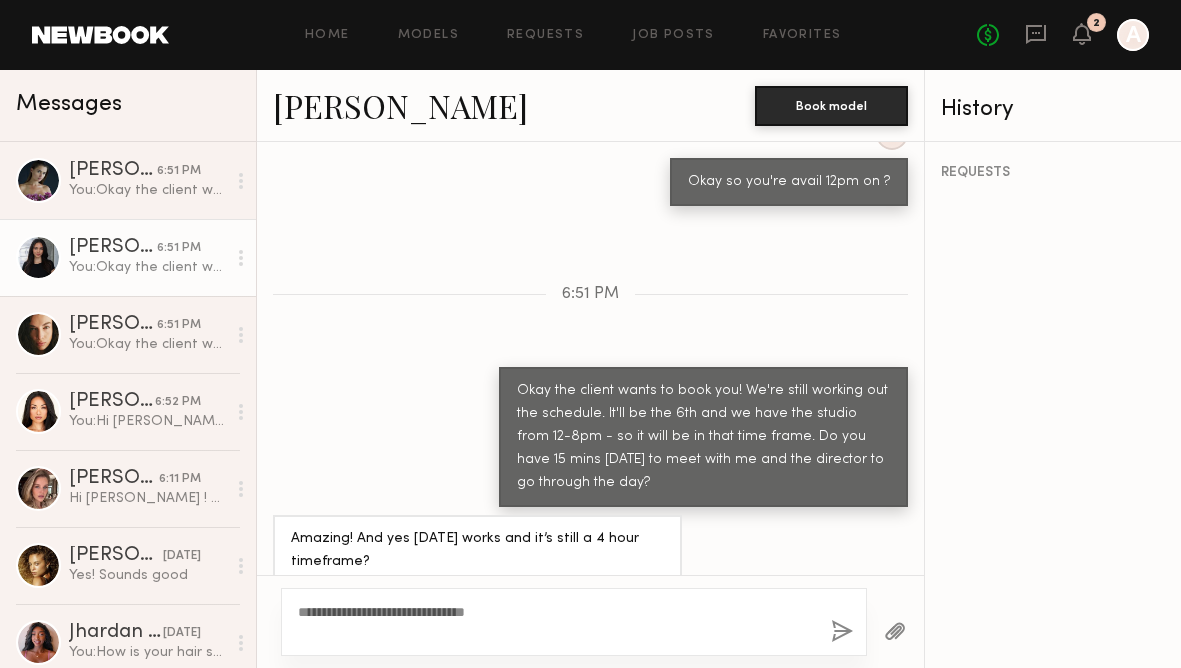 click on "**********" 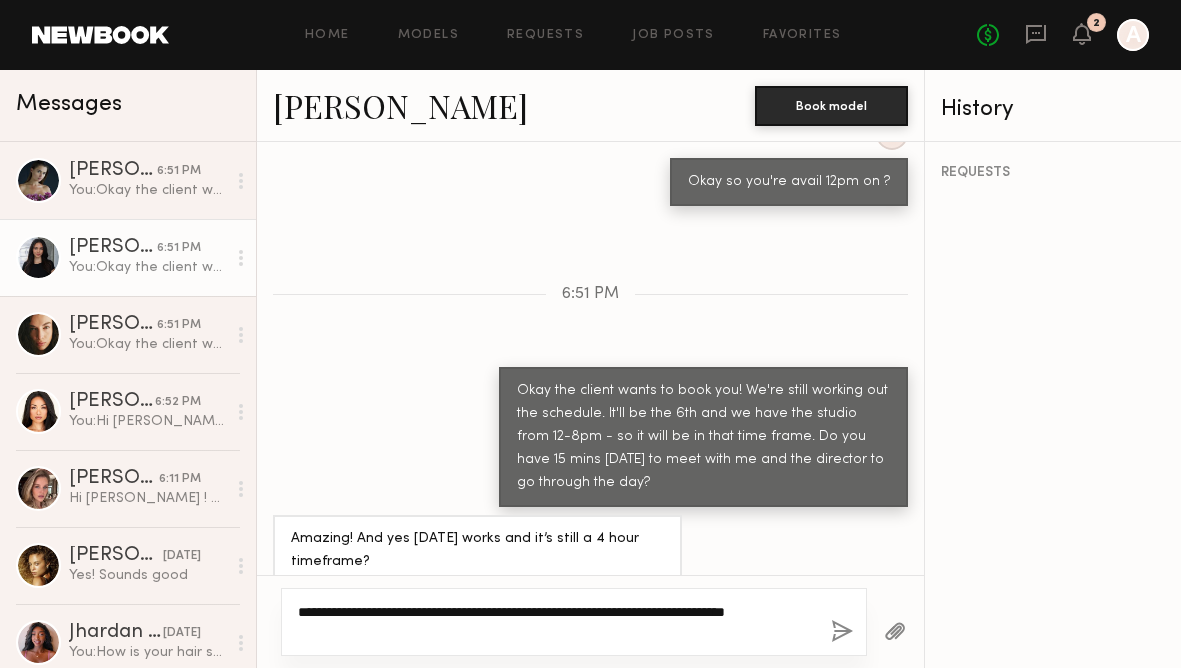 paste on "**********" 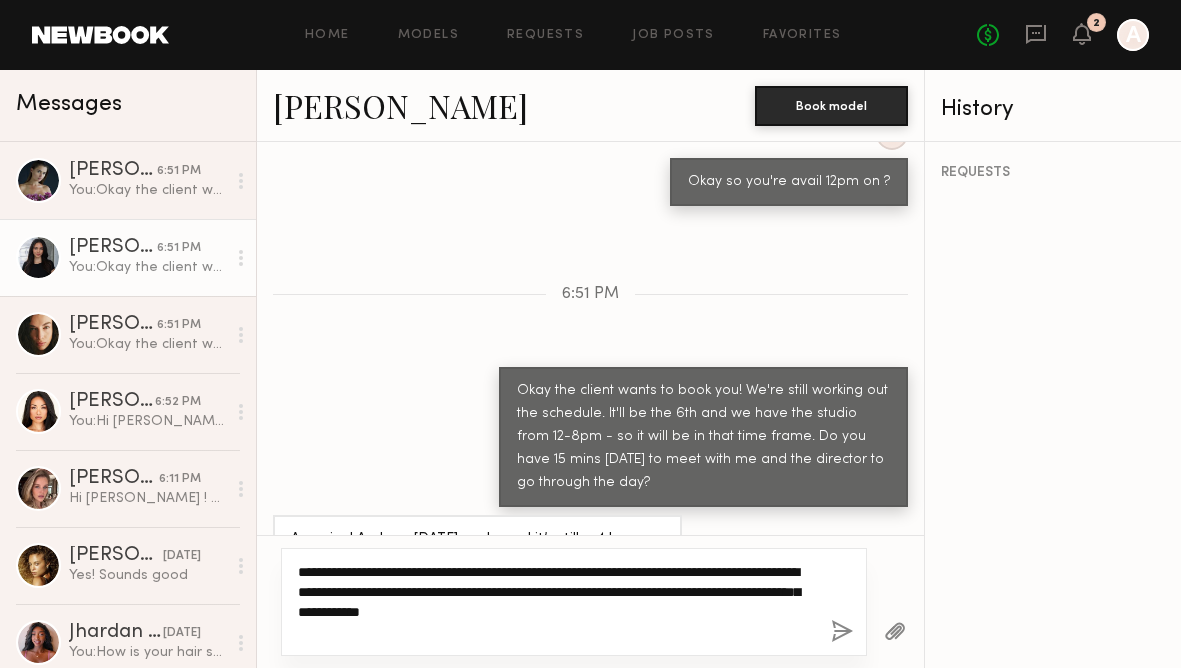 drag, startPoint x: 363, startPoint y: 591, endPoint x: 296, endPoint y: 592, distance: 67.00746 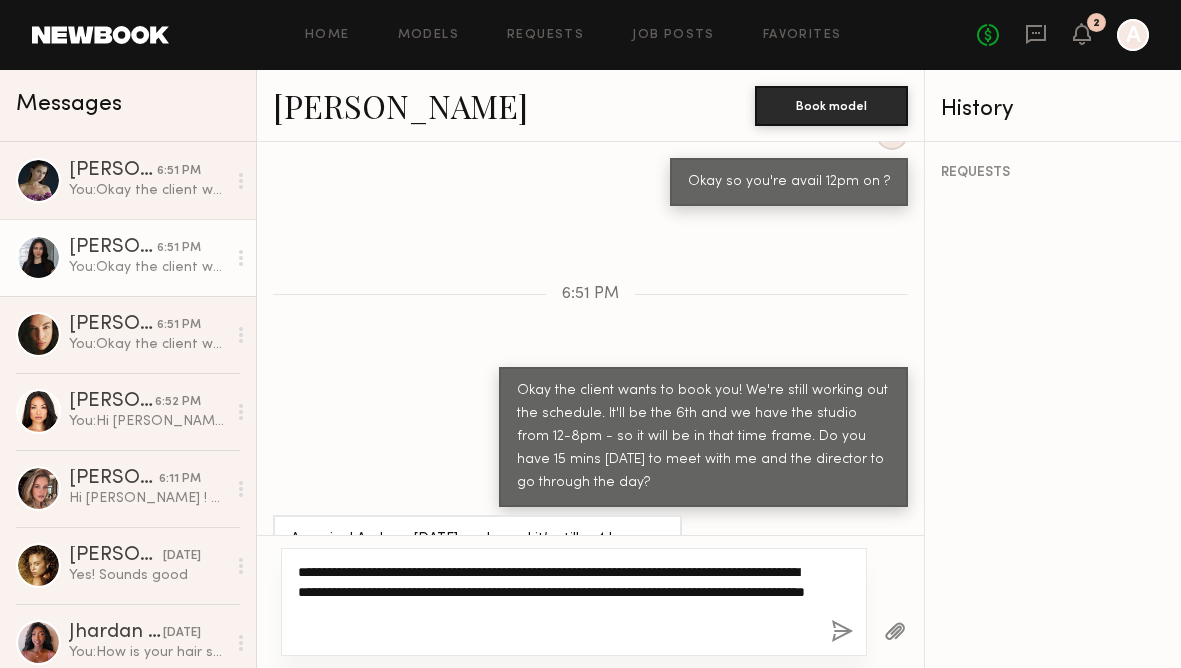 type on "**********" 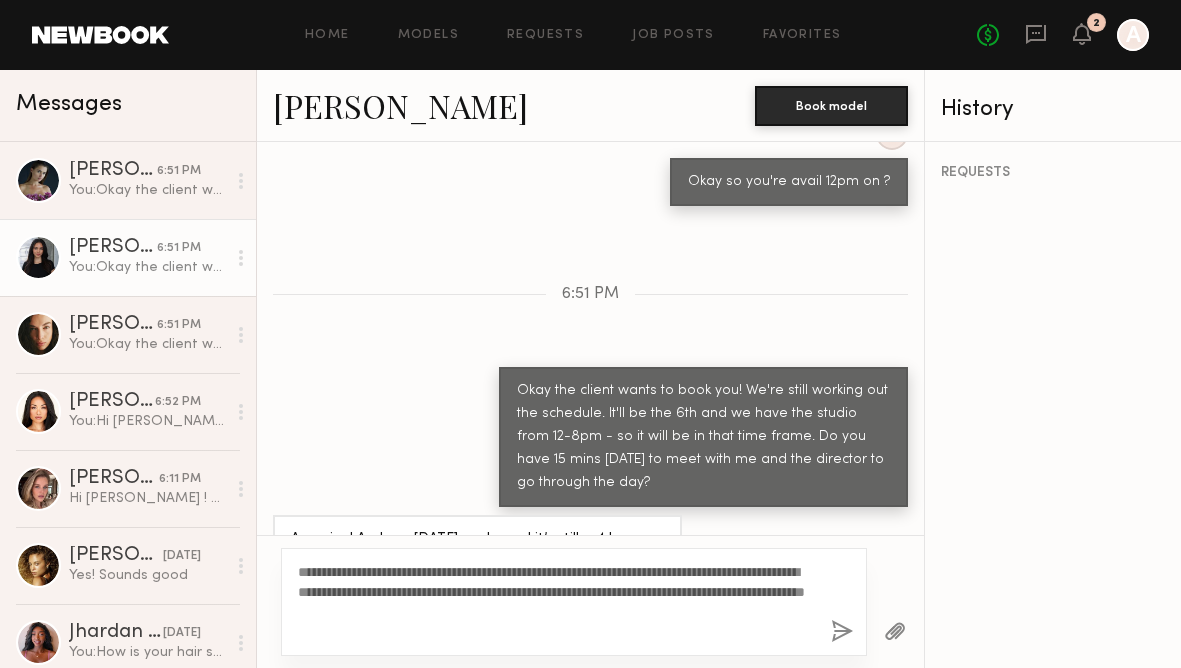click 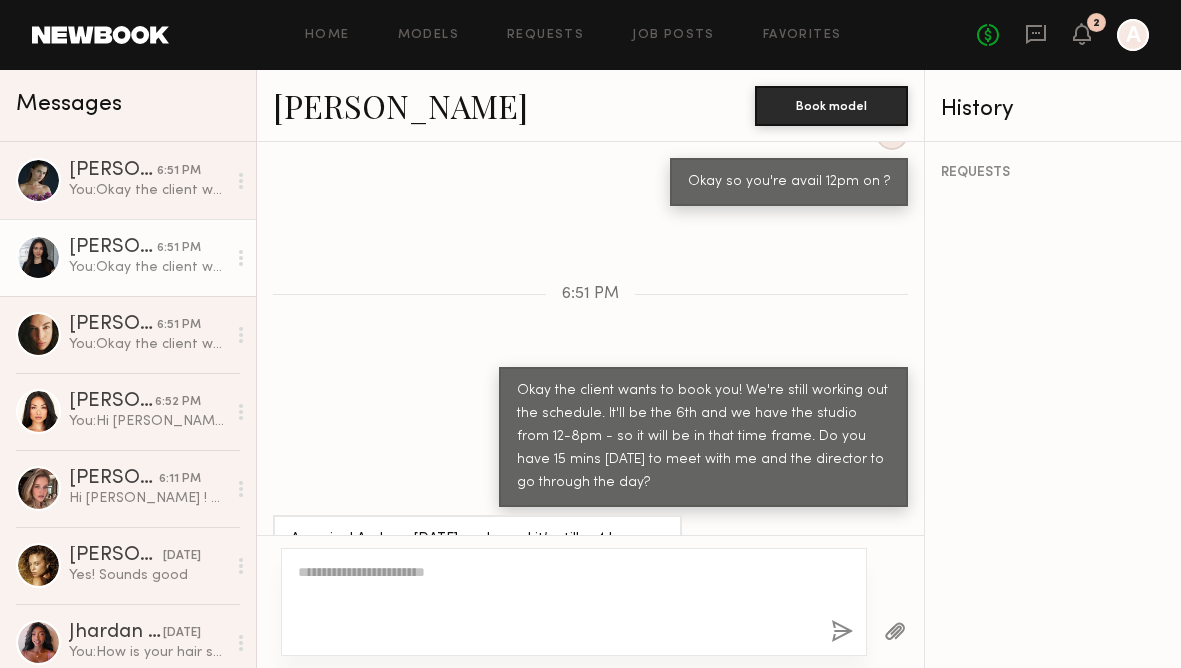 scroll, scrollTop: 1615, scrollLeft: 0, axis: vertical 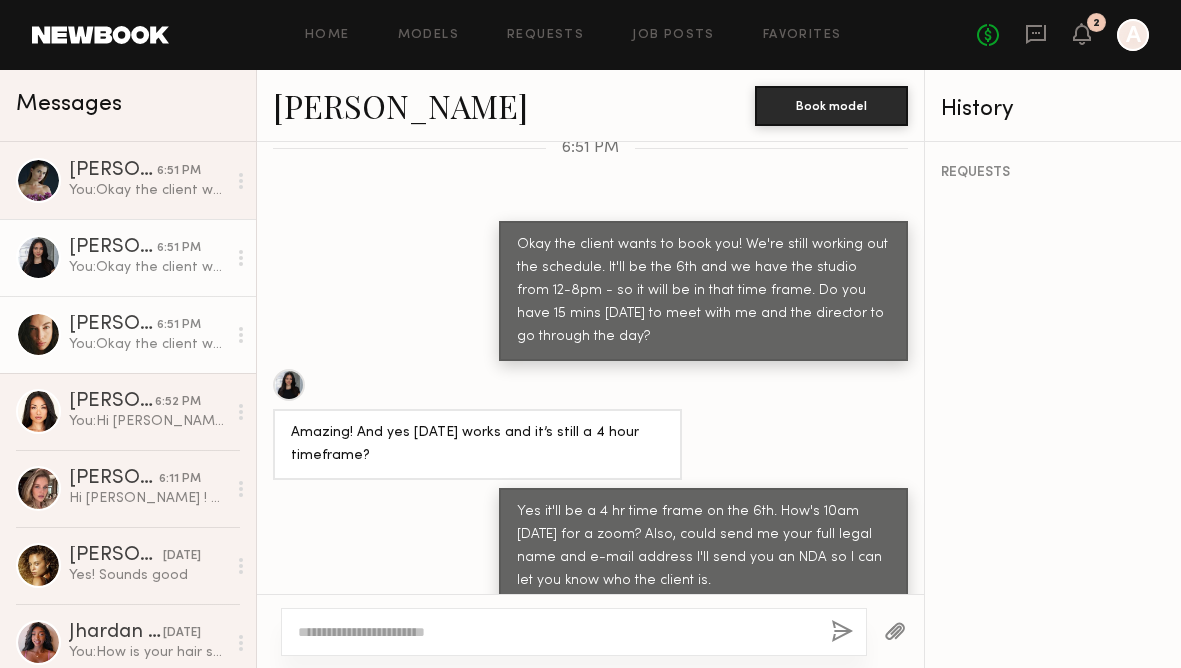 click on "[PERSON_NAME]" 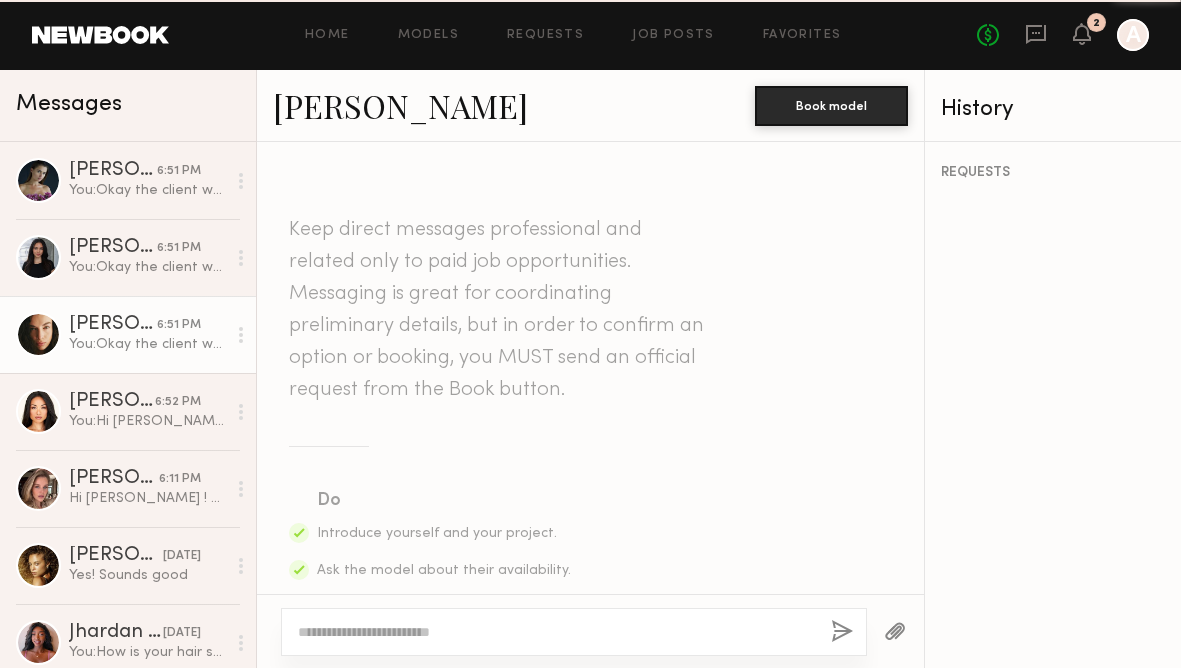 scroll, scrollTop: 2693, scrollLeft: 0, axis: vertical 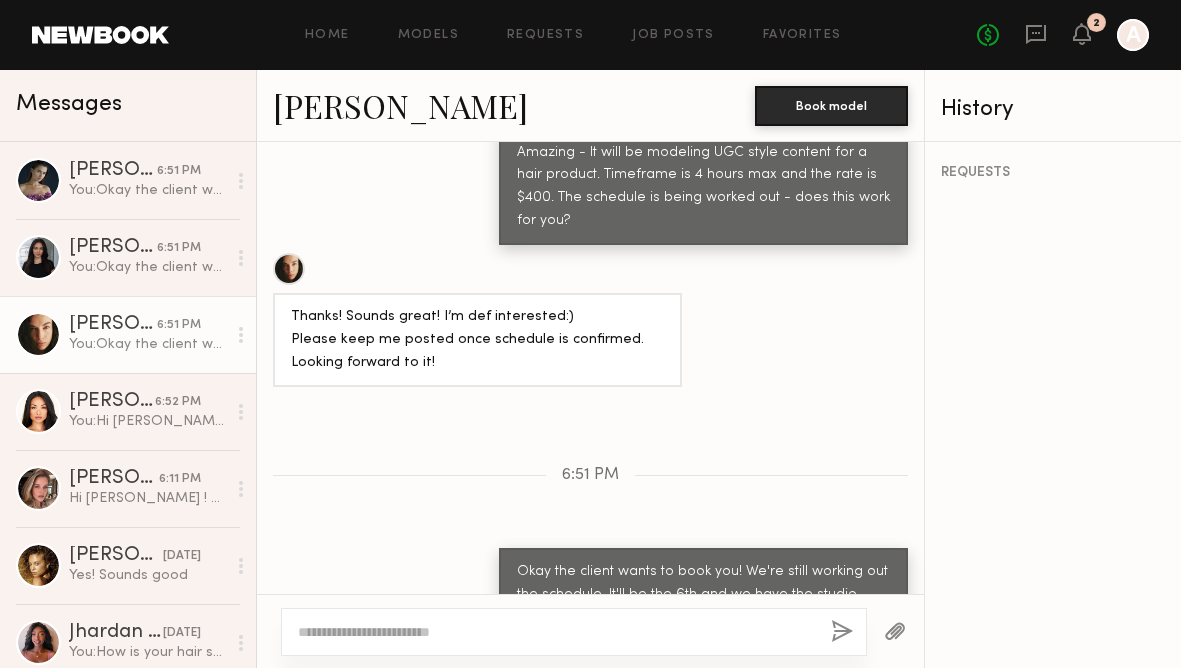 click 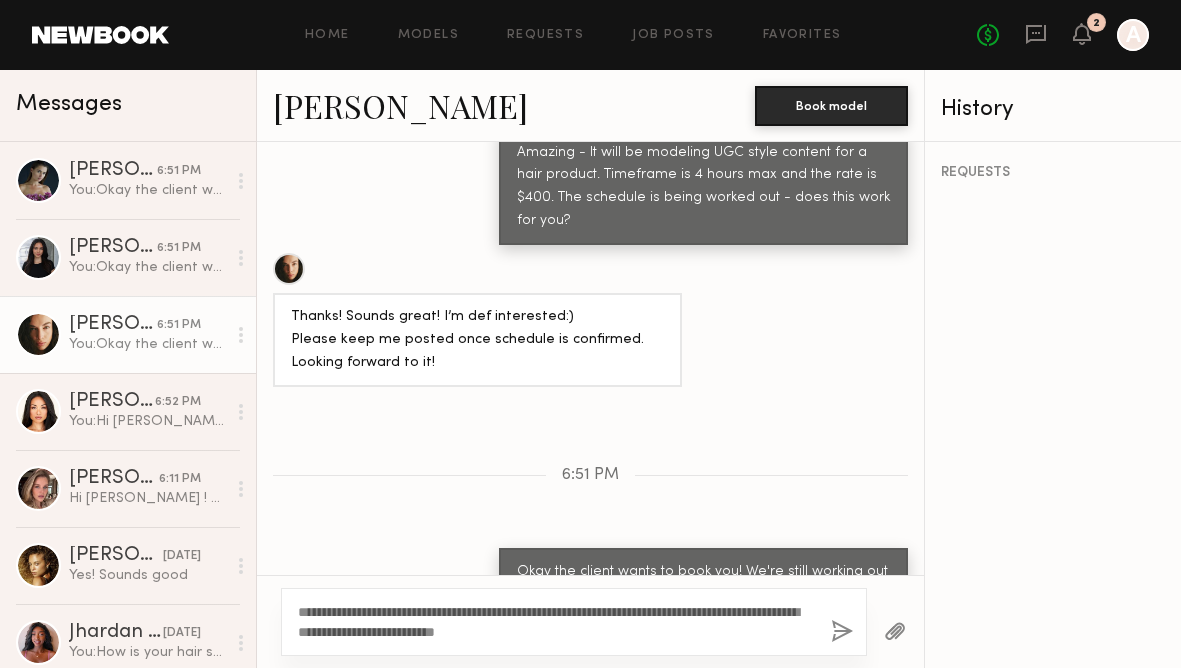 type on "**********" 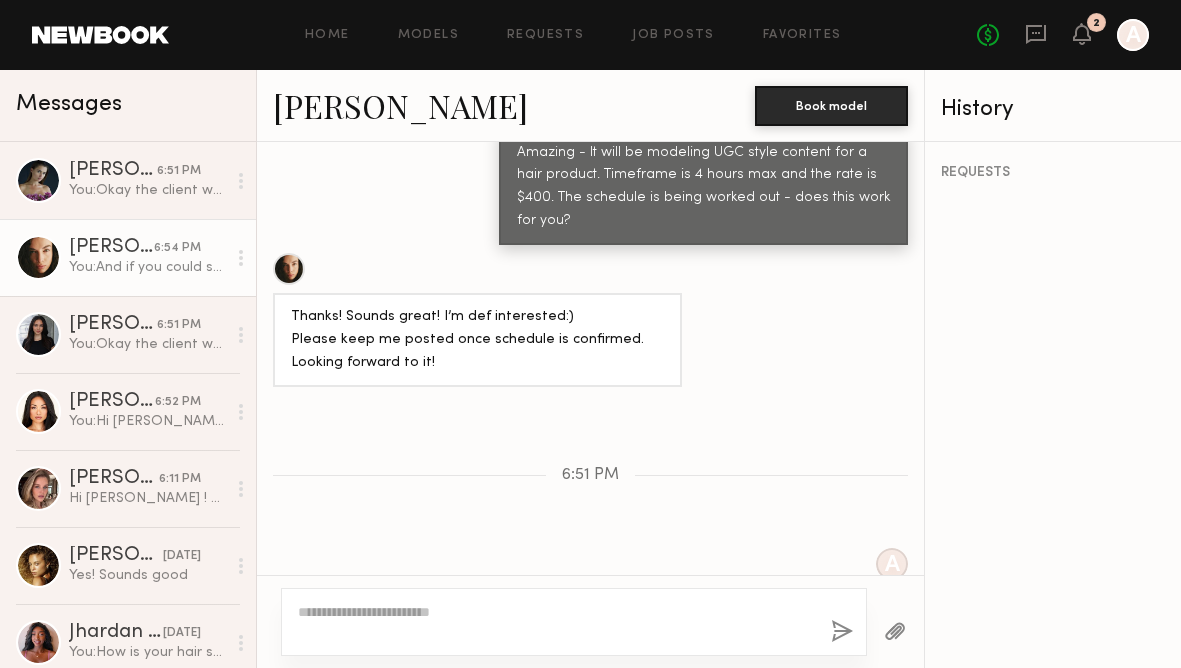 scroll, scrollTop: 2835, scrollLeft: 0, axis: vertical 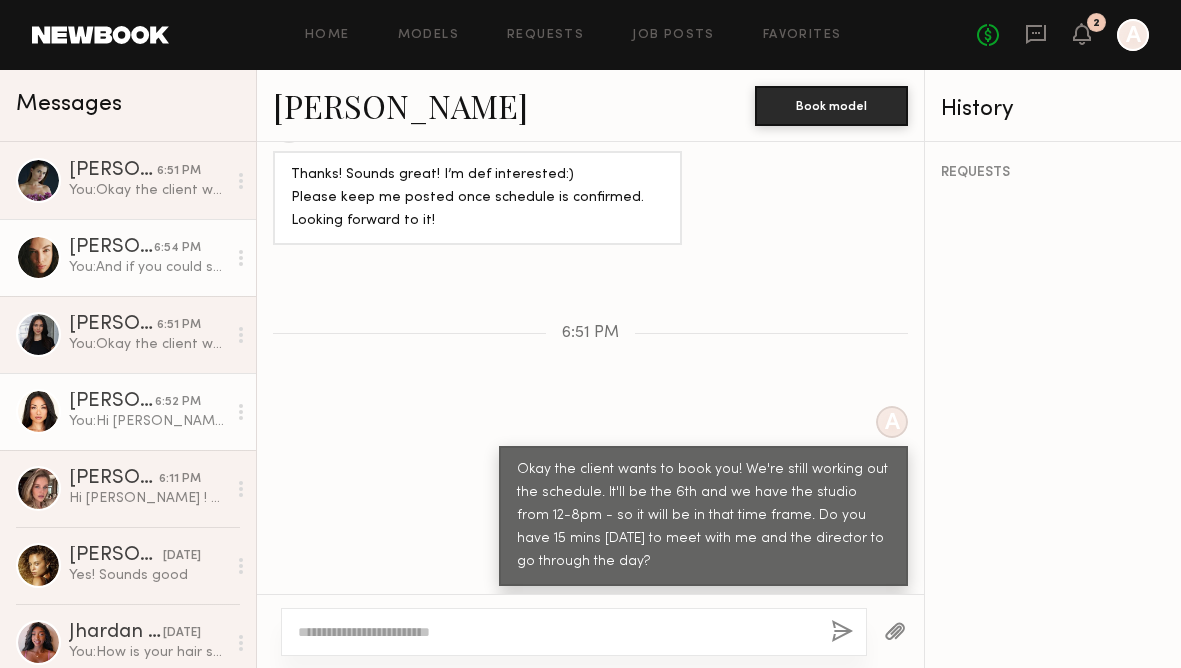 click on "[PERSON_NAME]" 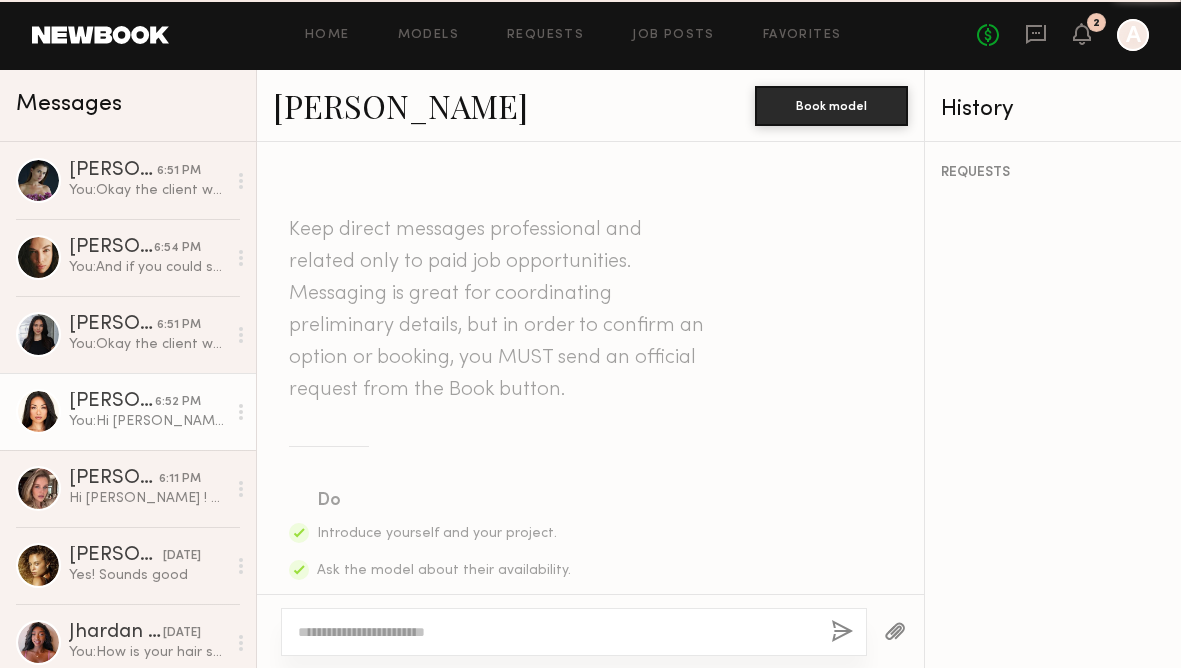 scroll, scrollTop: 1463, scrollLeft: 0, axis: vertical 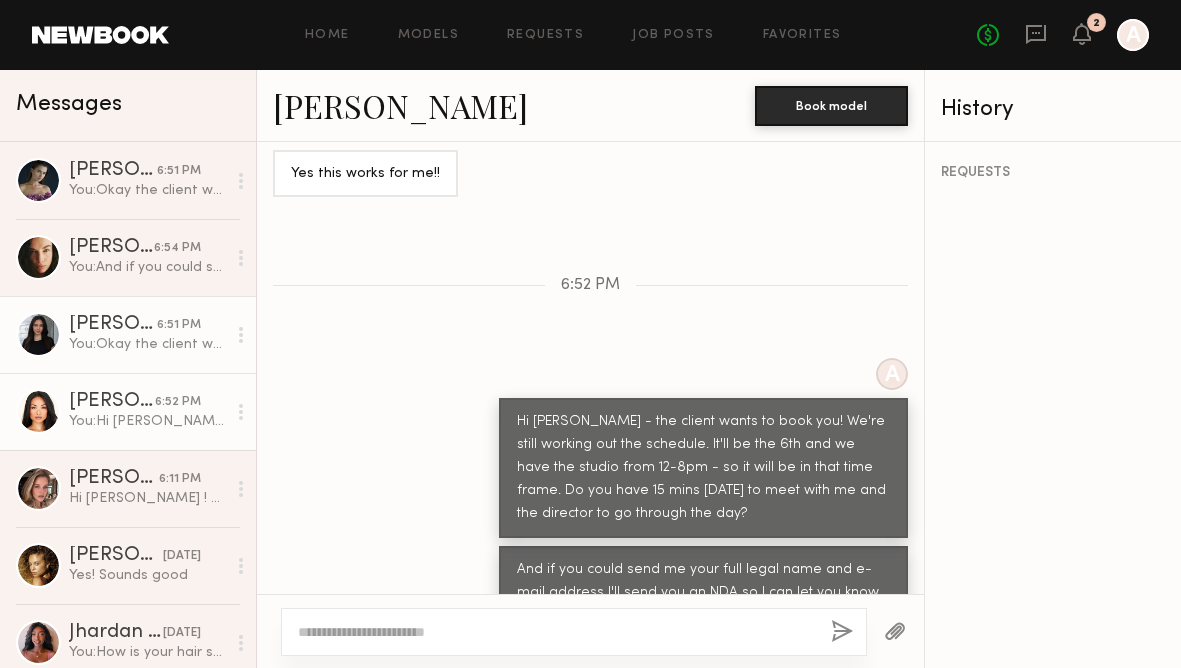 click on "You:  Okay the client wants to book you! We're still working out the schedule. It'll be the 6th and we have the studio from 12-8pm - so it will be in that time frame. Do you have 15 mins on Thursday to meet with me and the director to go through the day?" 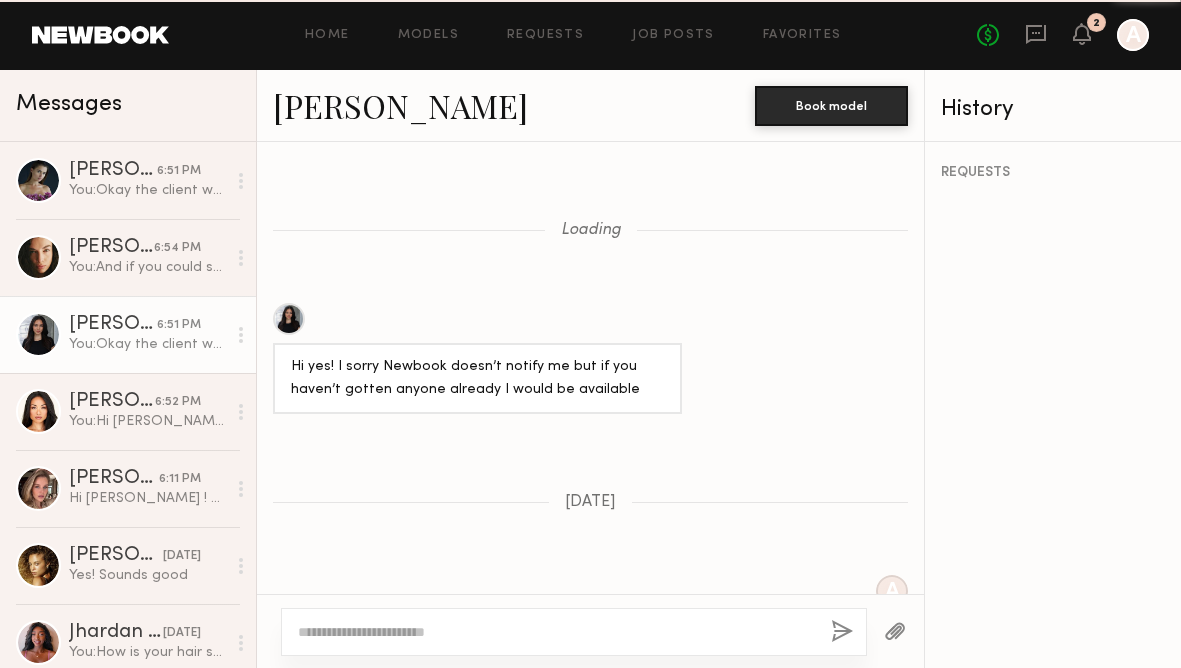 scroll, scrollTop: 1615, scrollLeft: 0, axis: vertical 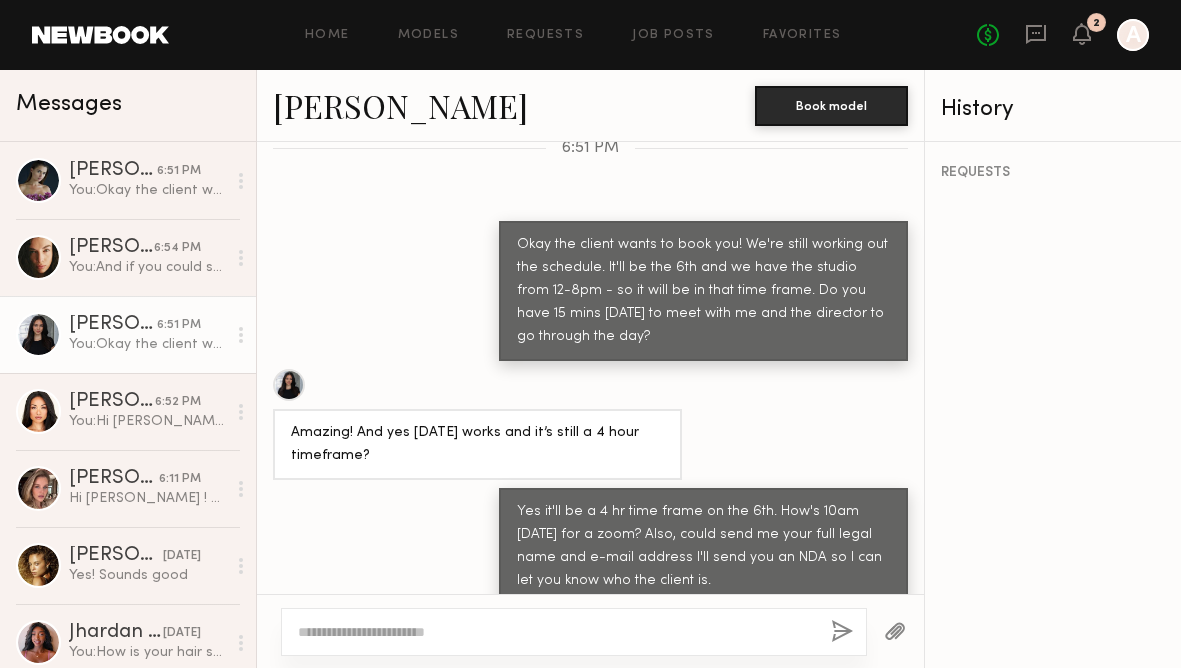click on "[PERSON_NAME]" 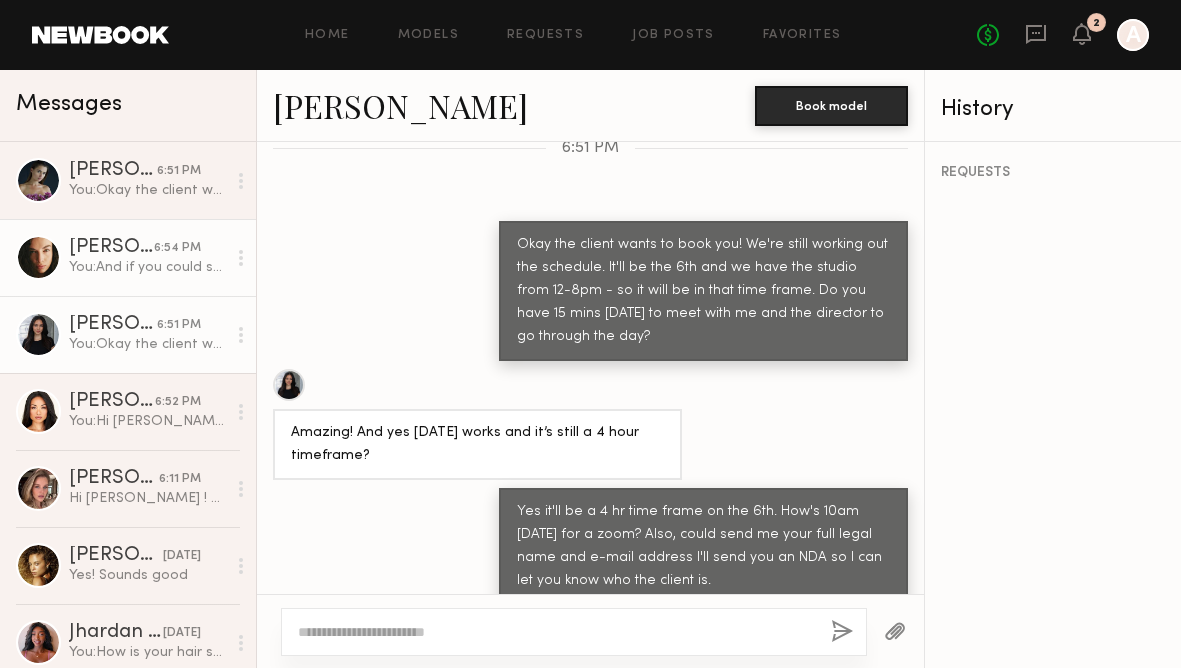 click on "[PERSON_NAME]" 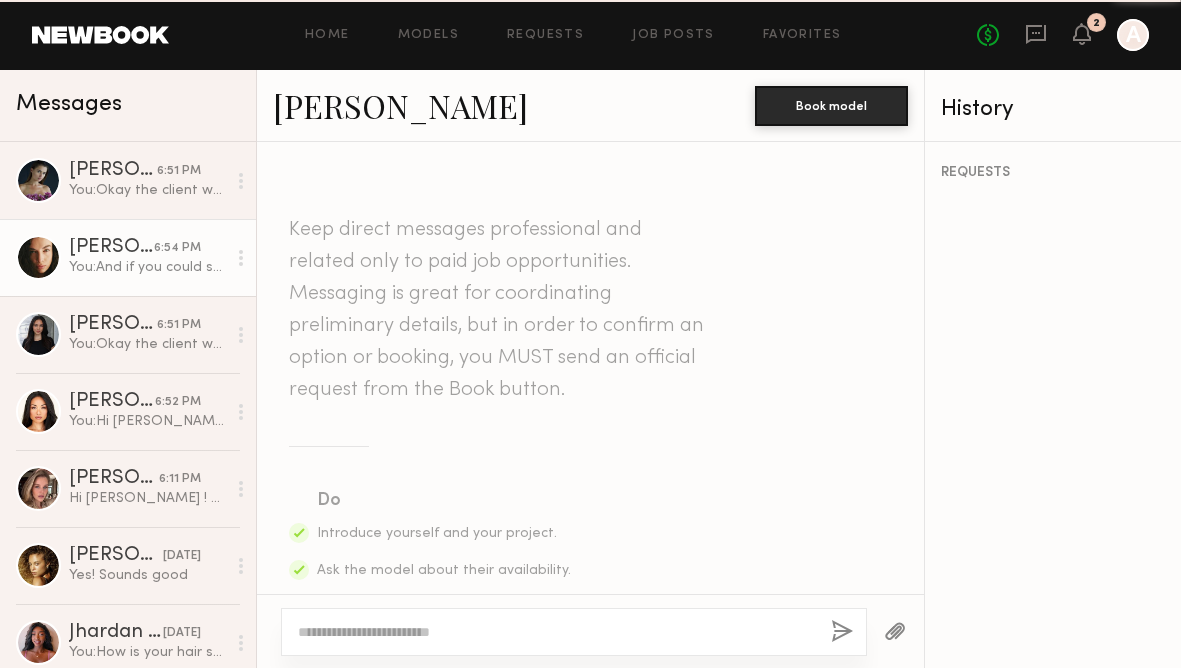 scroll, scrollTop: 2835, scrollLeft: 0, axis: vertical 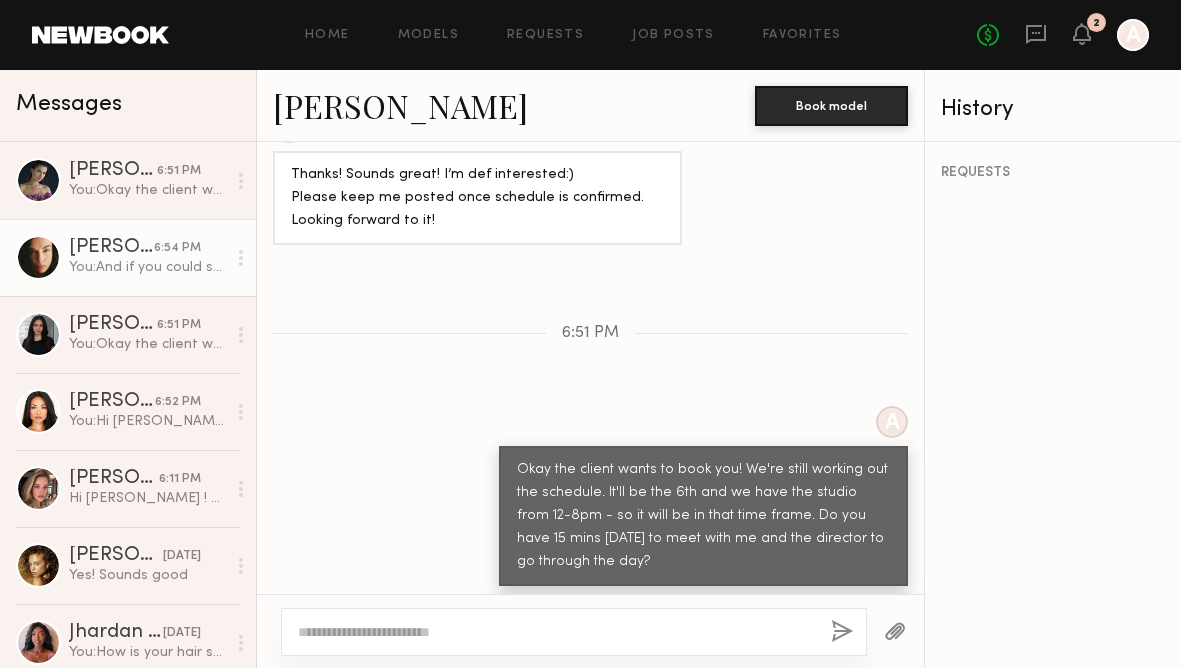 click on "[PERSON_NAME]" 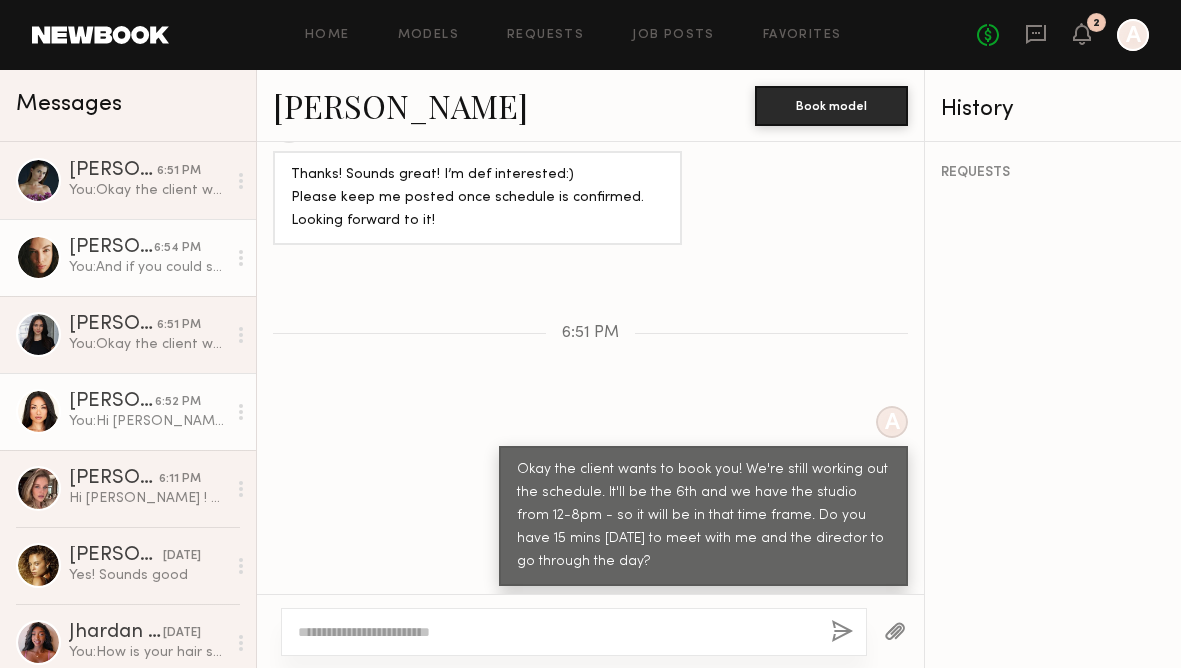 click on "You:  Hi Jules -  the client wants to book you! We're still working out the schedule. It'll be the 6th and we have the studio from 12-8pm - so it will be in that time frame. Do you have 15 mins on Thursday to meet with me and the director to go through the day?" 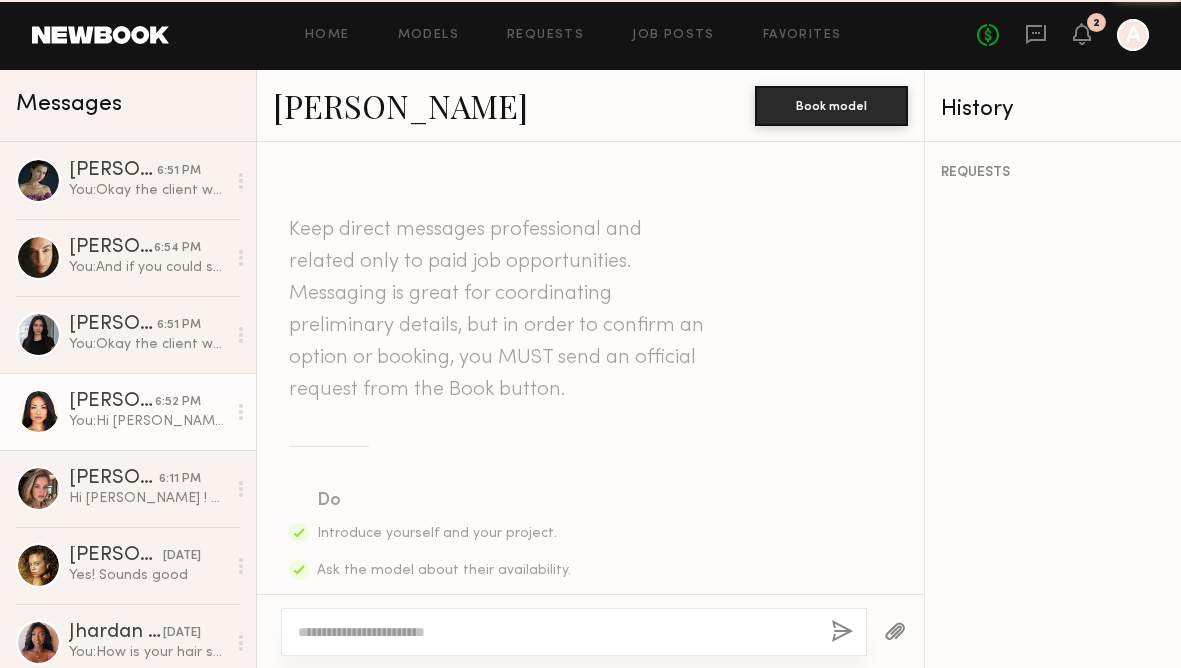 scroll, scrollTop: 1463, scrollLeft: 0, axis: vertical 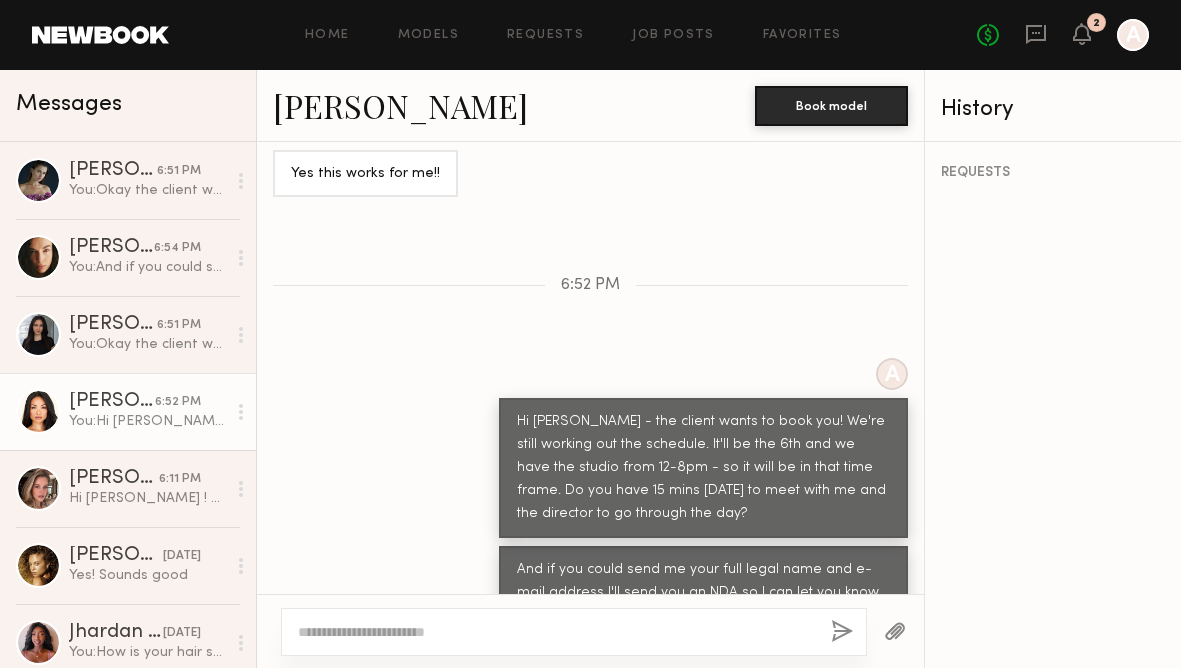 click on "You:  Hi Jules -  the client wants to book you! We're still working out the schedule. It'll be the 6th and we have the studio from 12-8pm - so it will be in that time frame. Do you have 15 mins on Thursday to meet with me and the director to go through the day?" 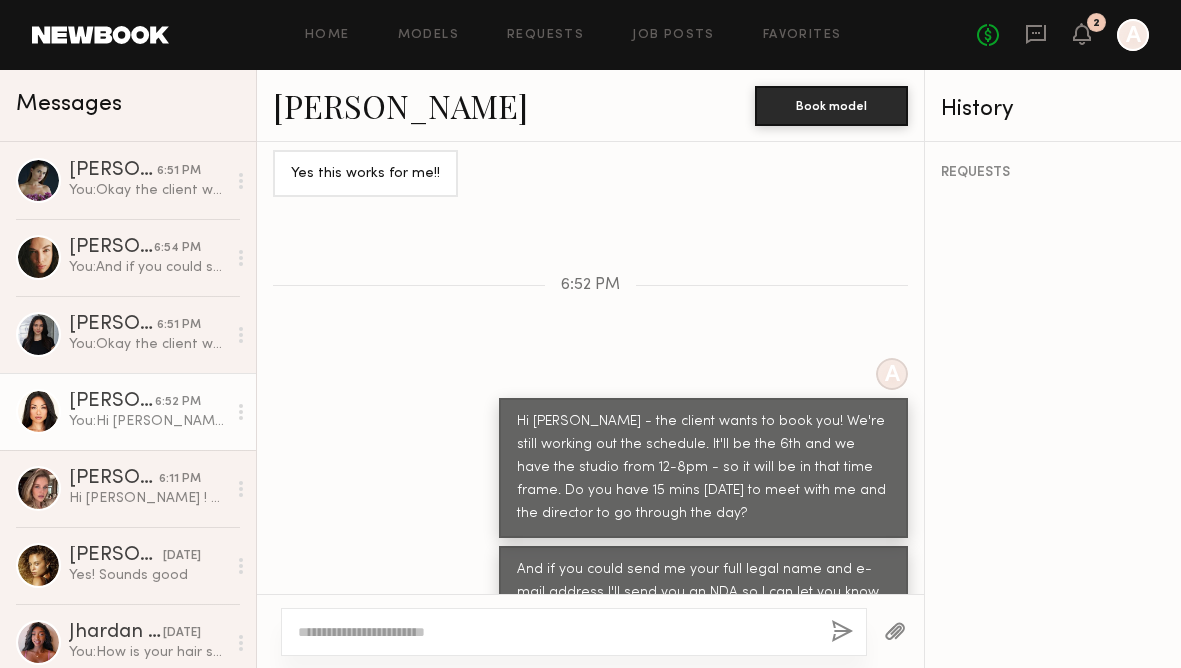 click on "[PERSON_NAME]" 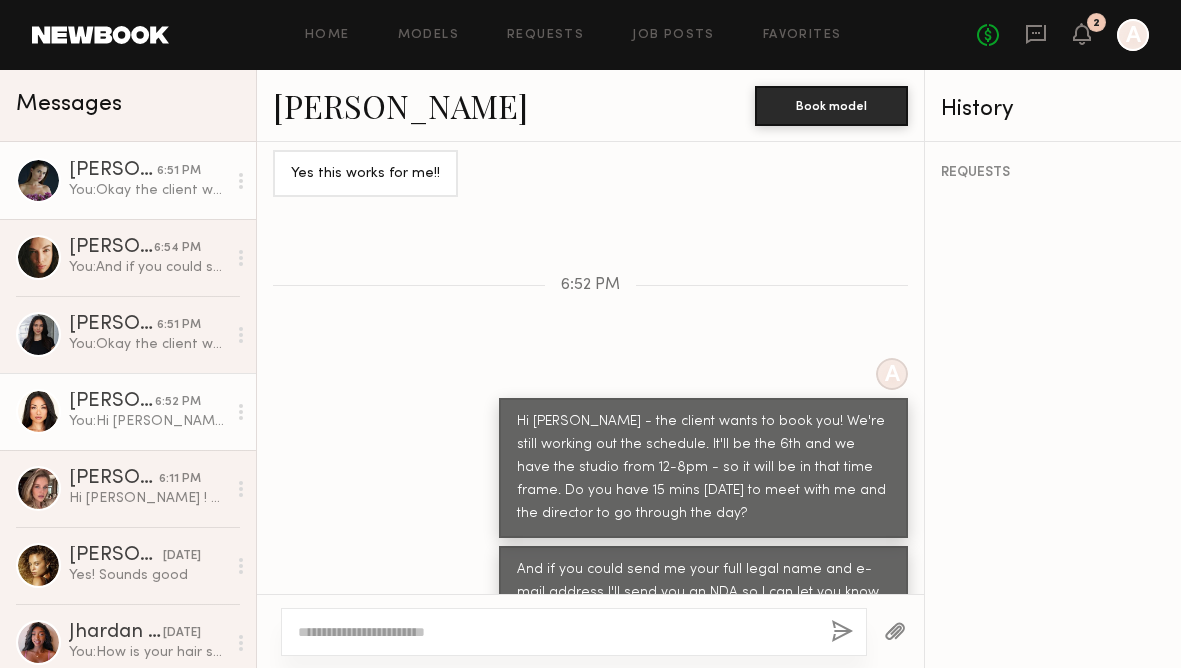 click on "Liv M. 6:51 PM You:  Okay the client wants to book you! We're still working out the schedule. It'll be the 6th and we have the studio from 12-8pm - so it will be in that time frame.  Do you have 15 mins on Thursday to meet with me and the director to go through the day?" 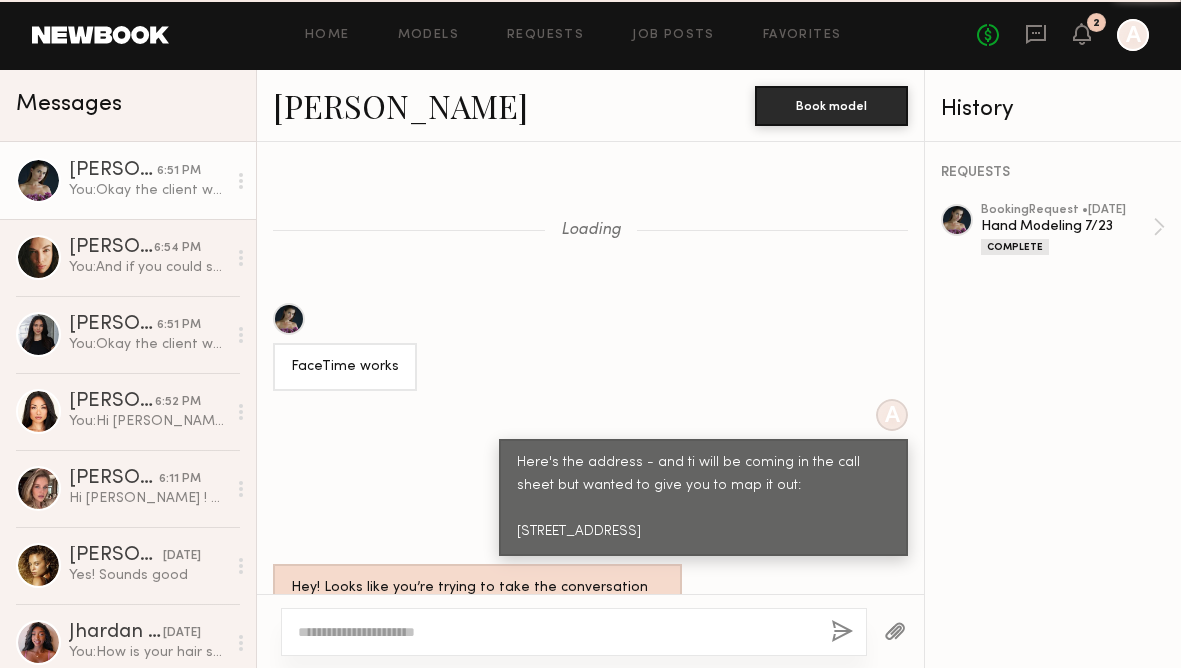 scroll, scrollTop: 1571, scrollLeft: 0, axis: vertical 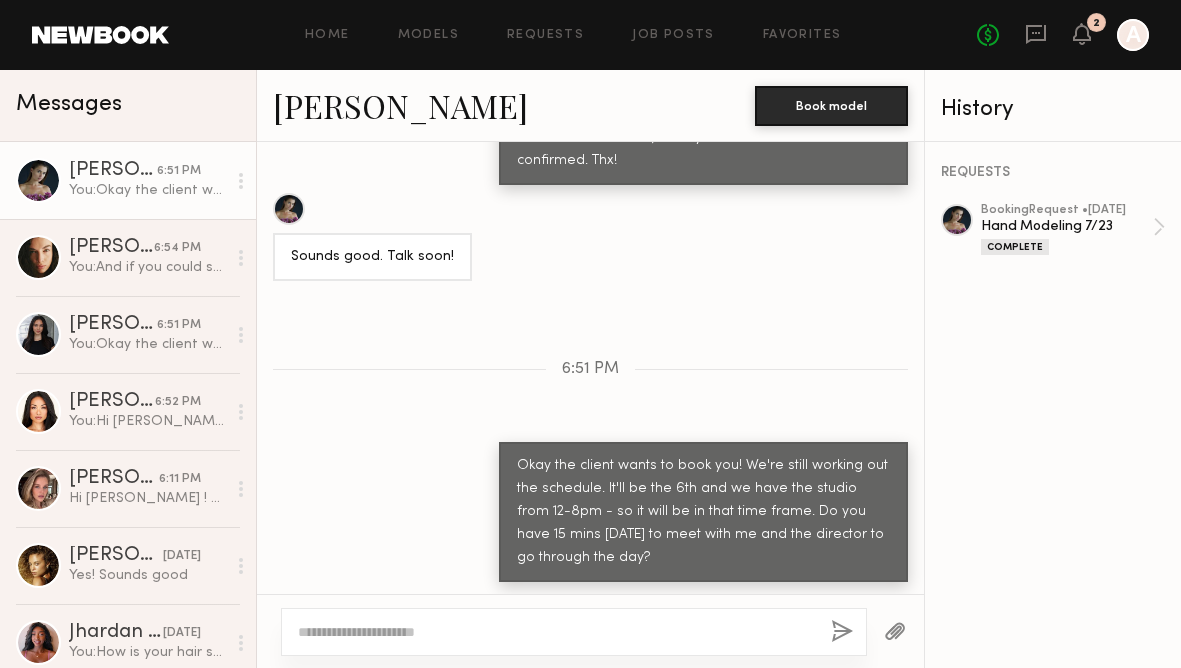 click on "[PERSON_NAME]" 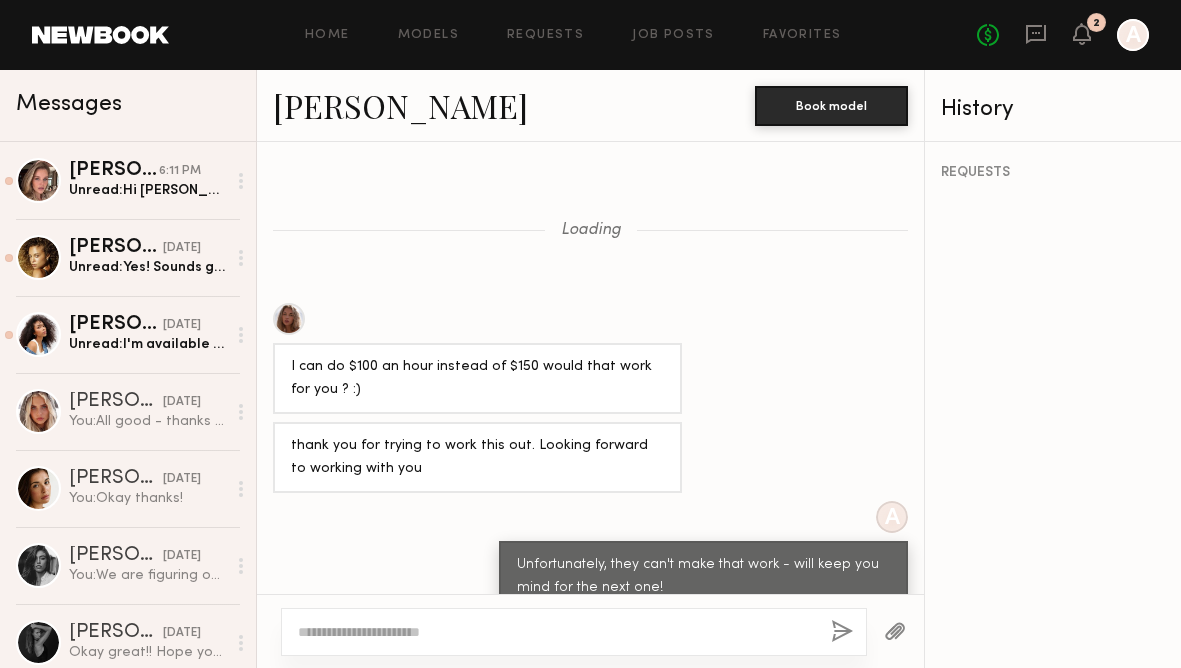 scroll, scrollTop: 0, scrollLeft: 0, axis: both 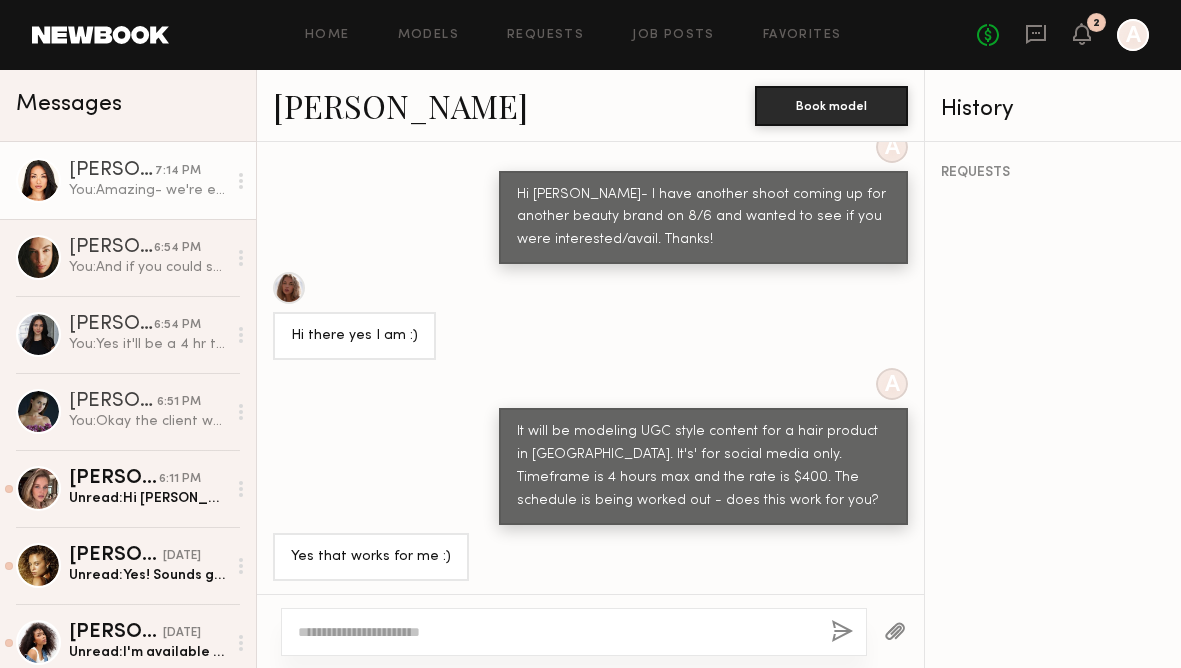 click on "Jules A. 7:14 PM You:  Amazing- we're excited too. Also, are you paid thru a business?" 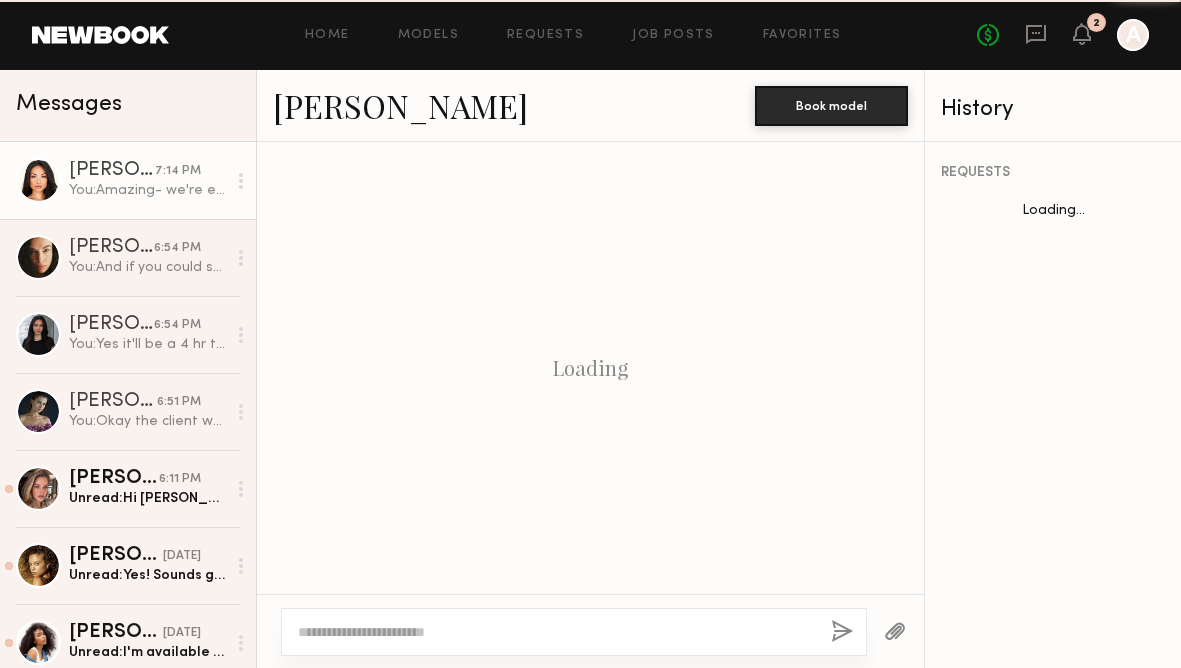scroll, scrollTop: 1730, scrollLeft: 0, axis: vertical 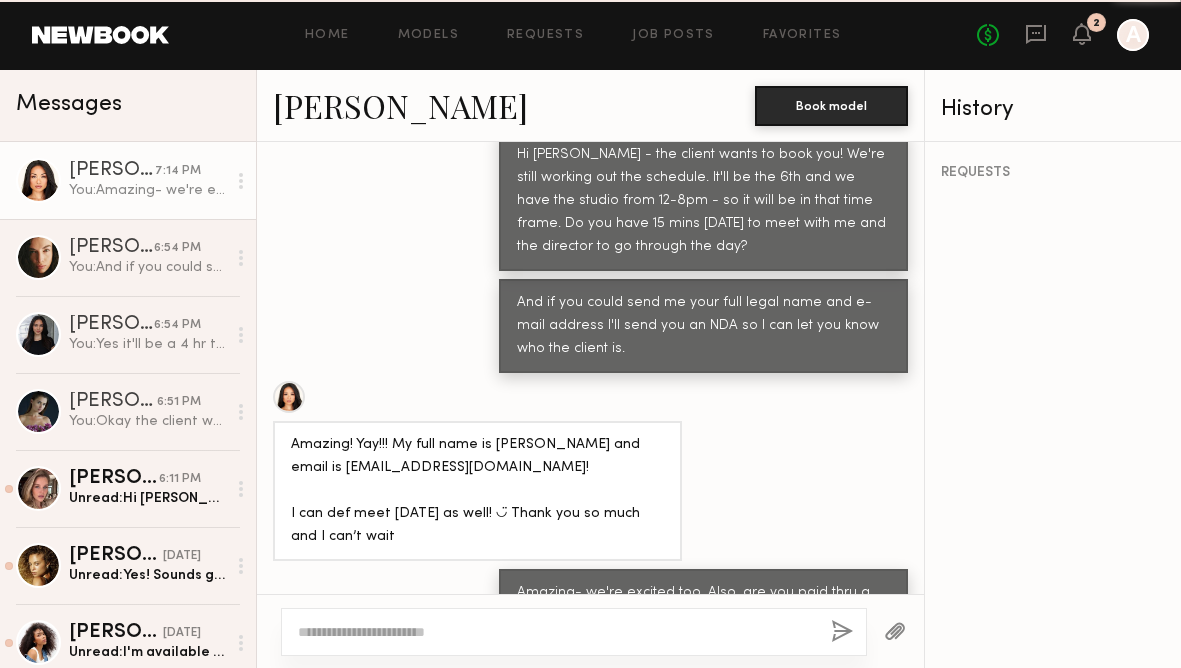 click on "Jules A." 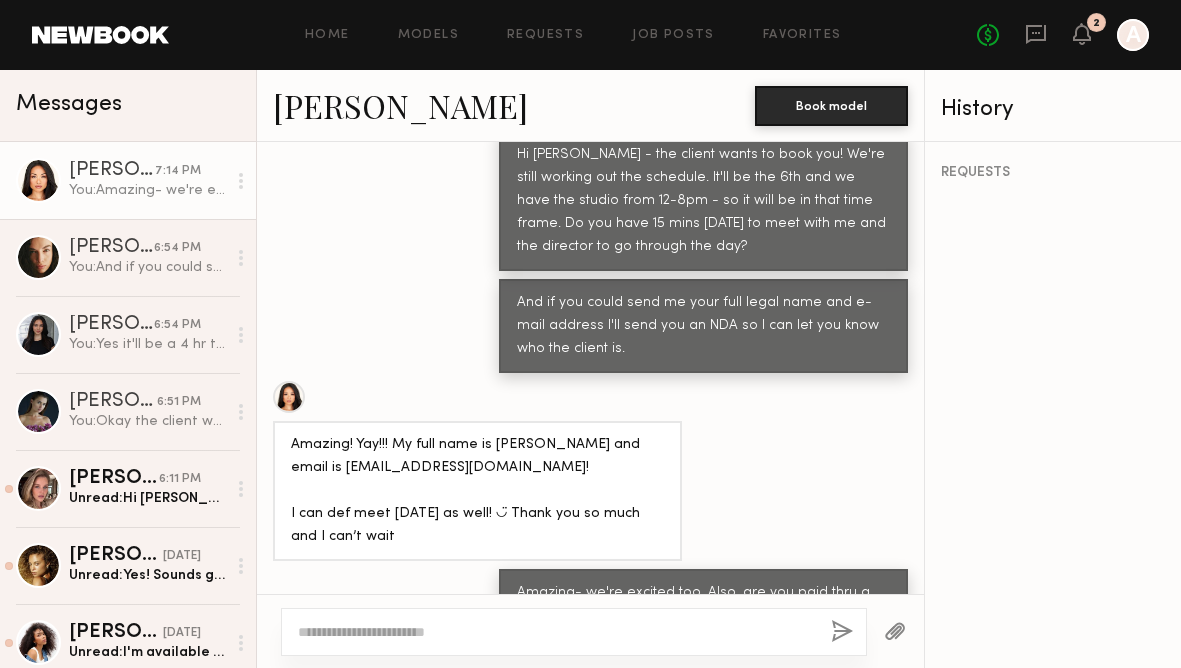 click on "Amazing! Yay!!! My full name is Jules Aurora and email is julesauroramodel@gmail.com!
I can def meet on thurs as well! ◡̈ Thank you so much and I can’t wait" 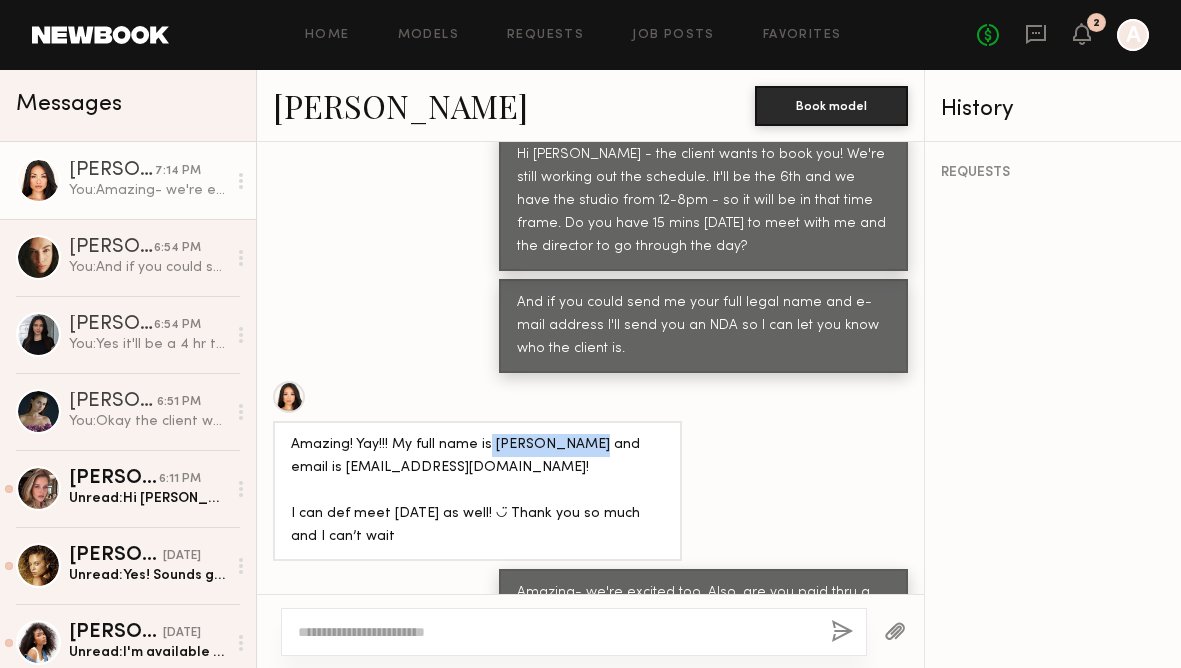 drag, startPoint x: 570, startPoint y: 380, endPoint x: 487, endPoint y: 381, distance: 83.00603 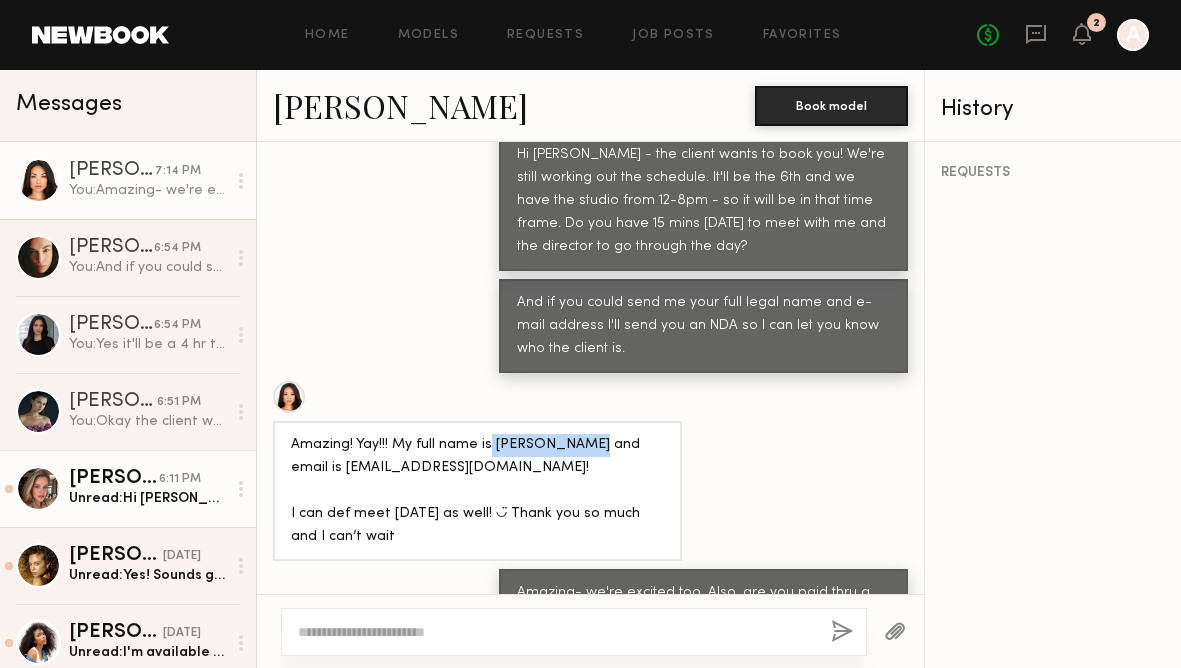 click on "[PERSON_NAME] 6:11 PM Unread:  Hi [PERSON_NAME] ! So sorry for bothering you again , but looks like they are still figuring out the schedule so if you  still want to book me I will be happy to accept the request, because at the moment I am still available
Just let me know and I ll book out the date  for you" 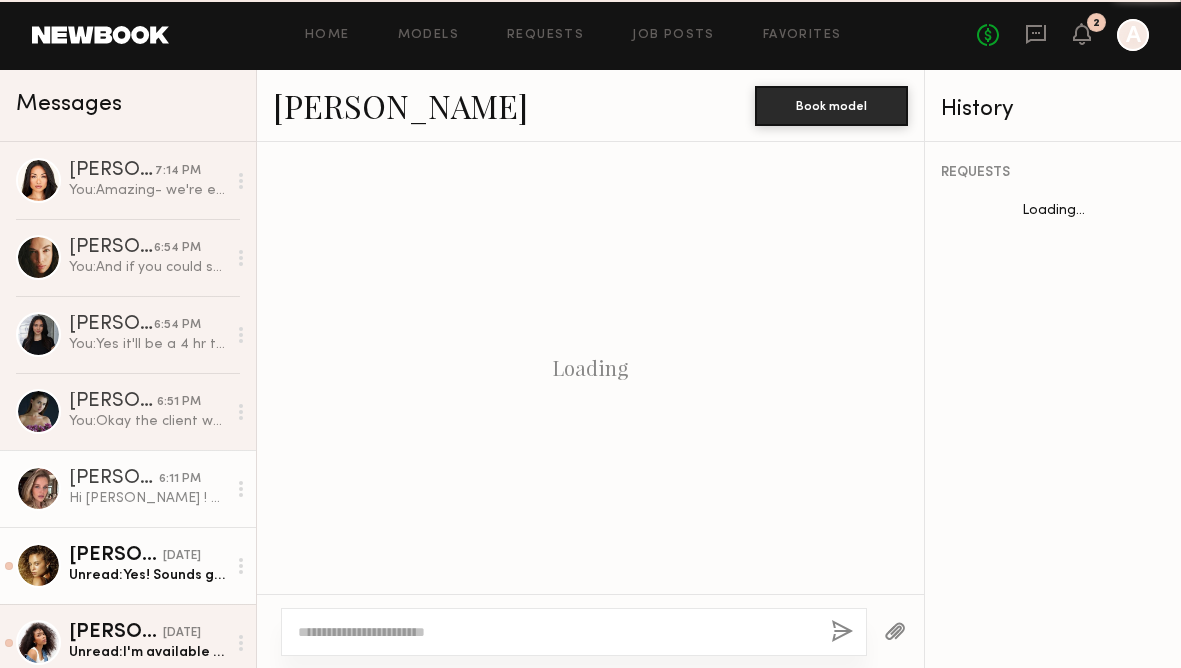 scroll, scrollTop: 1473, scrollLeft: 0, axis: vertical 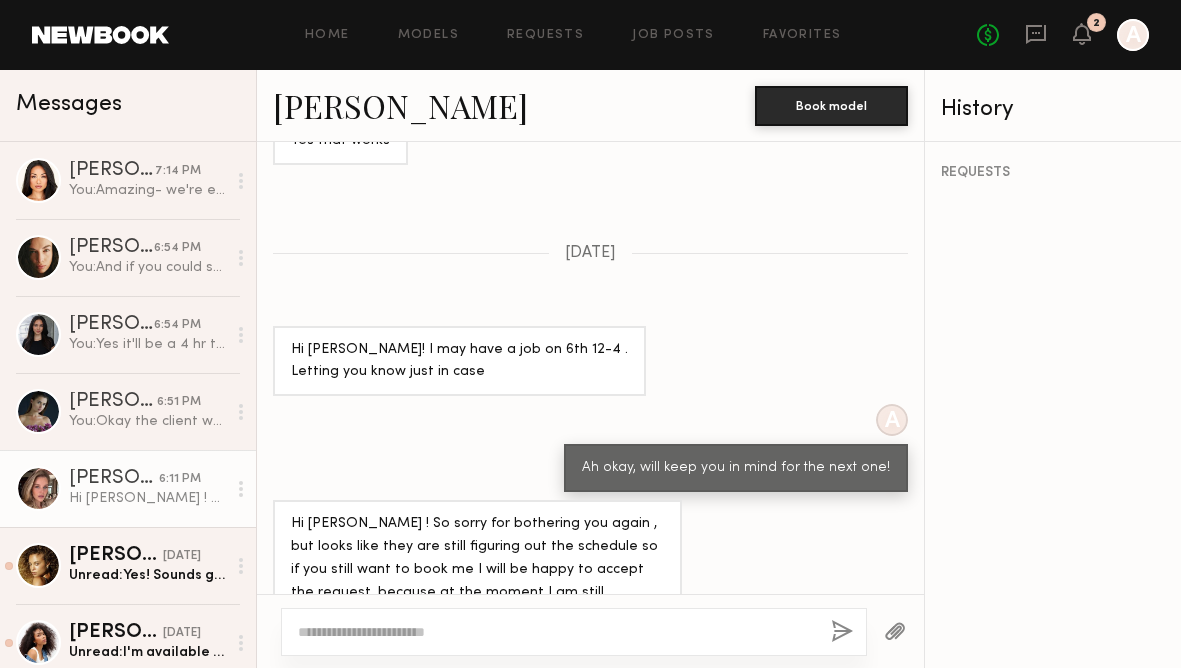 click on "[PERSON_NAME]" 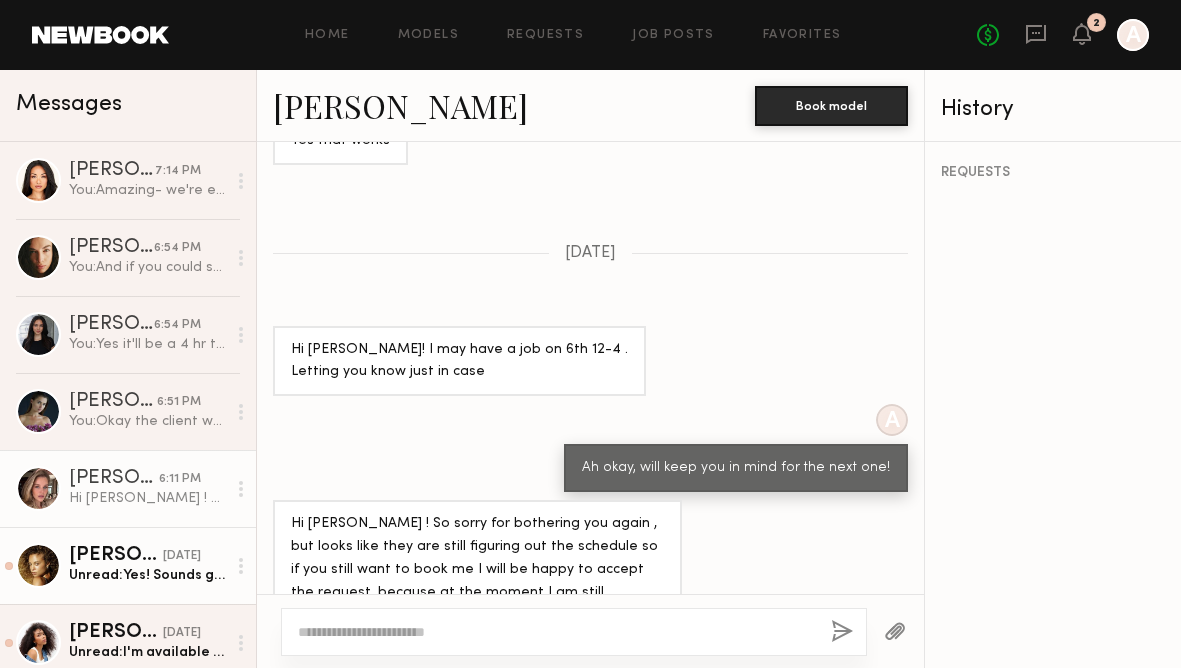 click on "[DATE]" 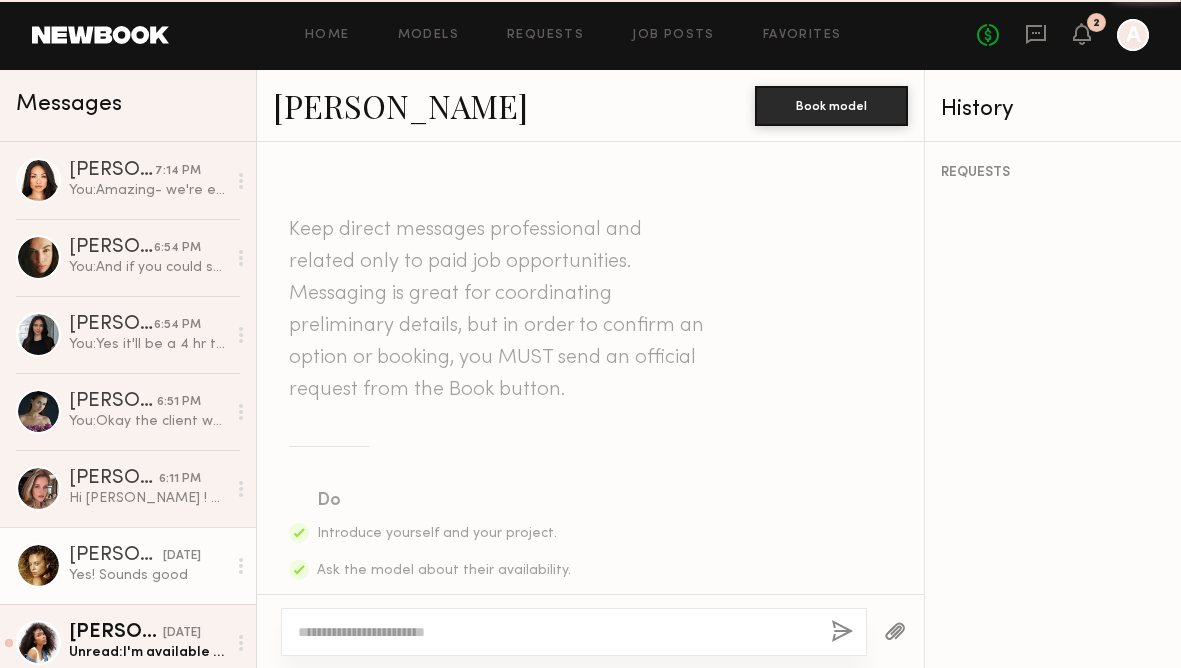 scroll, scrollTop: 2163, scrollLeft: 0, axis: vertical 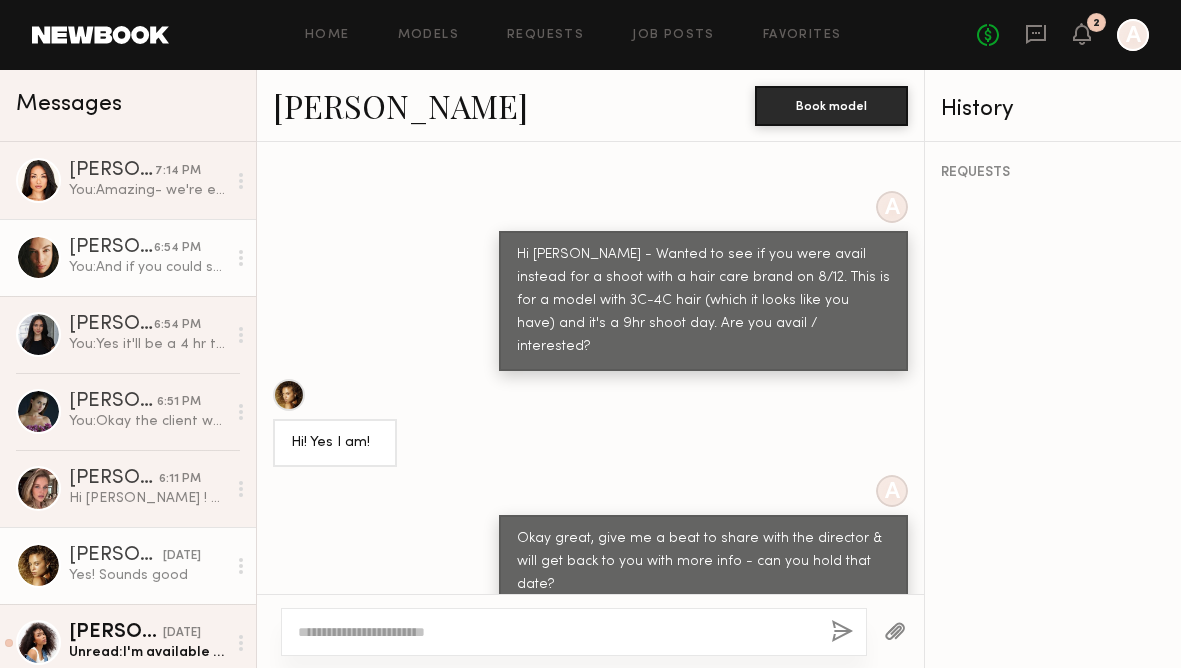 click on "Uliana V. 6:54 PM You:  And if you could send me your full legal name and e-mail address I'll send you an NDA so I can let you know who the client is." 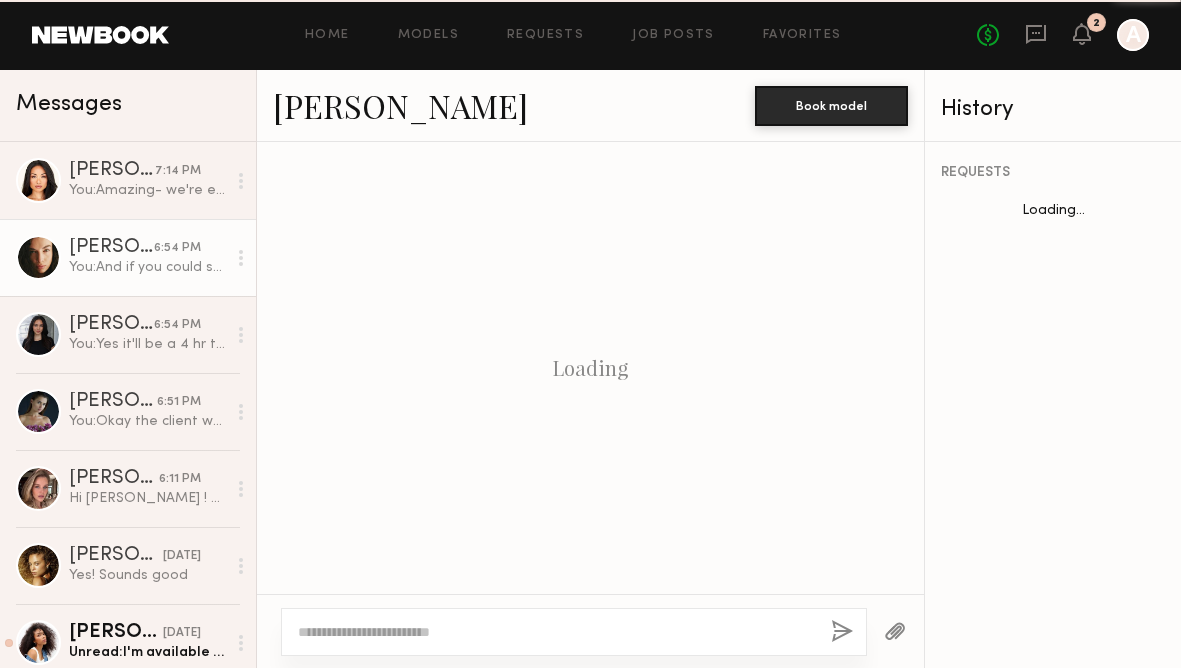 scroll, scrollTop: 1593, scrollLeft: 0, axis: vertical 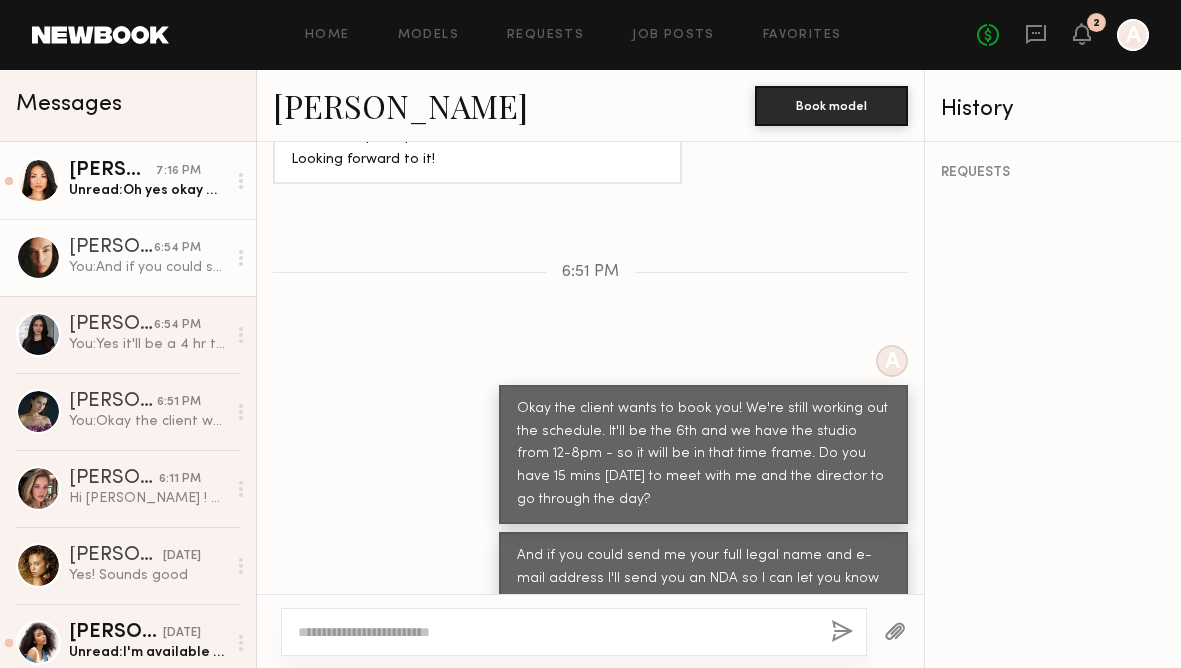 click on "Unread:  Oh yes okay my full name is Julianne Aurora Manalo - no I am not running through a business just my legal name!" 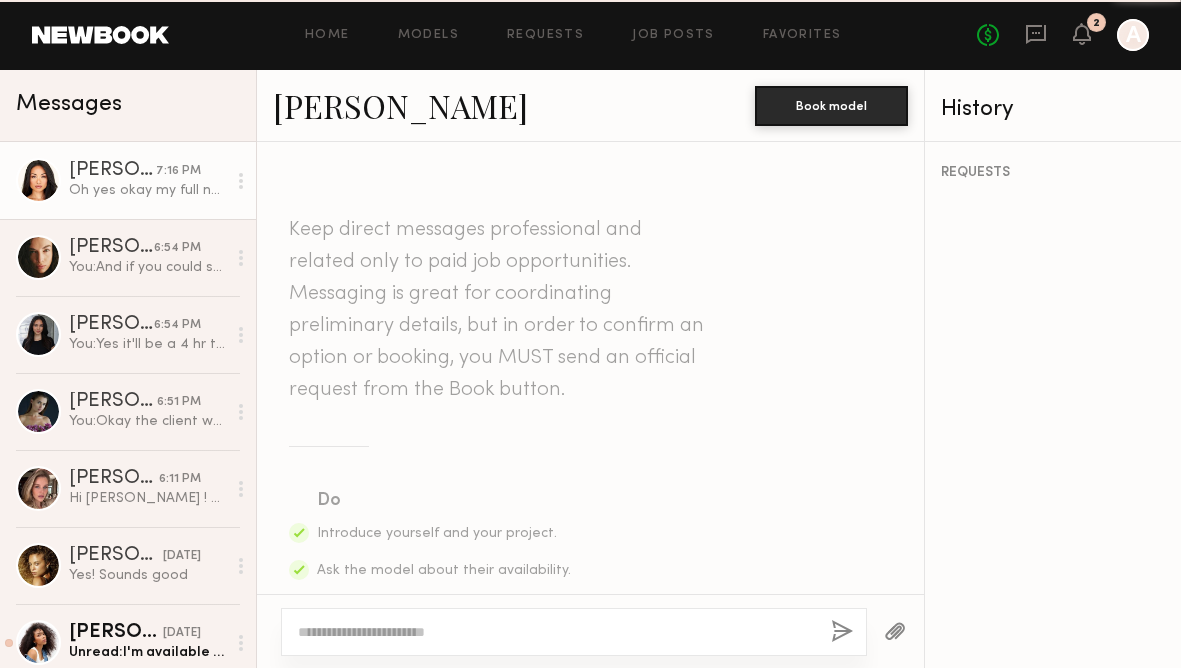 scroll, scrollTop: 1849, scrollLeft: 0, axis: vertical 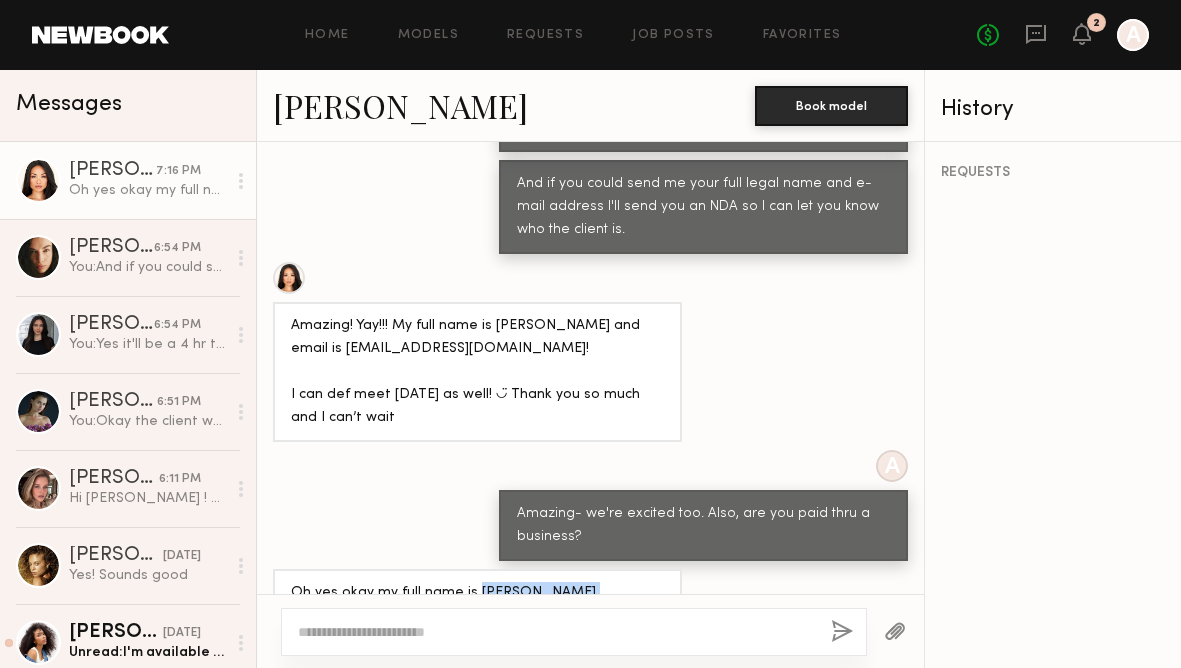 drag, startPoint x: 627, startPoint y: 530, endPoint x: 469, endPoint y: 539, distance: 158.25612 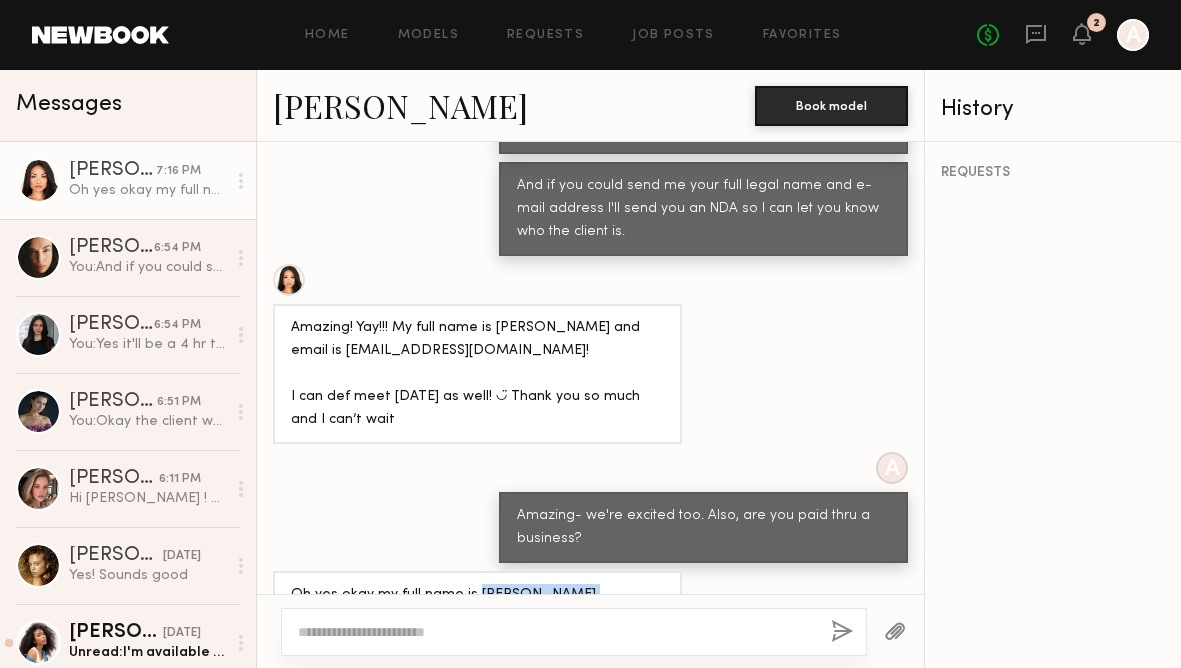 scroll, scrollTop: 1849, scrollLeft: 0, axis: vertical 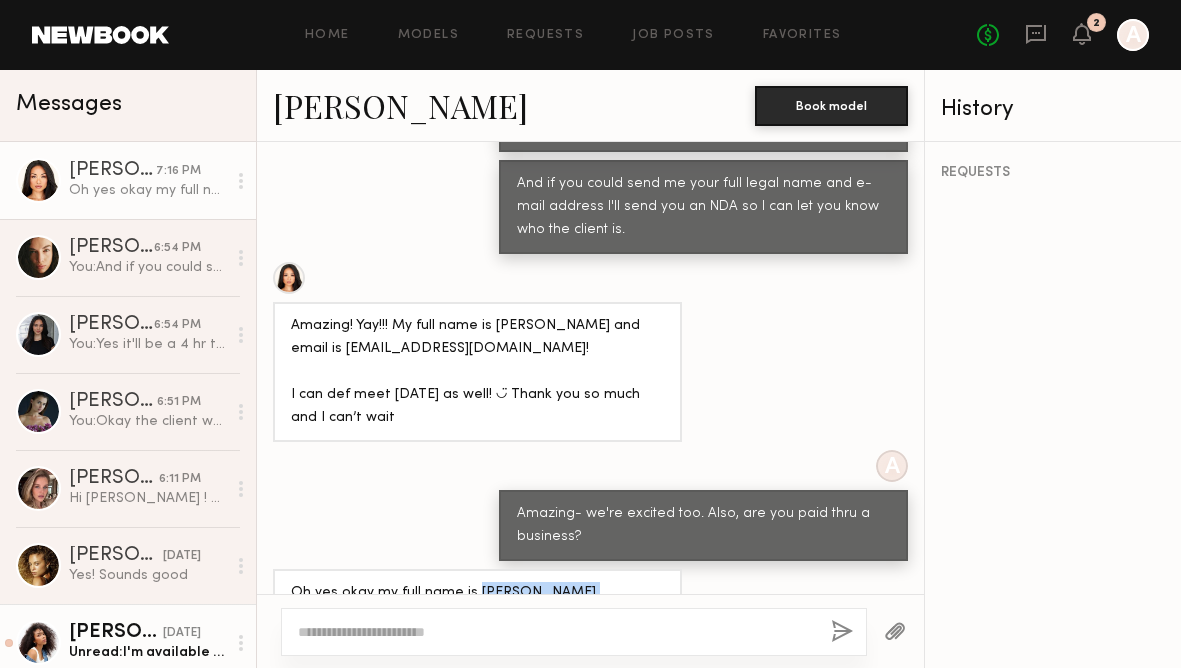 click on "Unread:  I'm available August 12! Please keep me posted, I’d love to work with you guys!!♡" 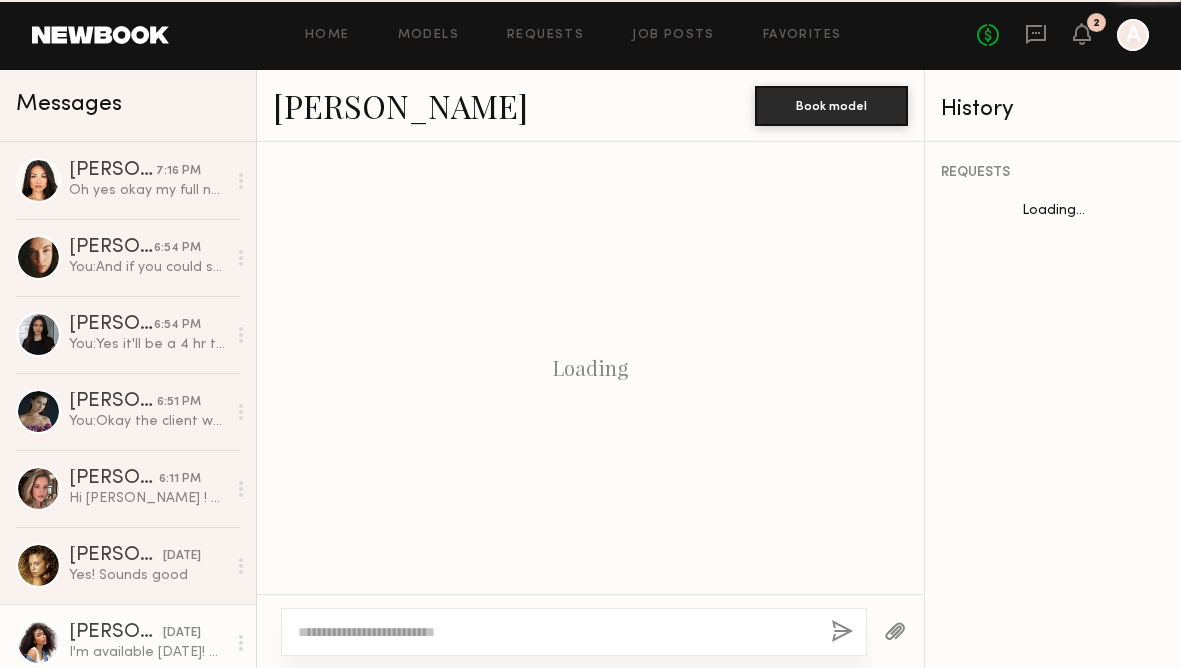scroll, scrollTop: 790, scrollLeft: 0, axis: vertical 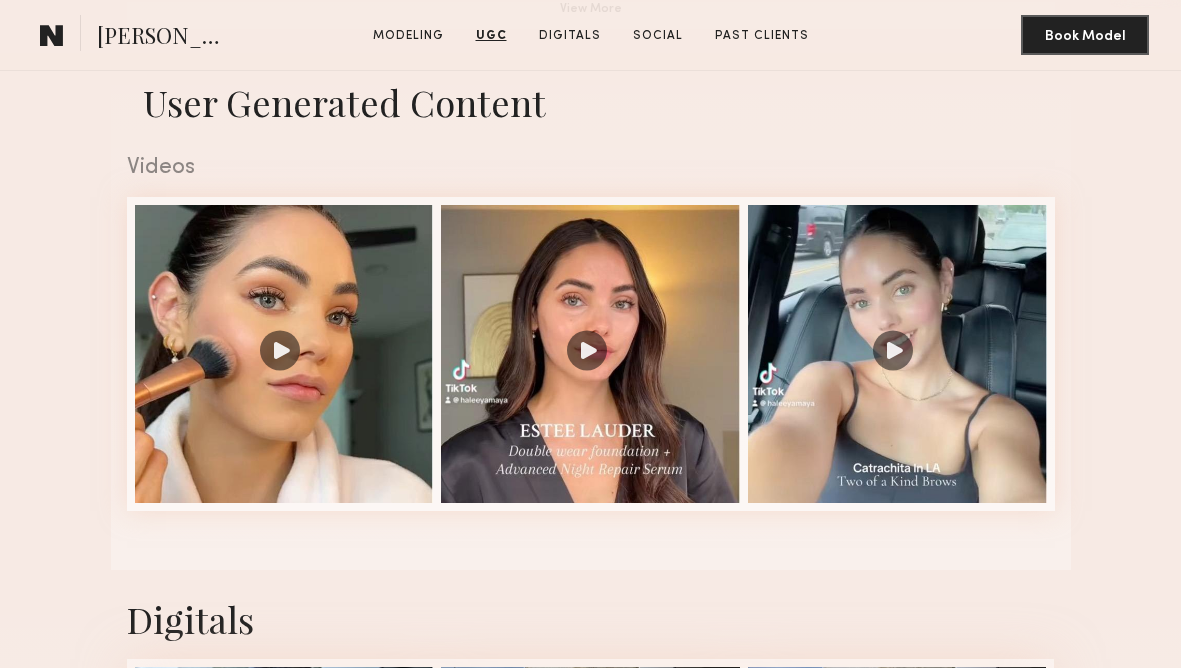 click at bounding box center [284, 354] 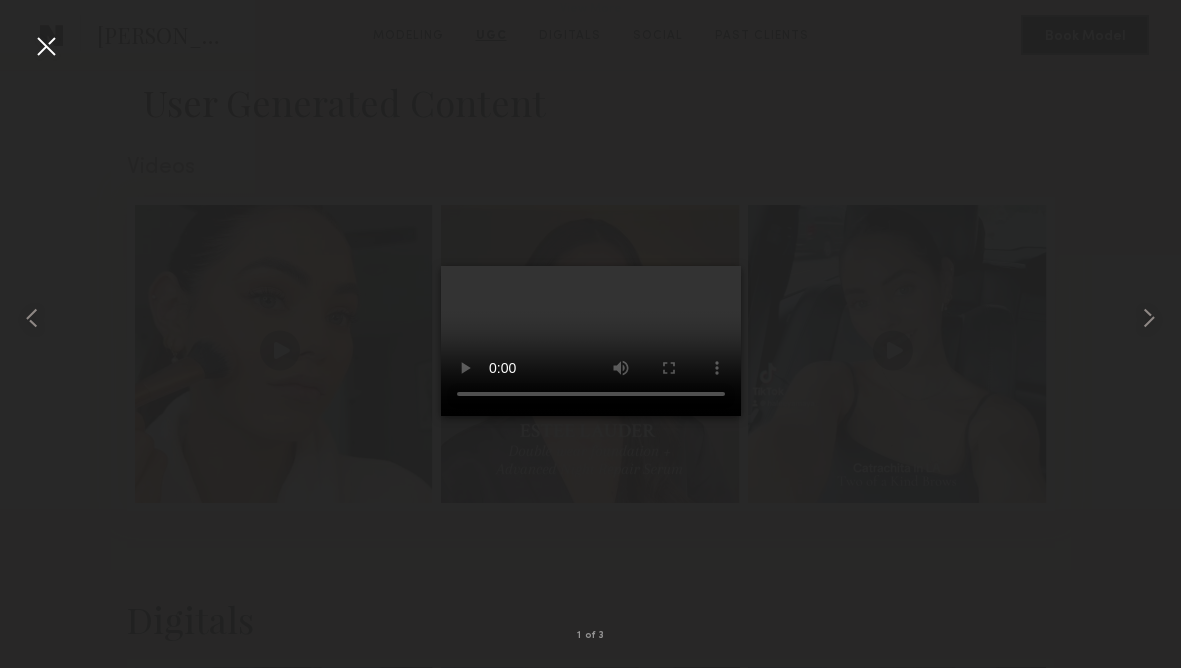 click at bounding box center (46, 46) 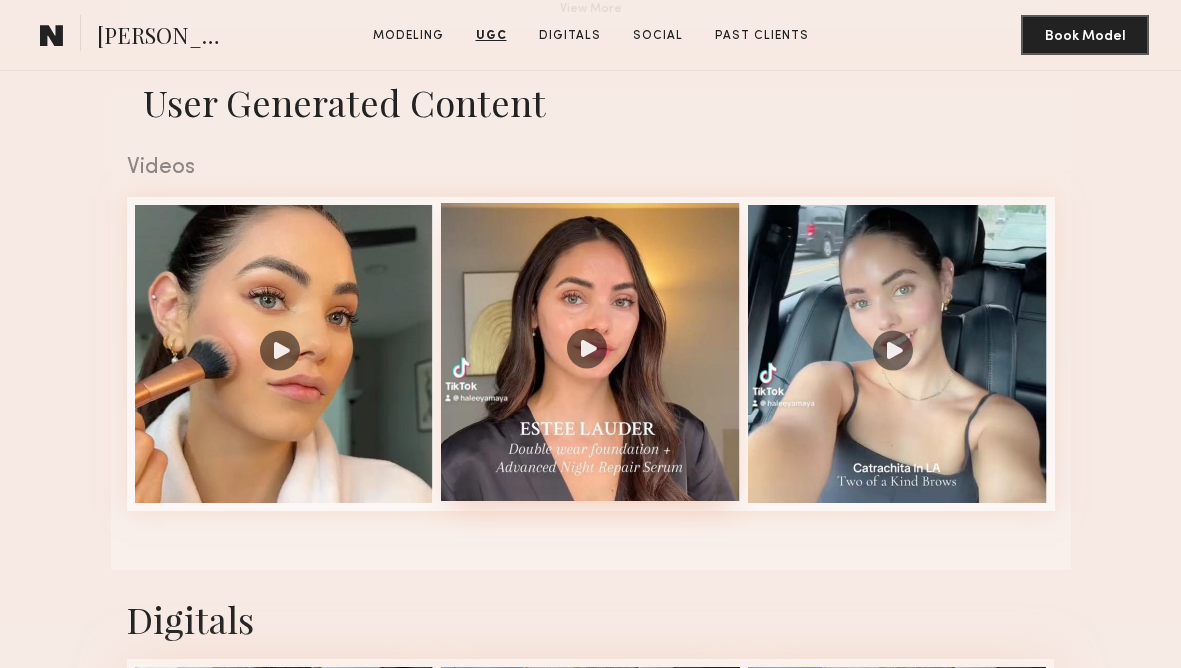 click at bounding box center [590, 352] 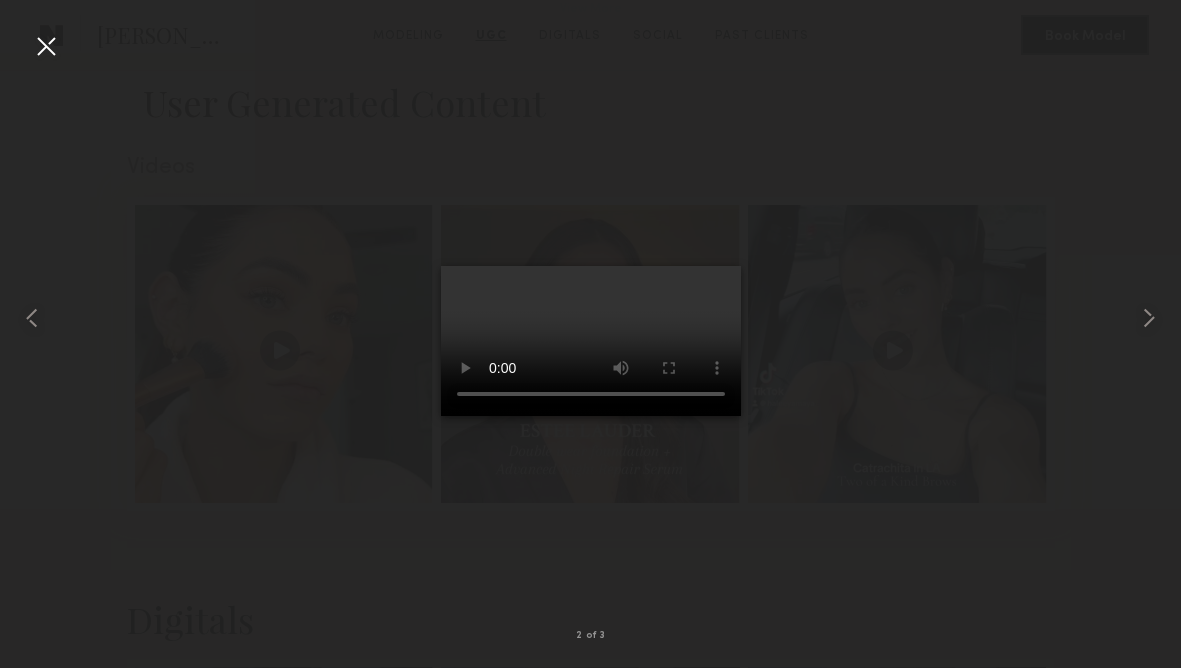 click at bounding box center [590, 318] 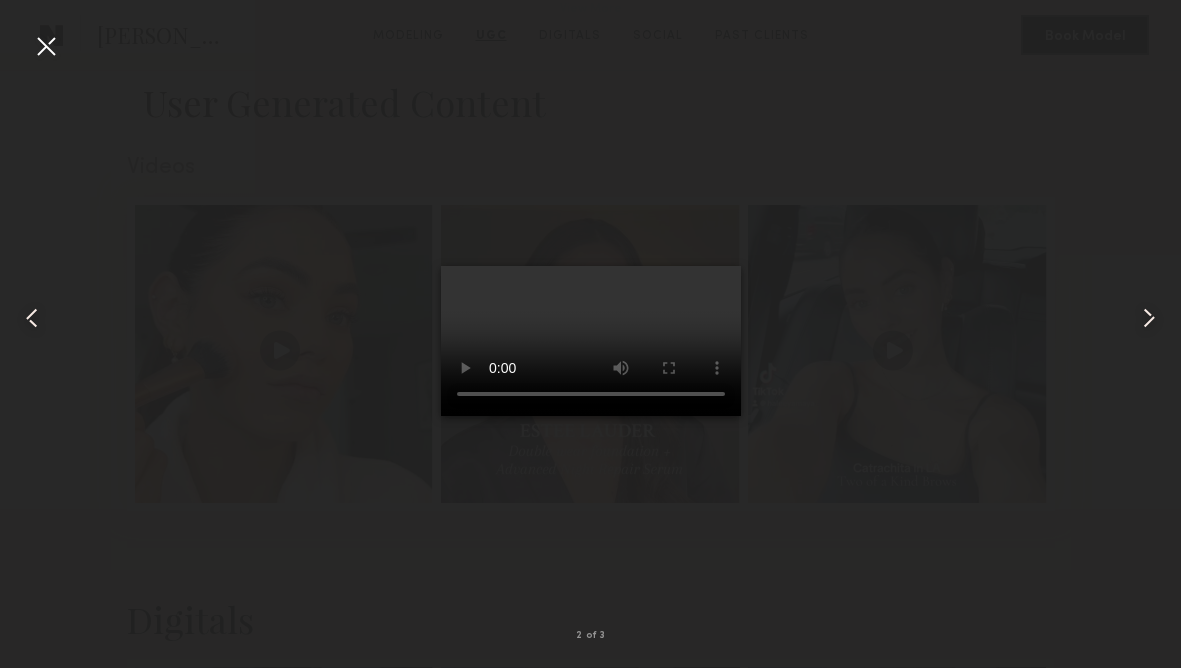 click at bounding box center (590, 318) 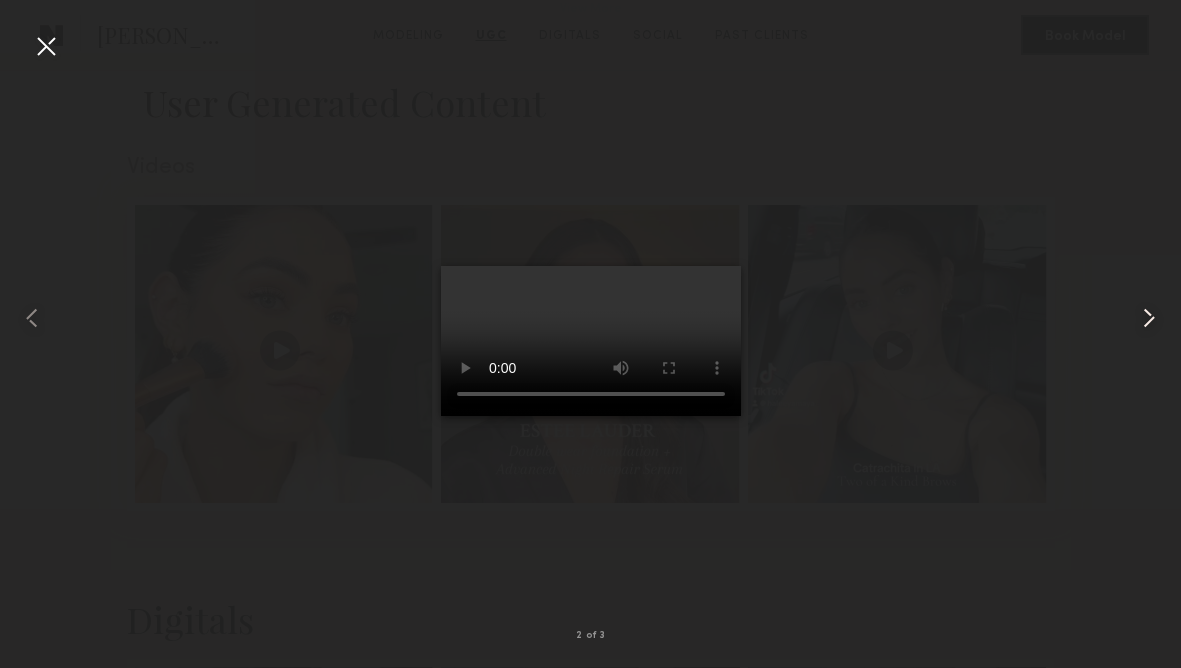 click at bounding box center [1149, 318] 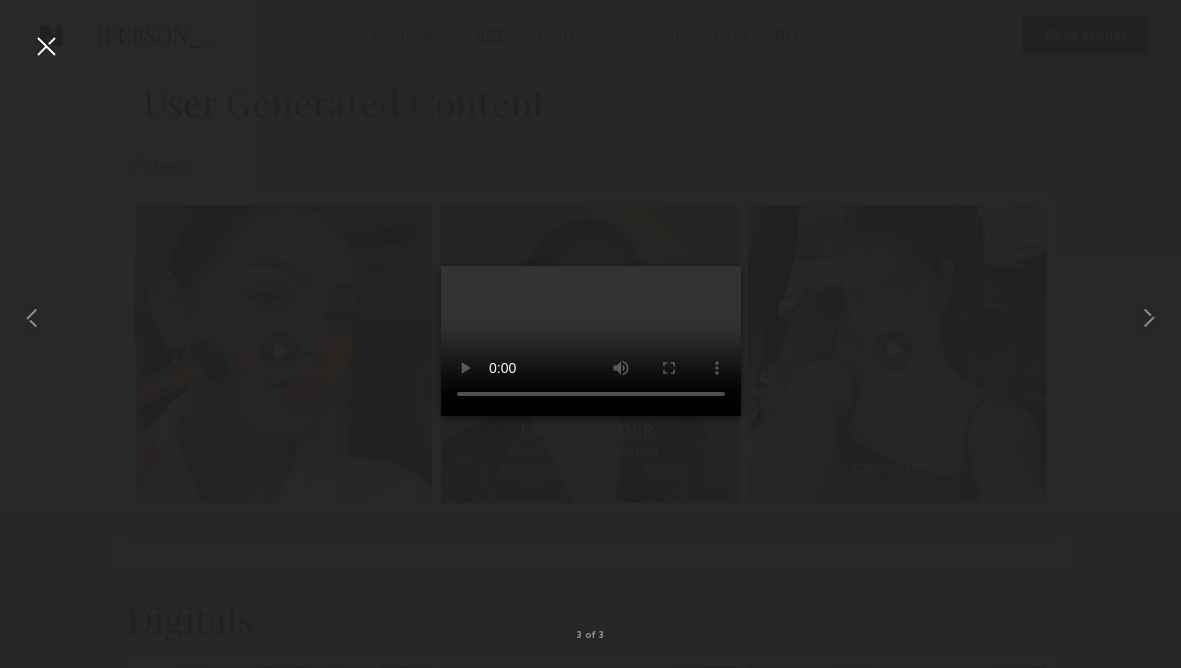 click at bounding box center [46, 46] 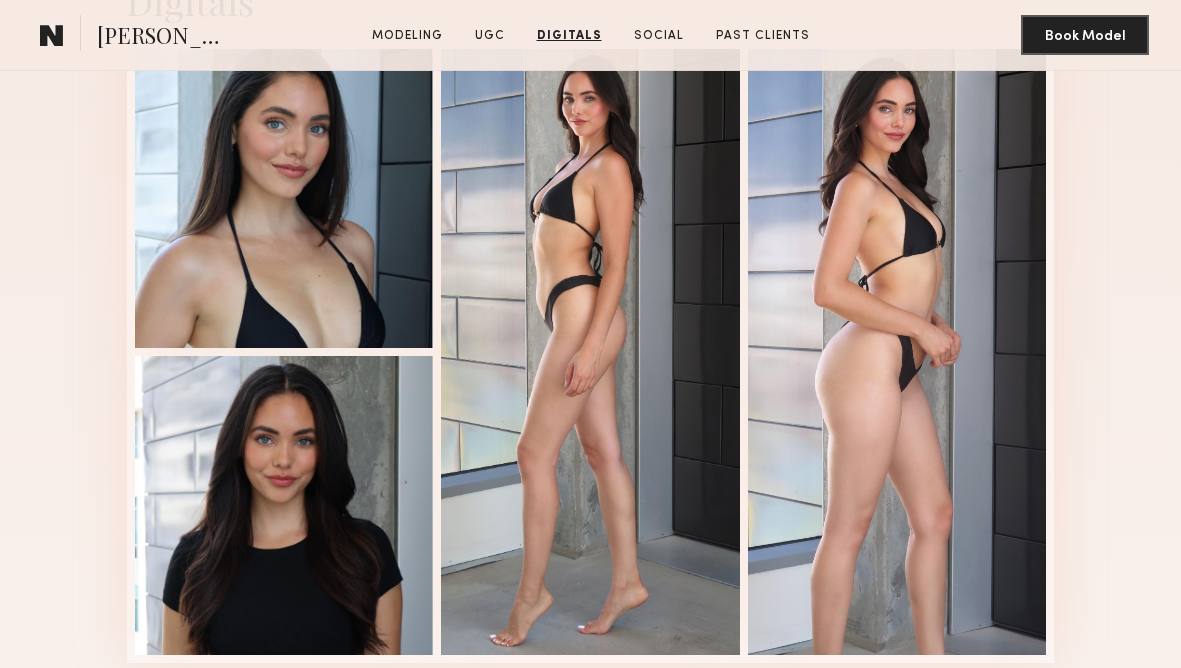 scroll, scrollTop: 2452, scrollLeft: 0, axis: vertical 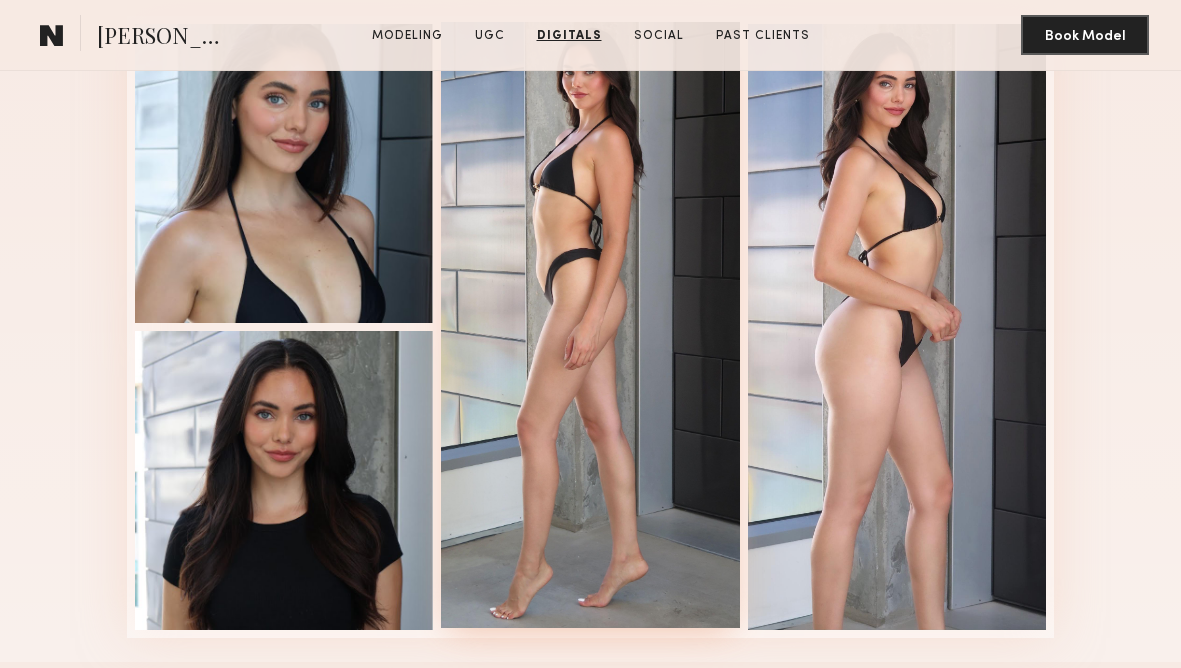 click at bounding box center (590, 324) 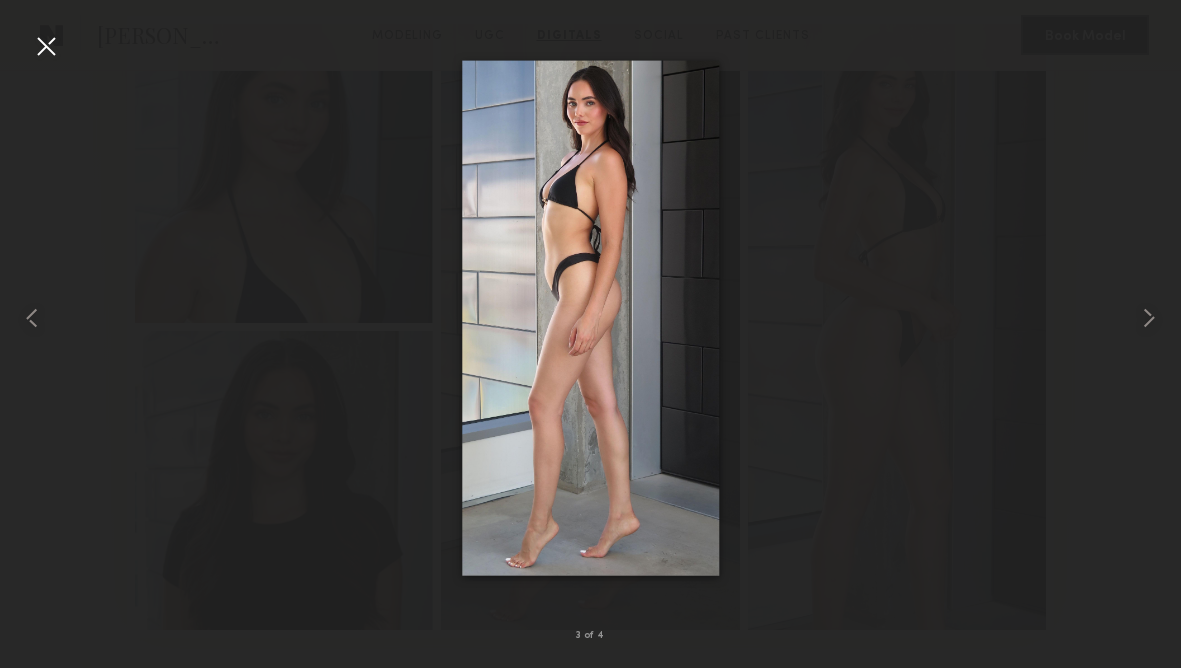 click at bounding box center (46, 46) 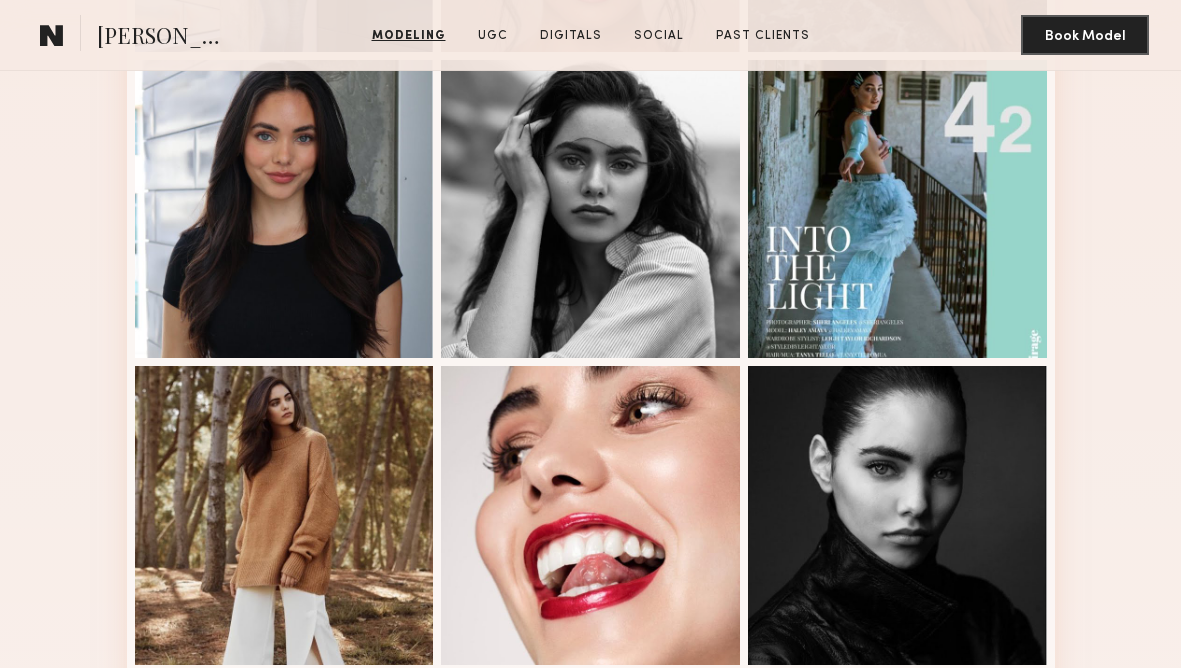 scroll, scrollTop: 672, scrollLeft: 0, axis: vertical 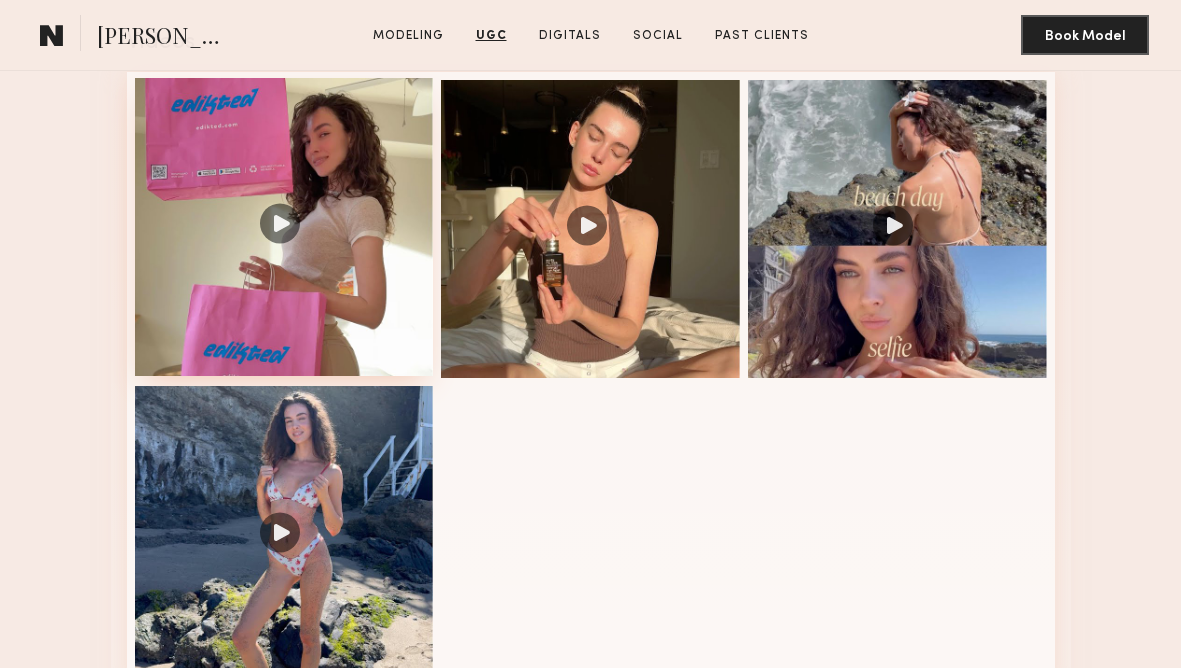 click at bounding box center [284, 227] 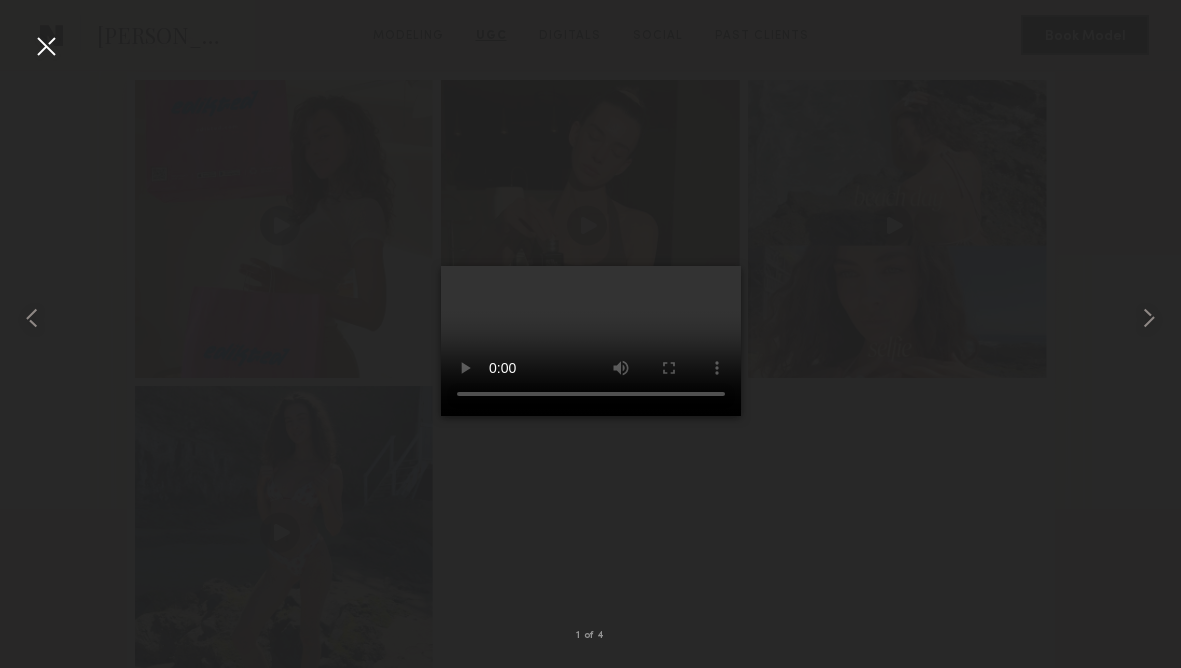 click at bounding box center (46, 46) 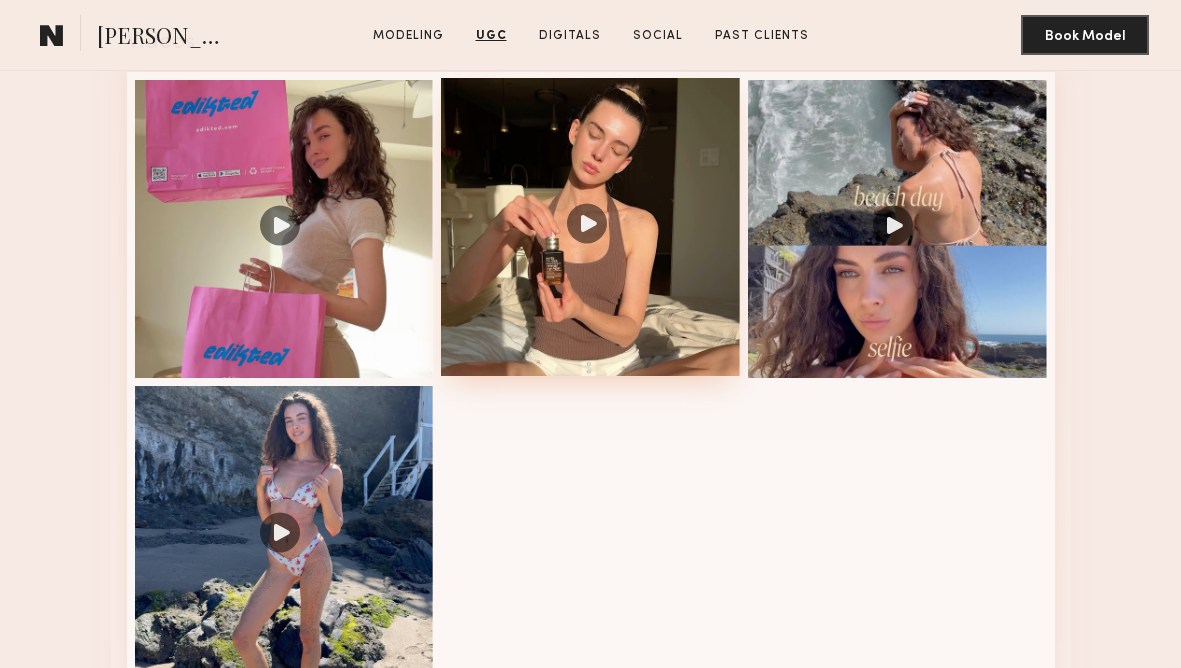 click at bounding box center (590, 227) 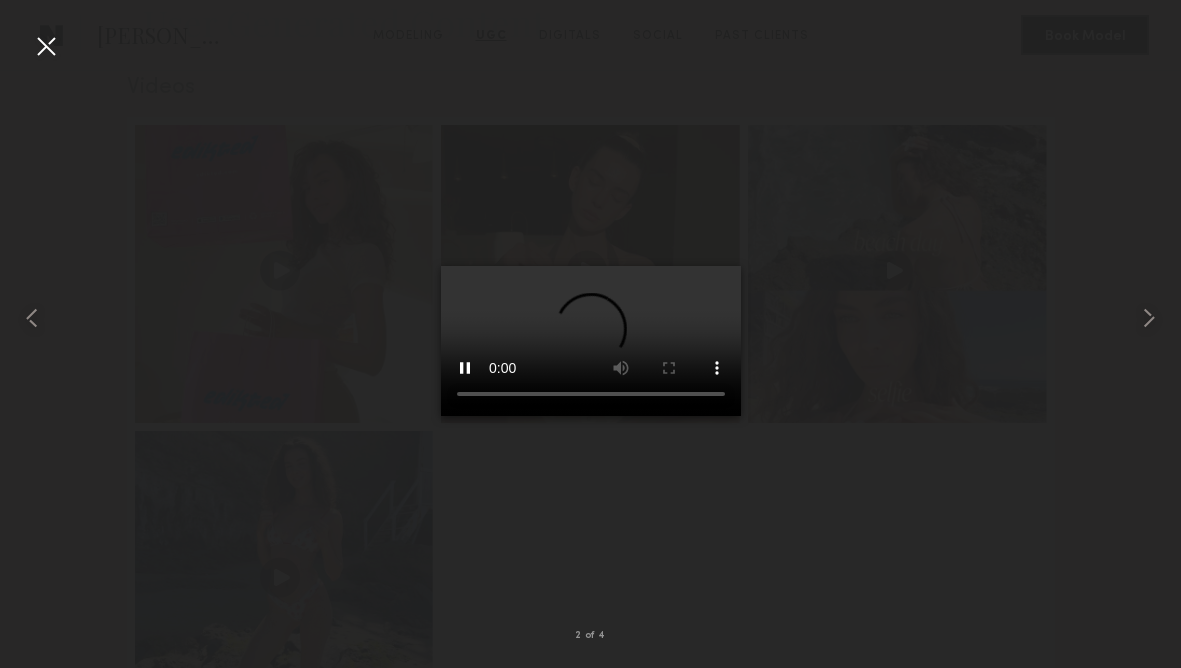 scroll, scrollTop: 1882, scrollLeft: 0, axis: vertical 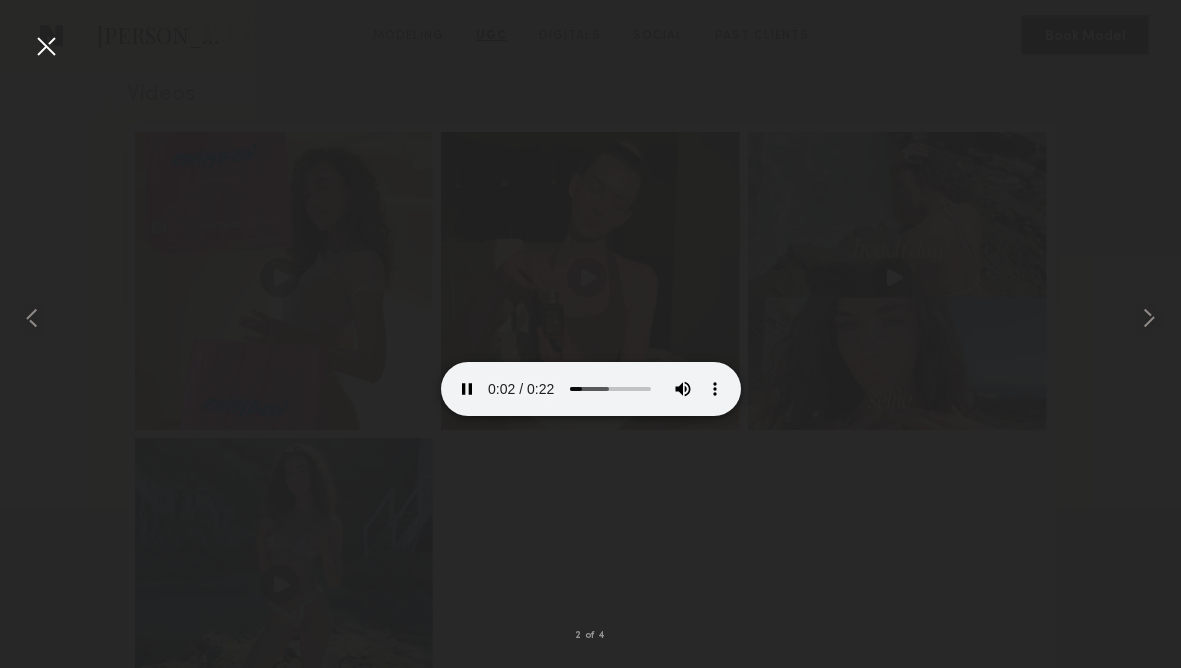 click at bounding box center (590, 318) 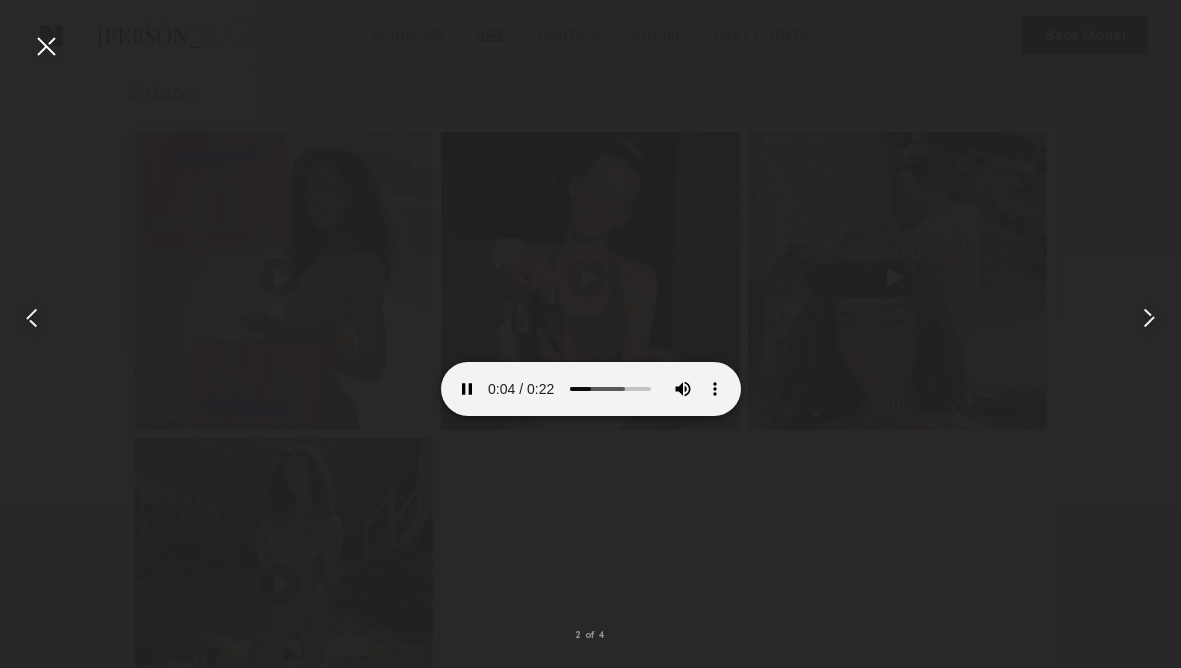 click at bounding box center [46, 46] 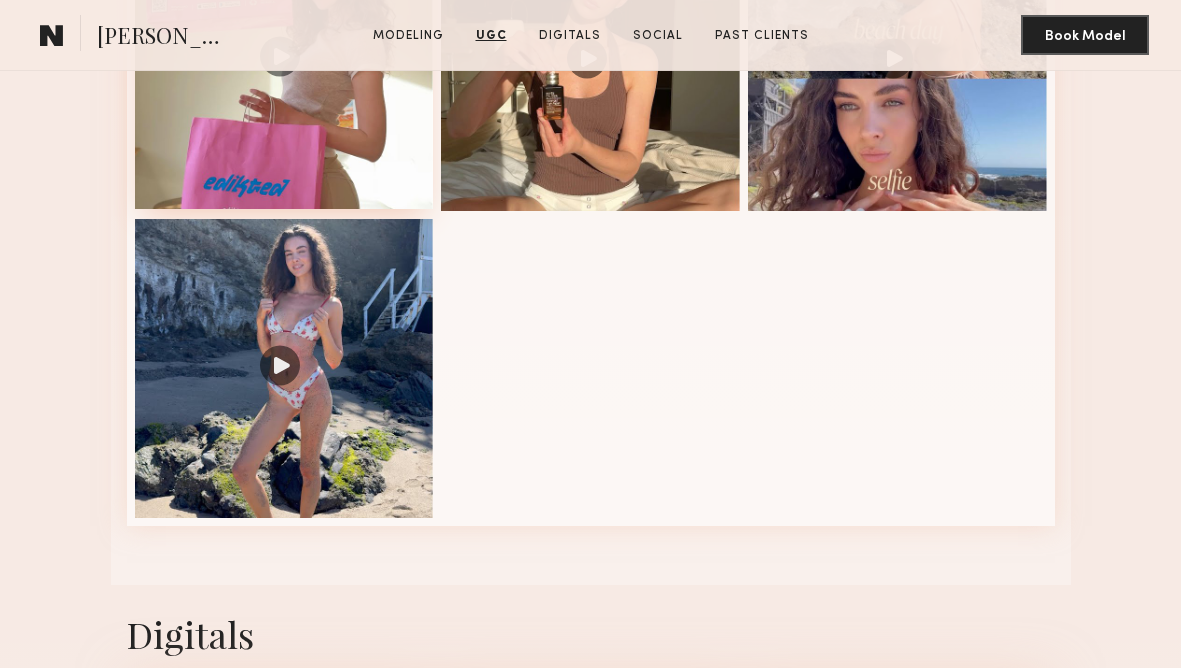 scroll, scrollTop: 2137, scrollLeft: 0, axis: vertical 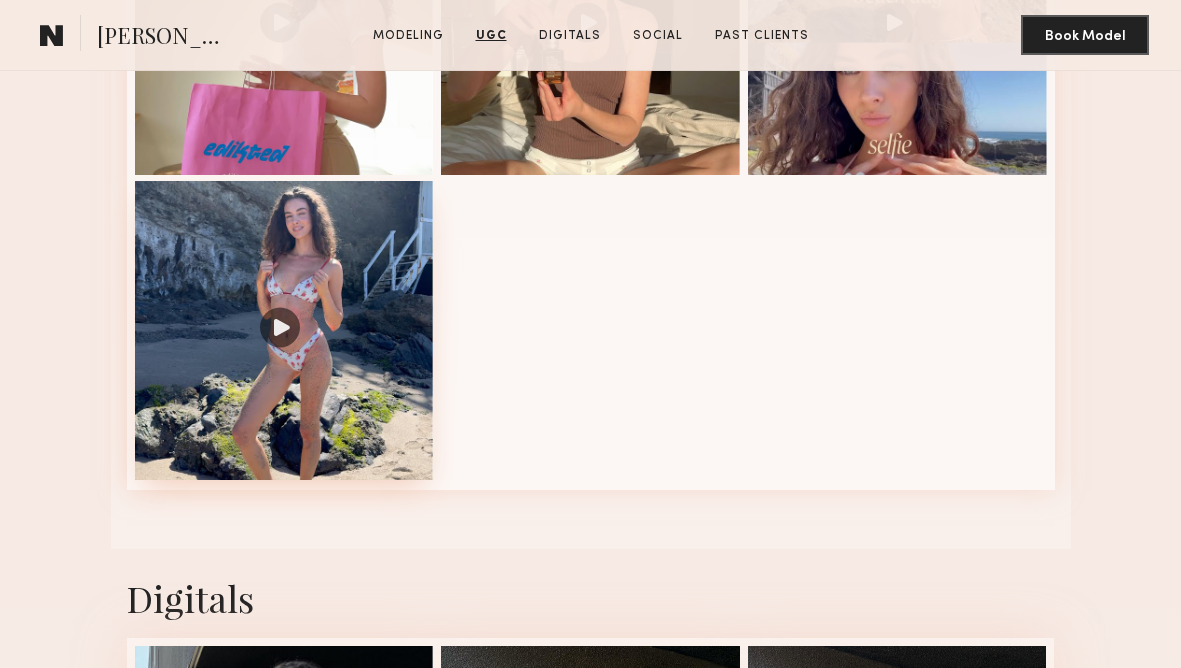 click at bounding box center [284, 330] 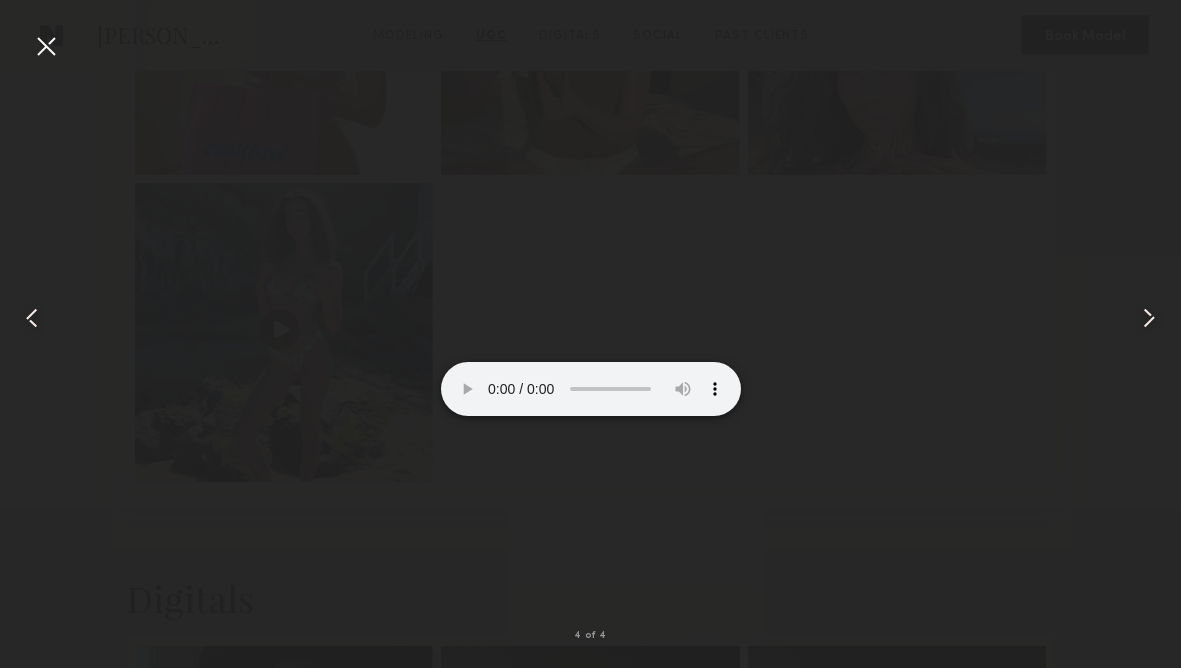 click at bounding box center [46, 46] 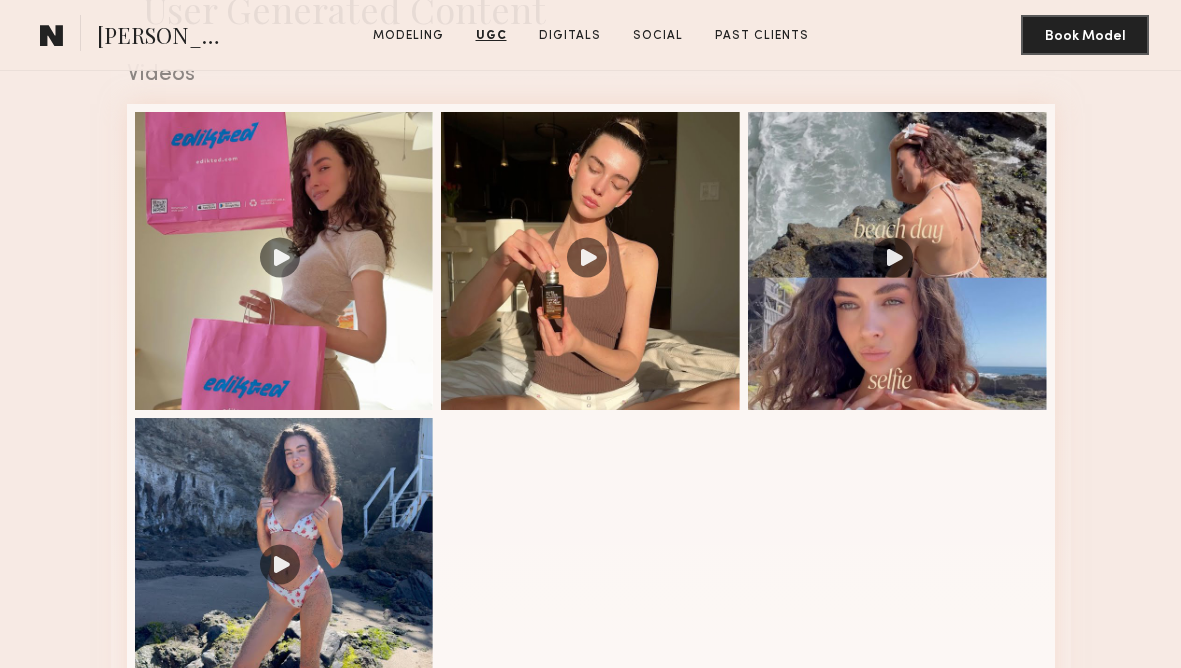 scroll, scrollTop: 1814, scrollLeft: 0, axis: vertical 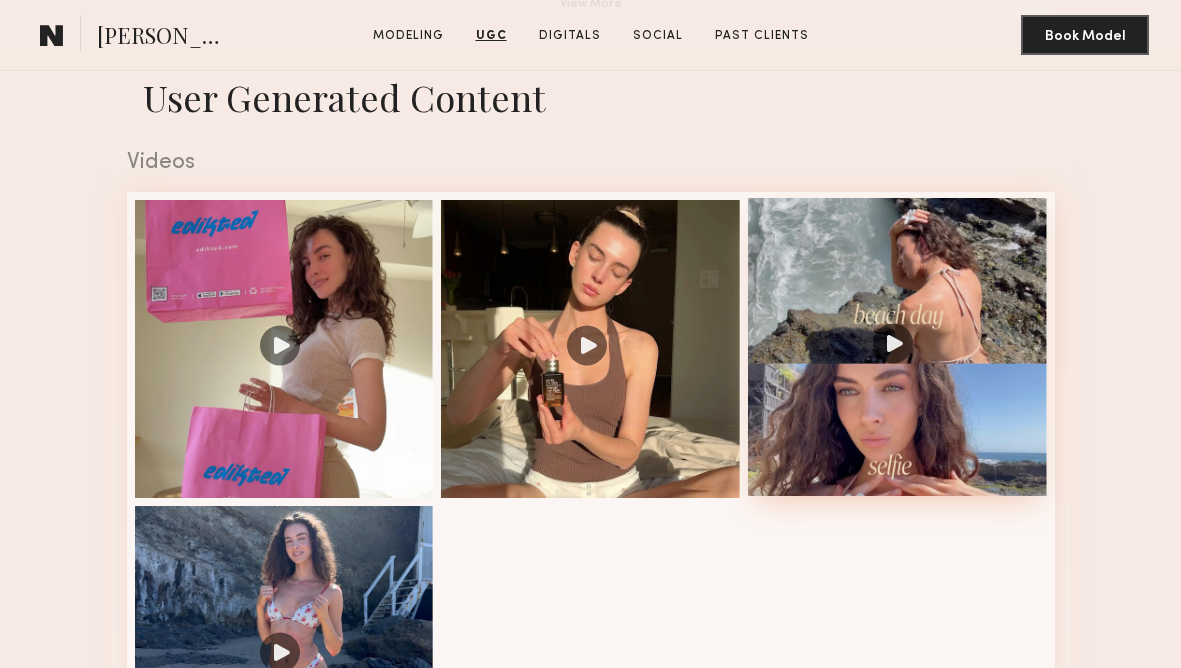 click at bounding box center [897, 347] 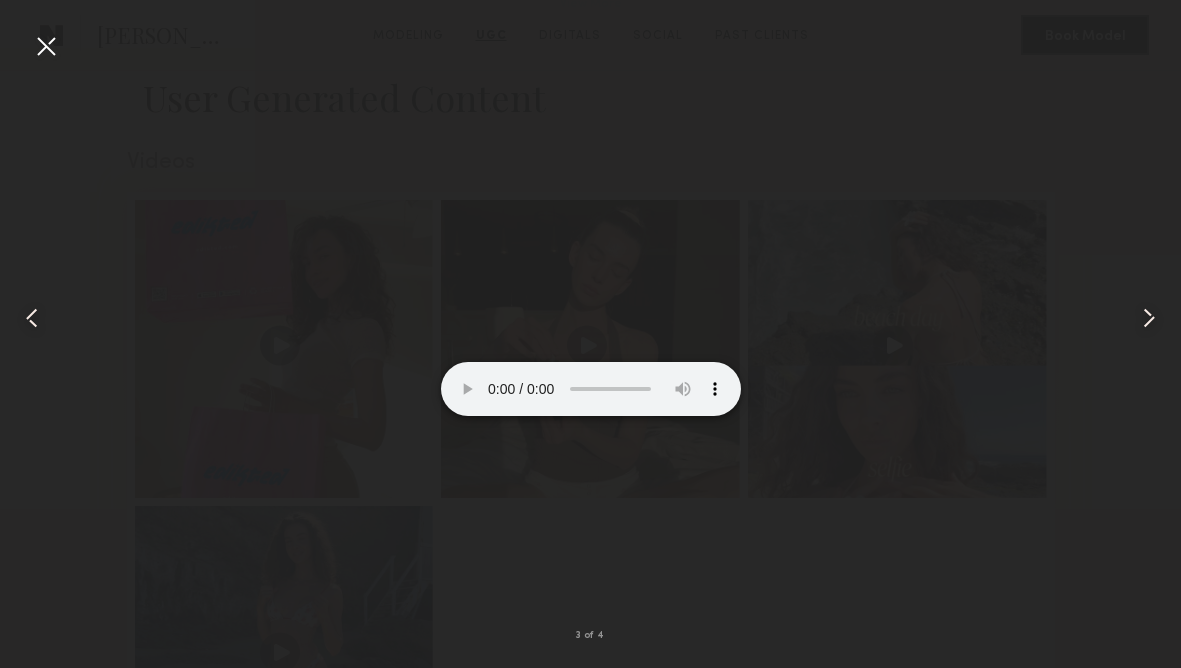 click at bounding box center [46, 46] 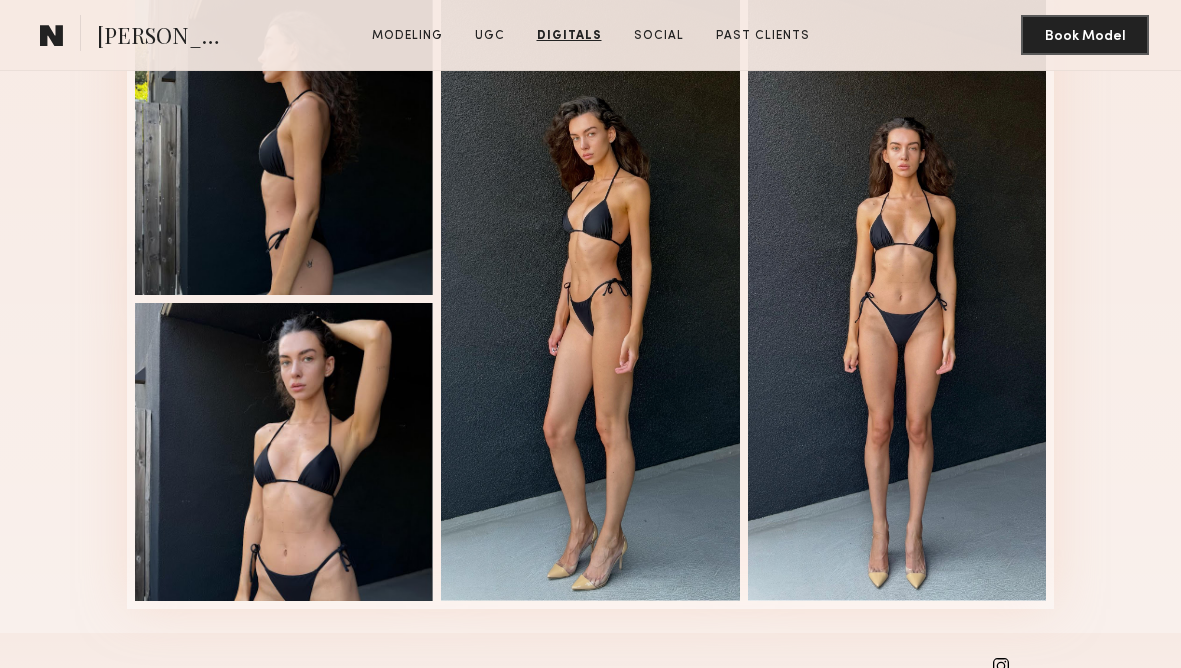 scroll, scrollTop: 2806, scrollLeft: 0, axis: vertical 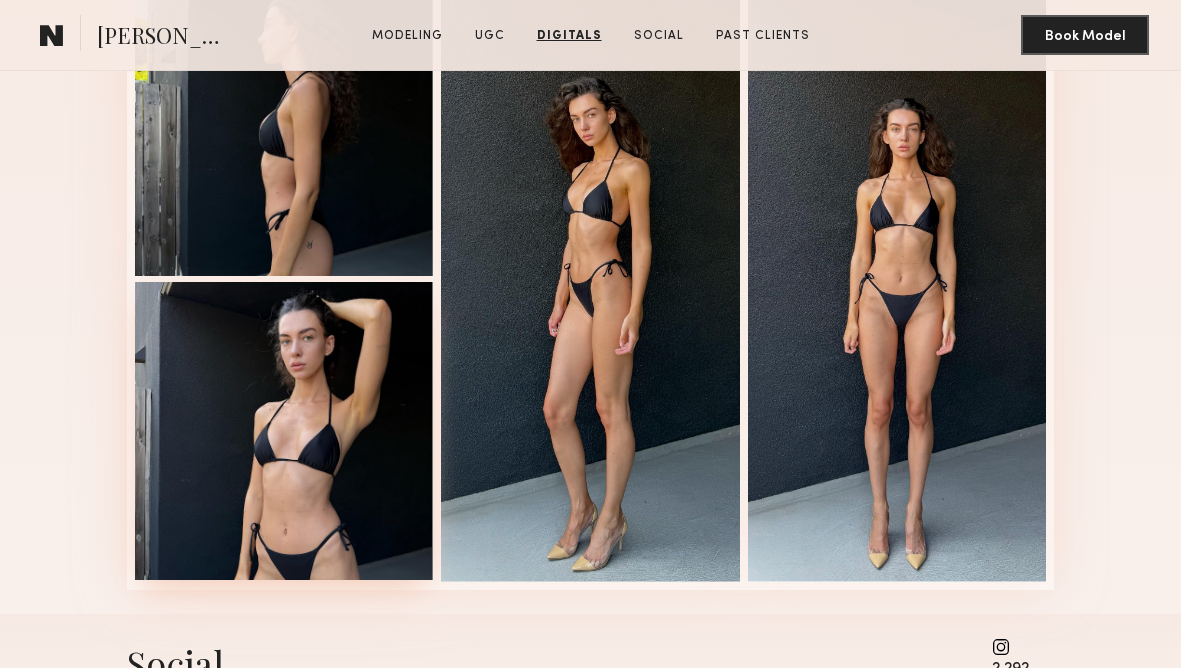 click at bounding box center [284, 431] 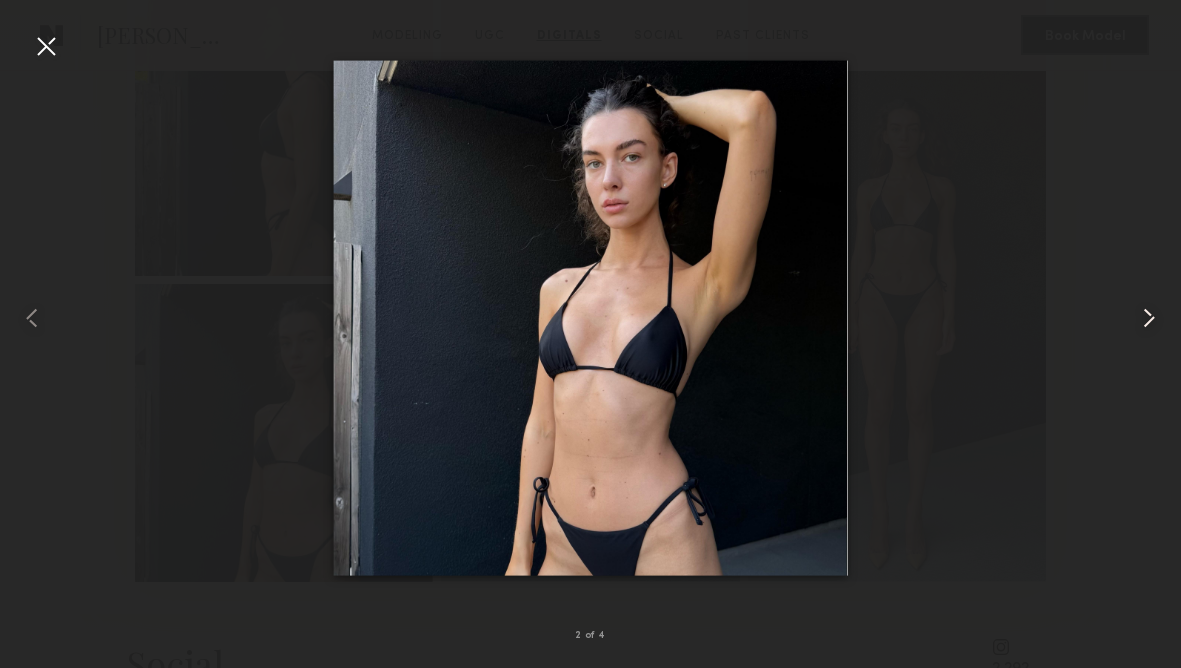 click at bounding box center (1149, 318) 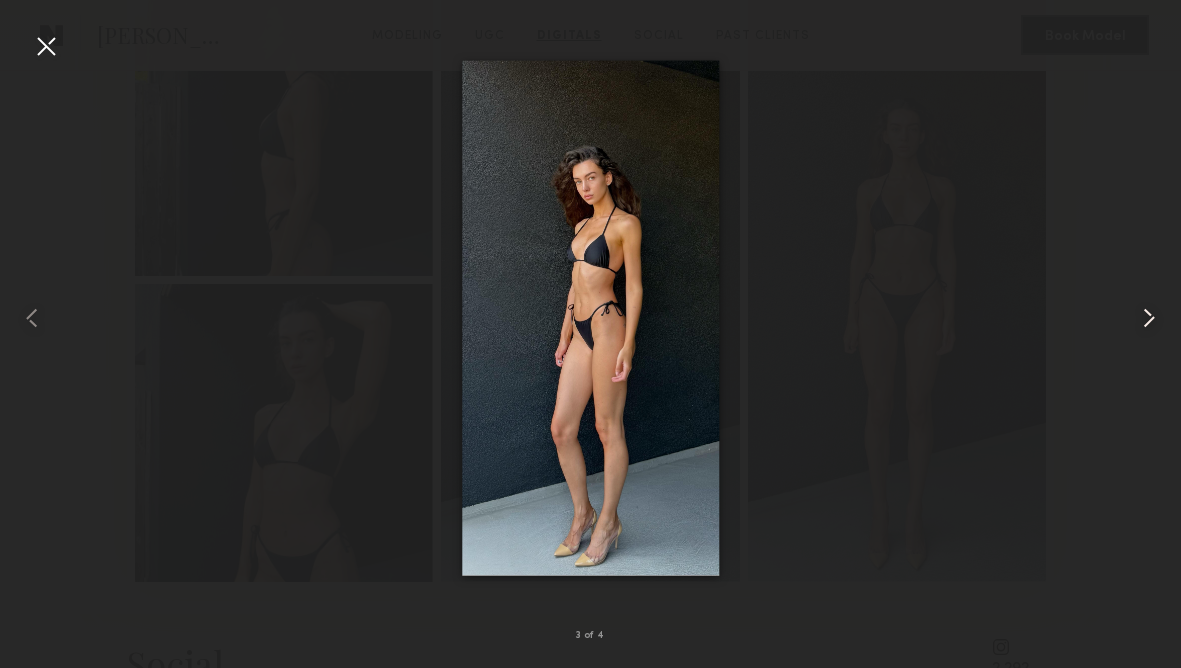 click at bounding box center (1149, 318) 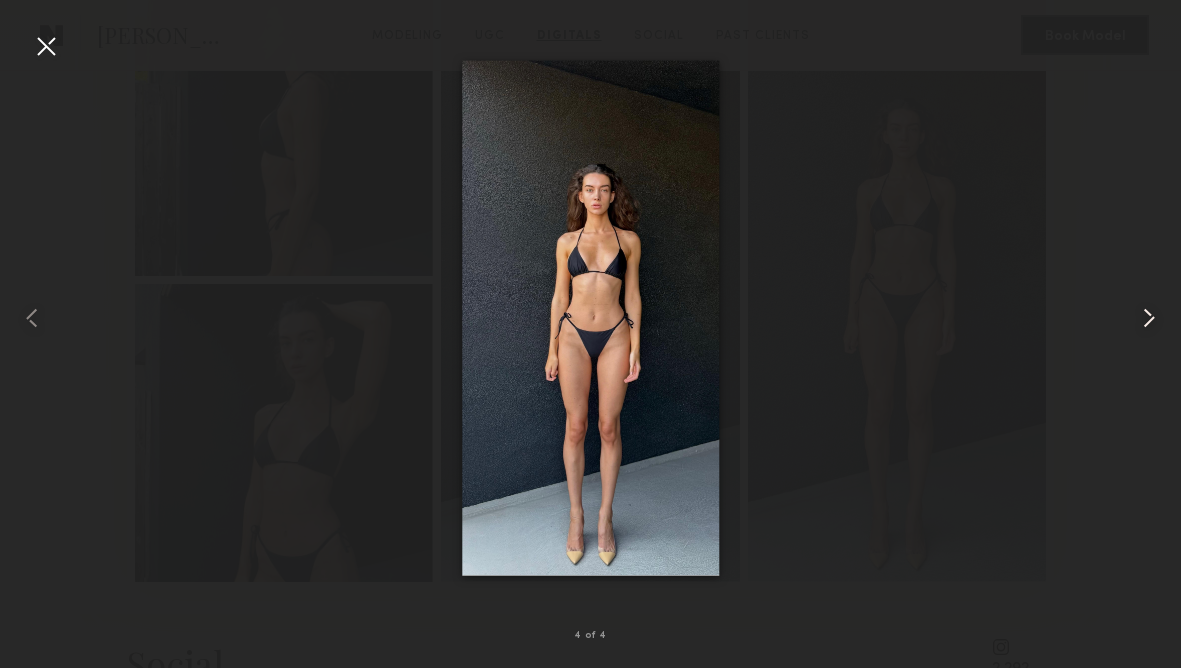 click at bounding box center (1149, 318) 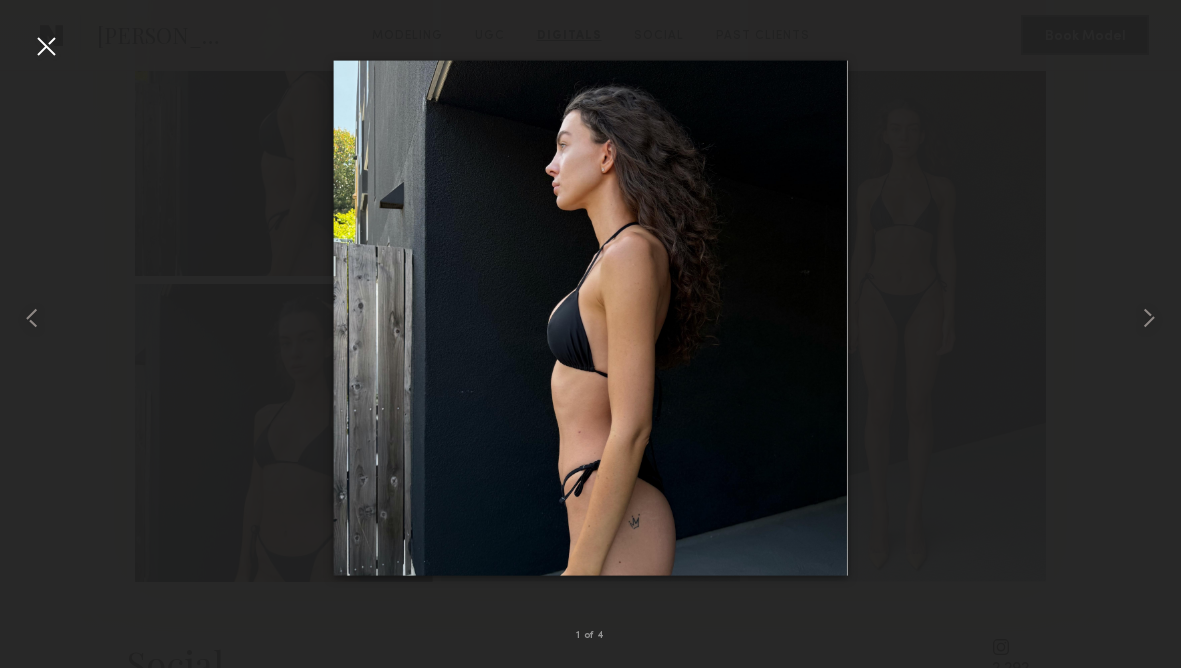 click at bounding box center [46, 46] 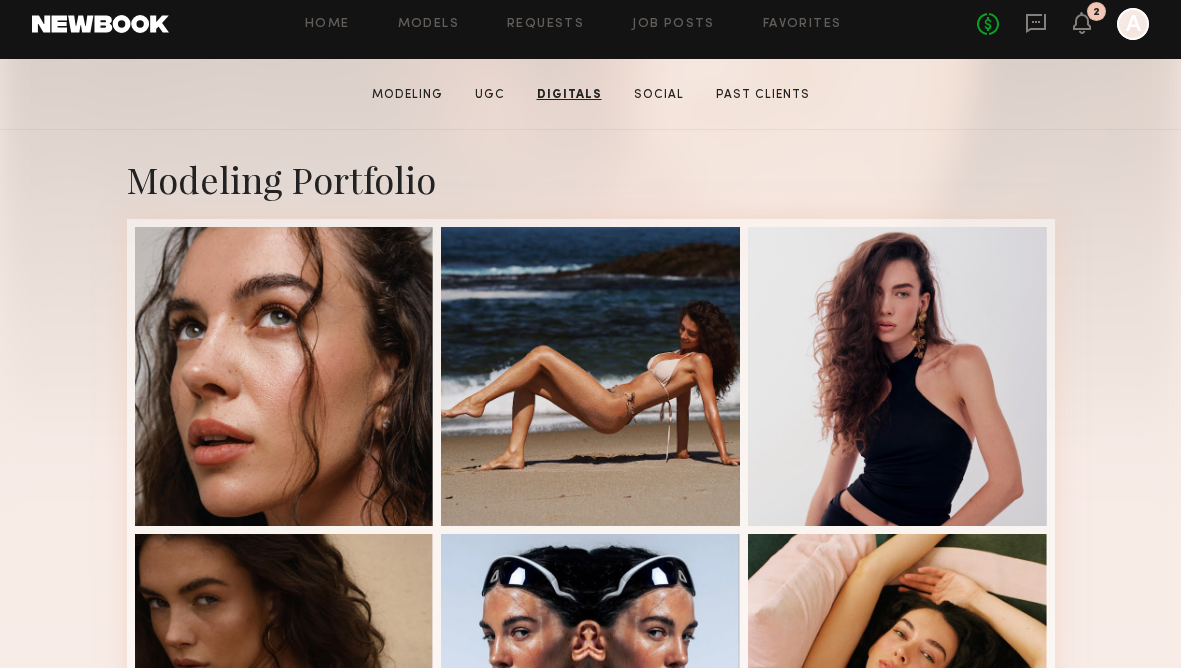 scroll, scrollTop: 323, scrollLeft: 0, axis: vertical 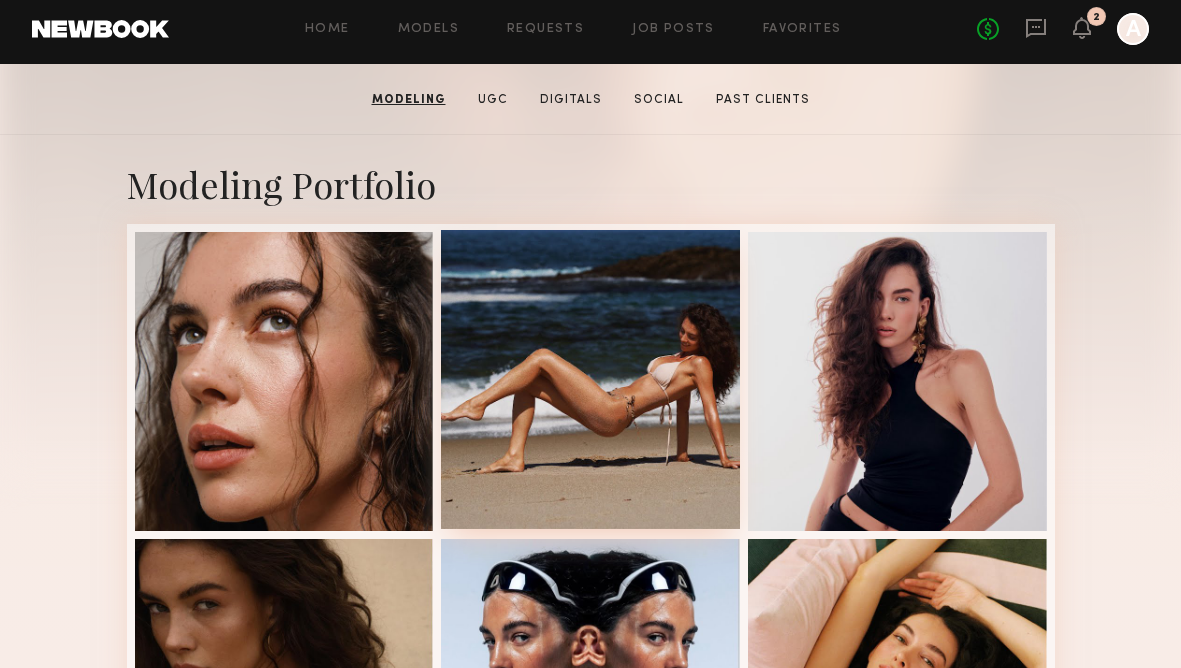 click at bounding box center (590, 379) 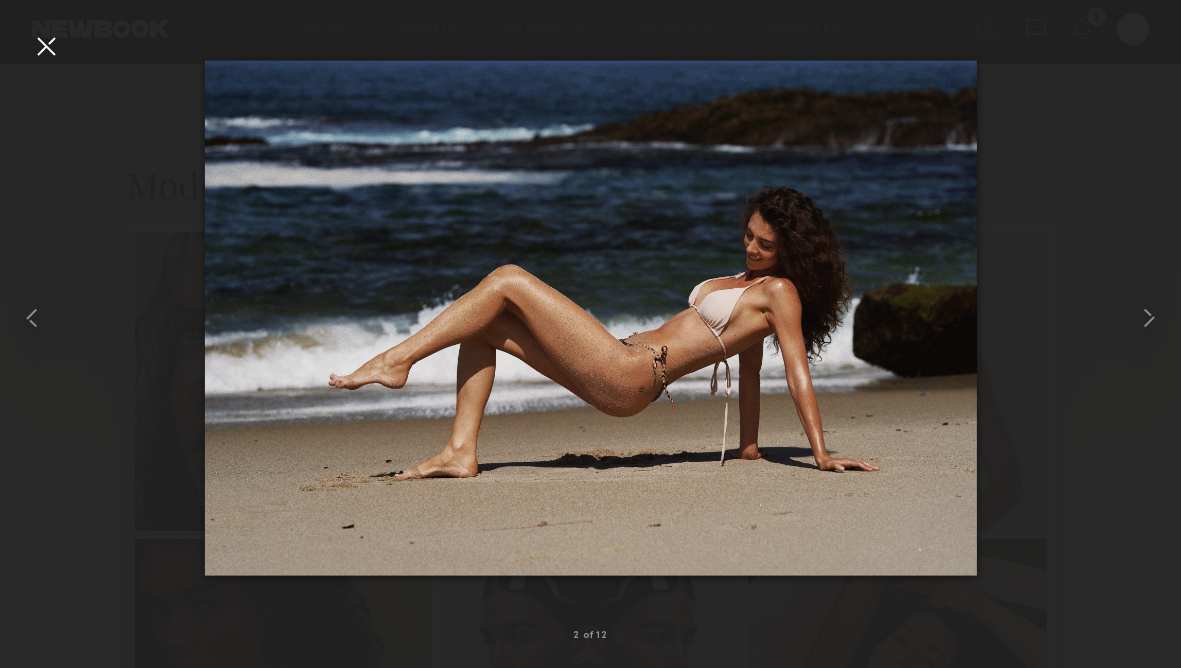 click at bounding box center (46, 46) 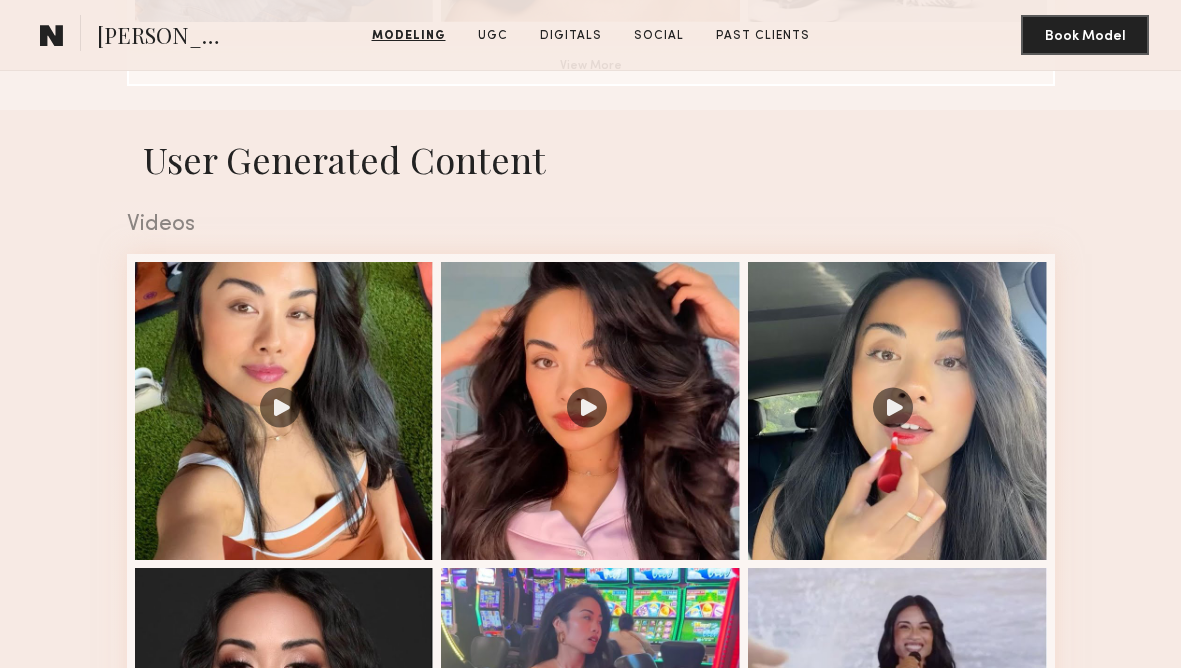 scroll, scrollTop: 1755, scrollLeft: 0, axis: vertical 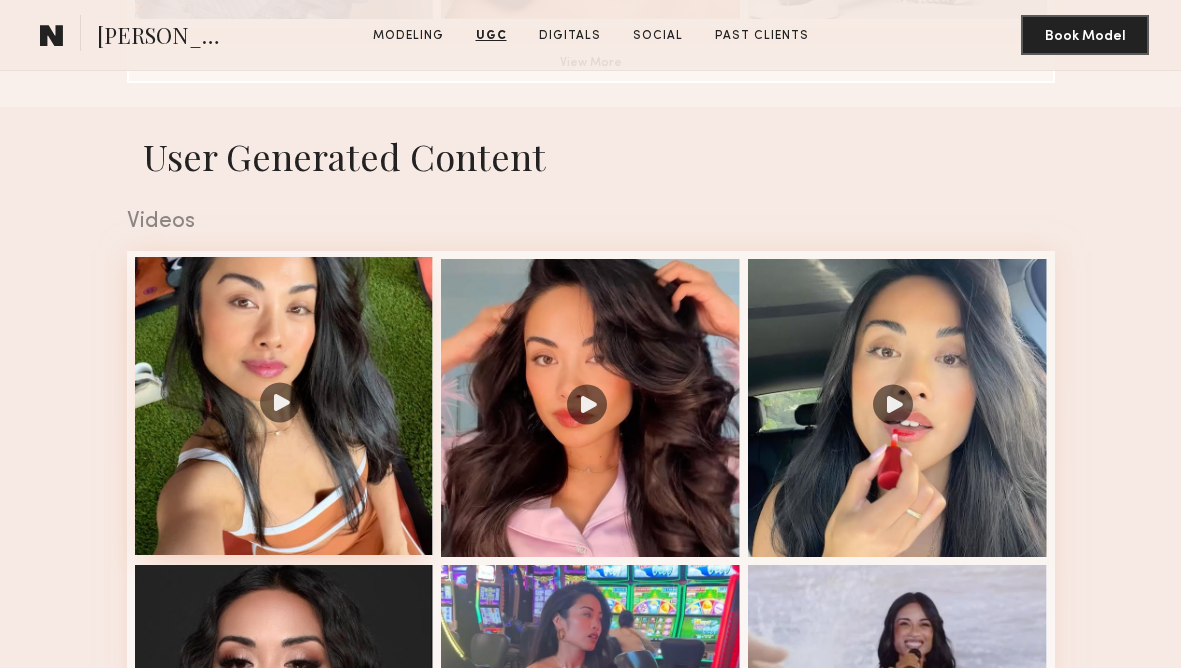 click at bounding box center (284, 406) 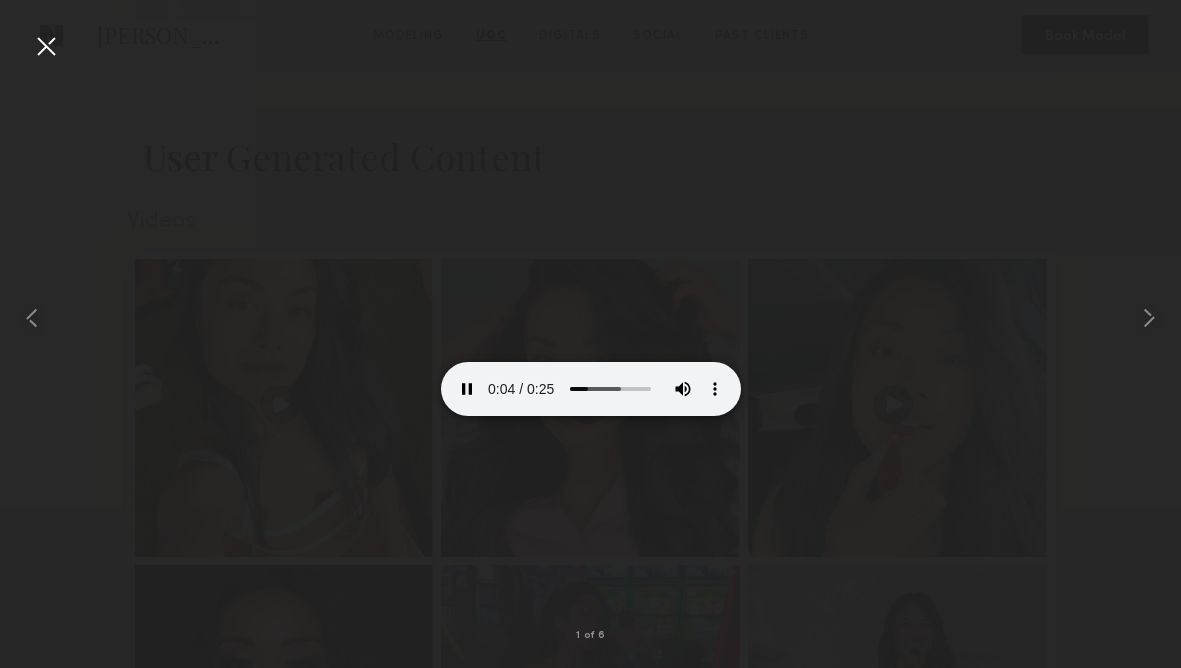 click at bounding box center (46, 46) 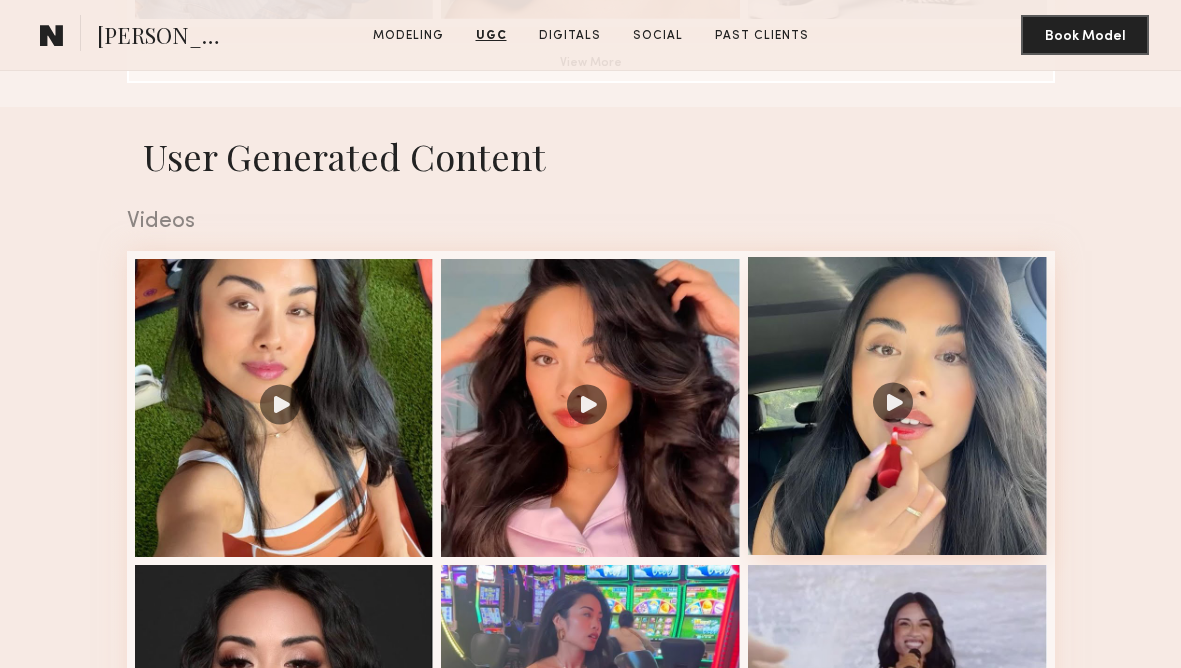 click at bounding box center (897, 406) 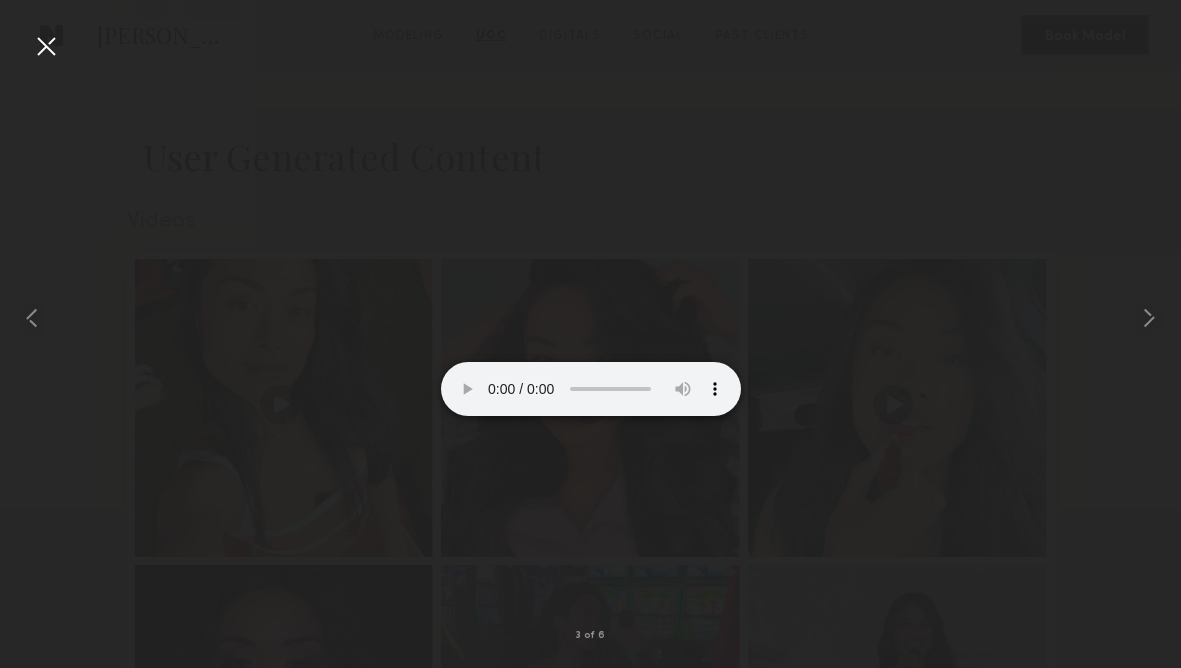 click at bounding box center [46, 46] 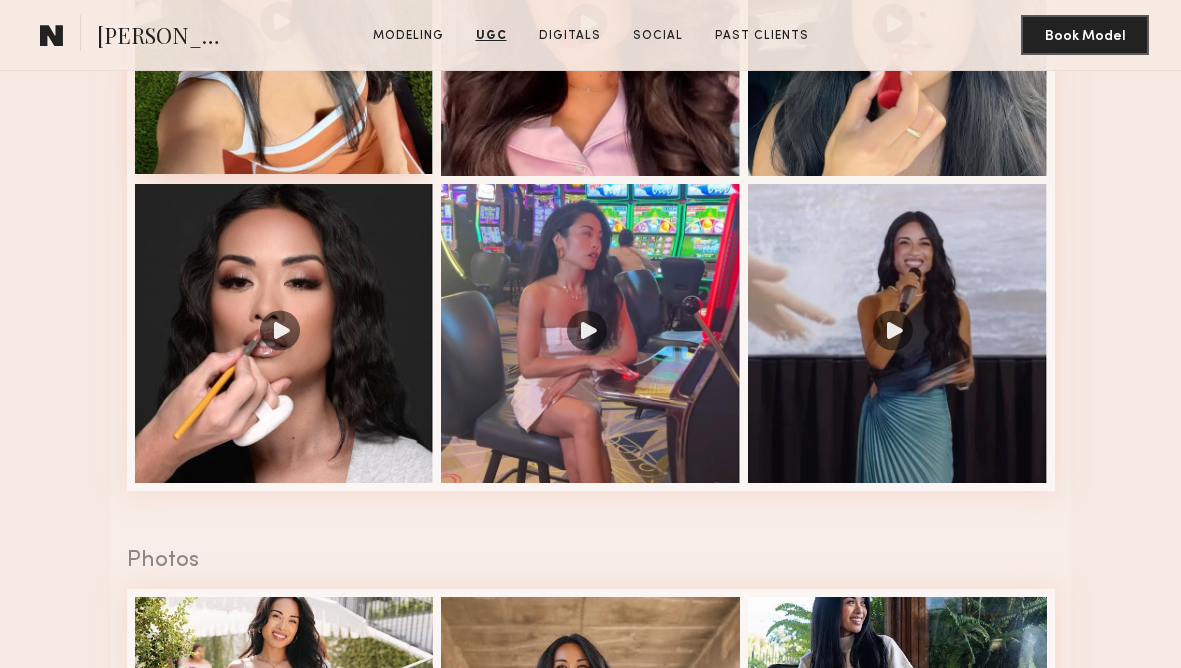 scroll, scrollTop: 2137, scrollLeft: 0, axis: vertical 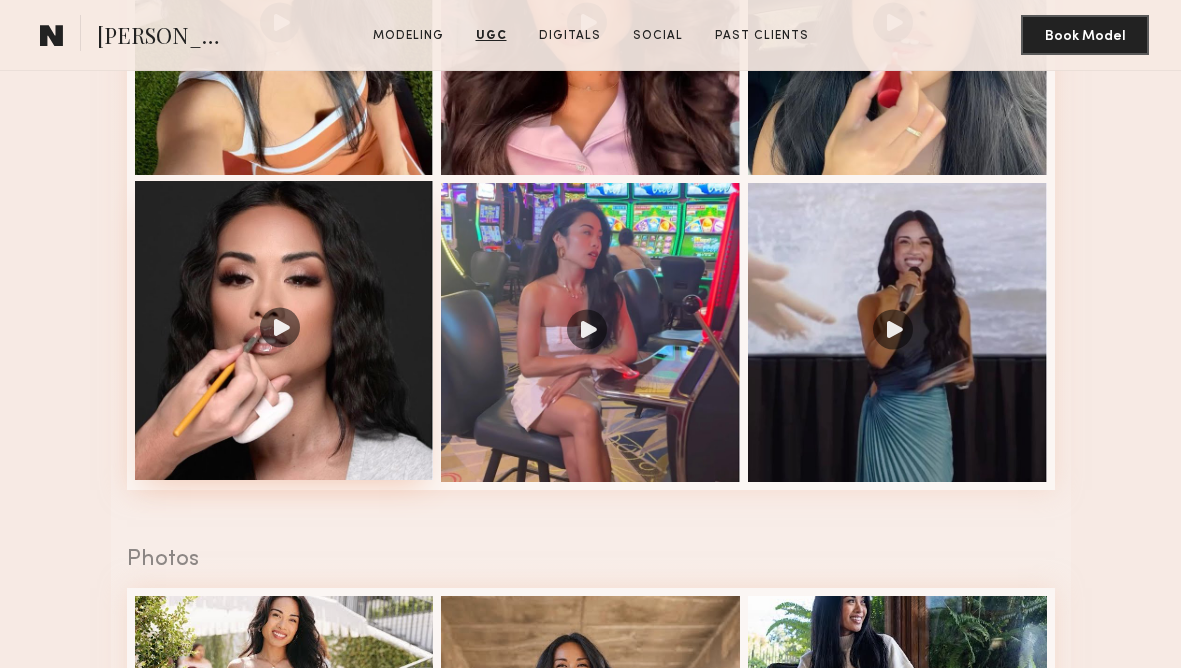 click at bounding box center [284, 330] 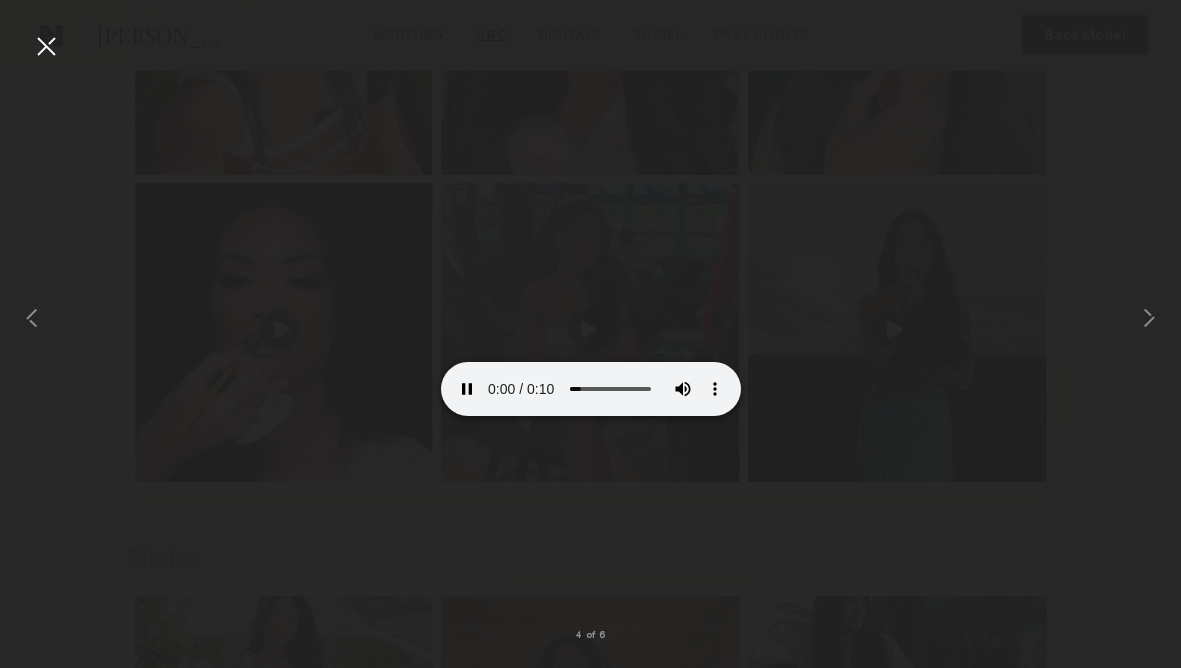 click at bounding box center [46, 46] 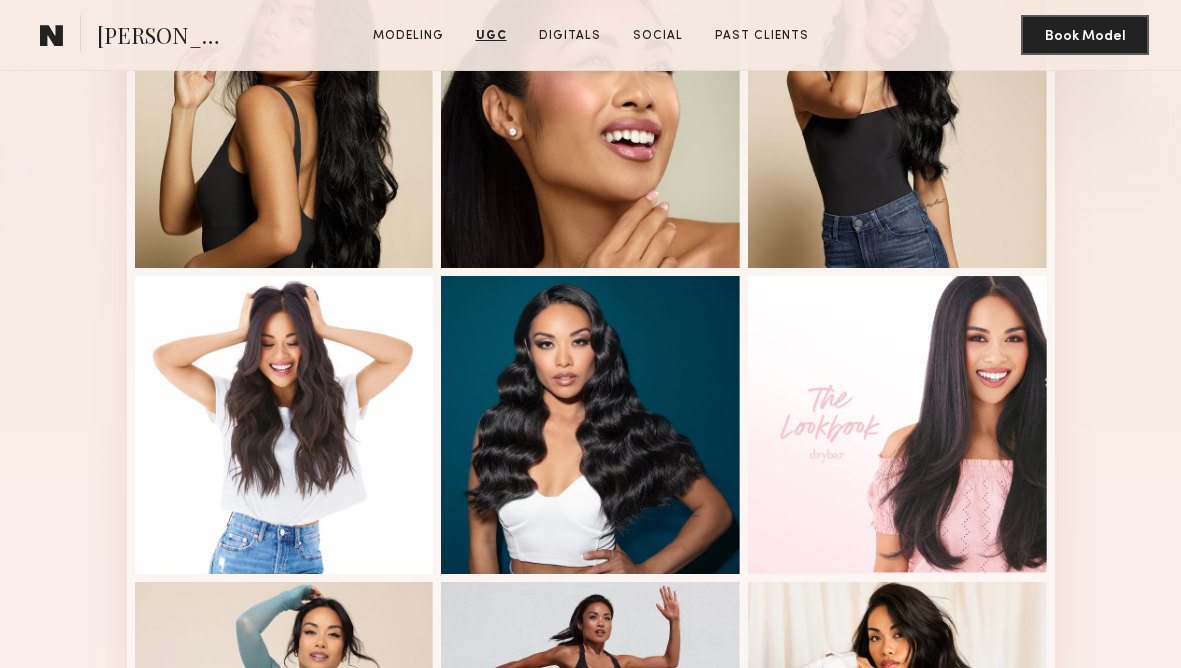 scroll, scrollTop: 140, scrollLeft: 0, axis: vertical 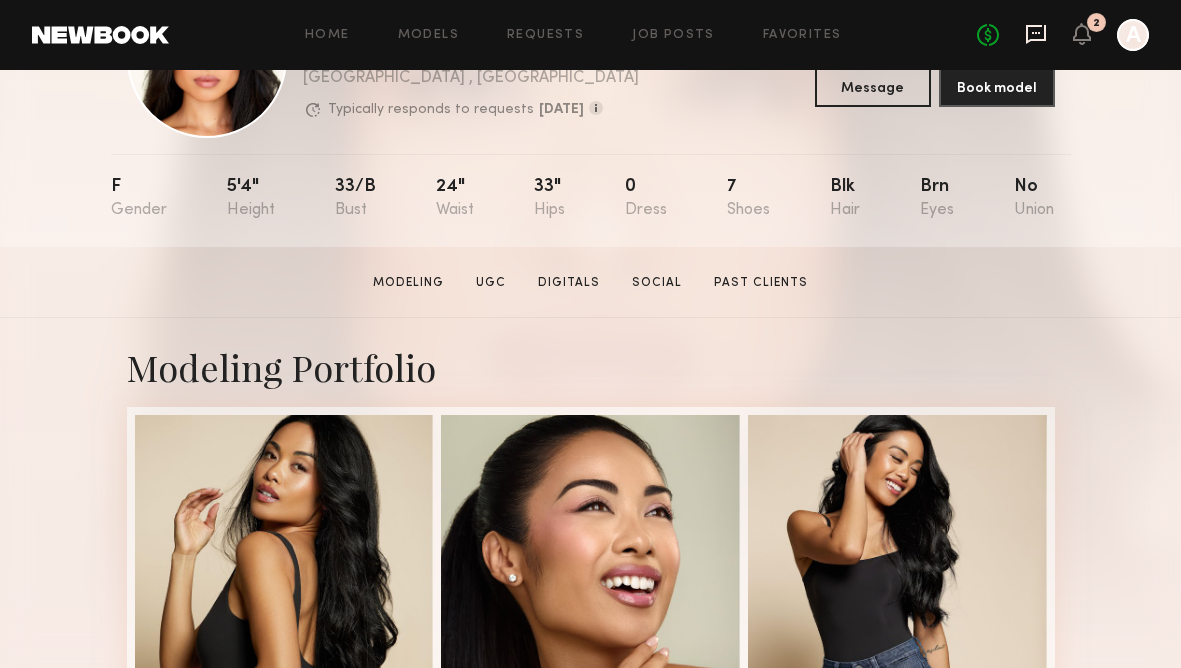 click 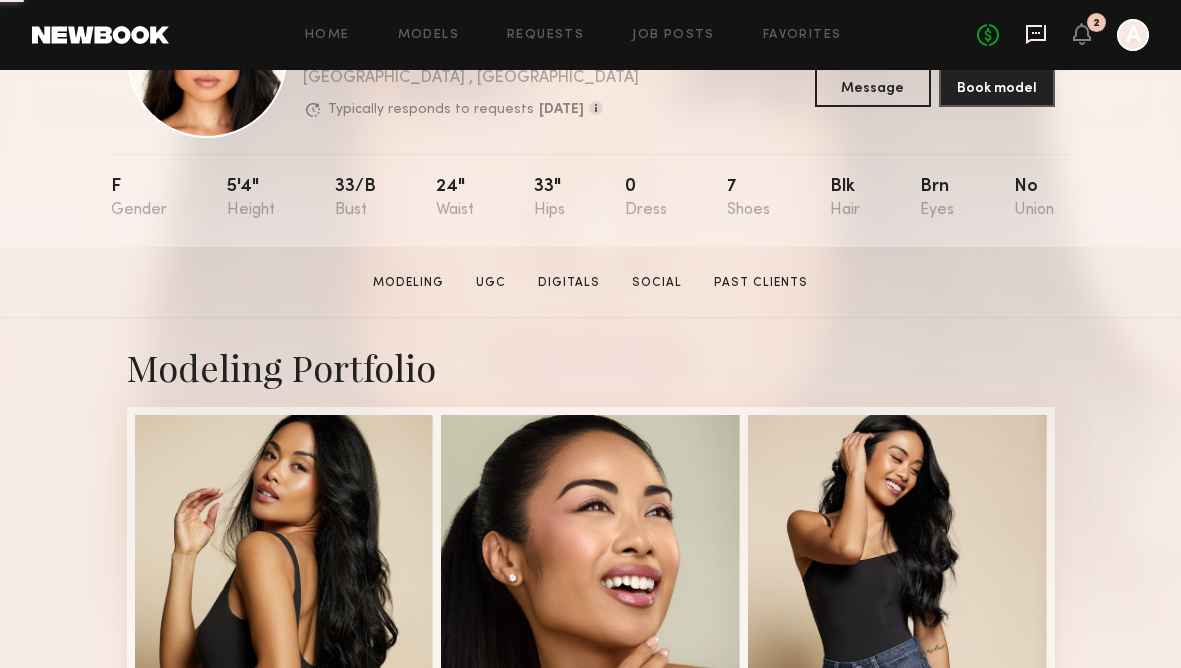 scroll, scrollTop: 0, scrollLeft: 0, axis: both 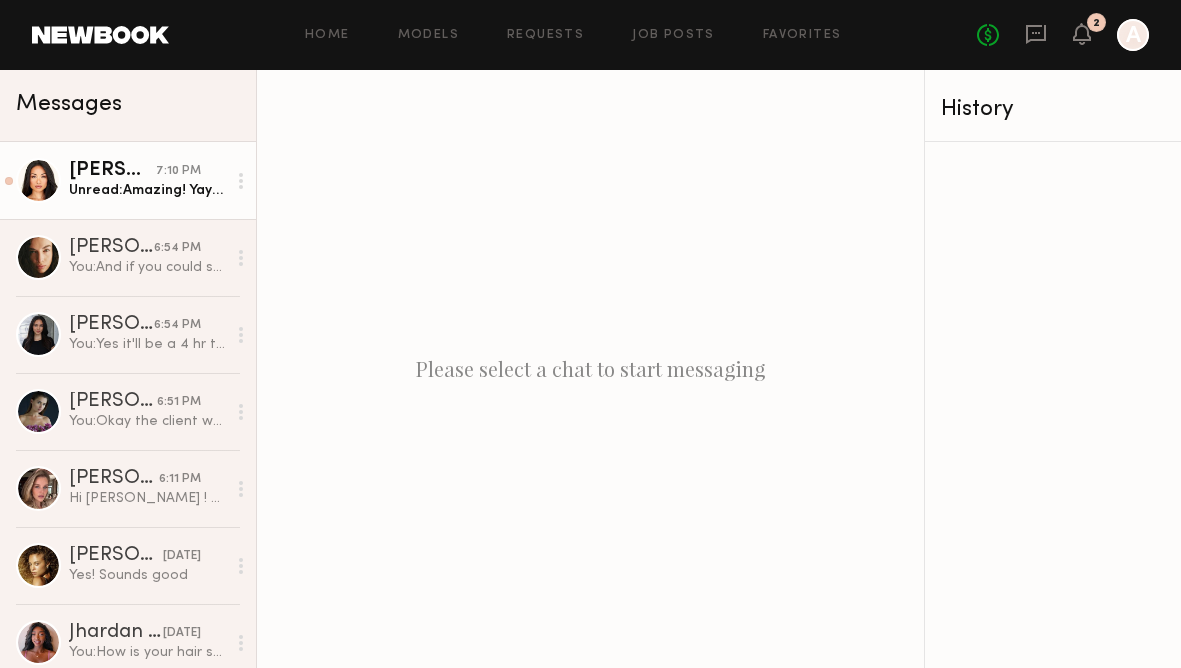 click on "Unread:  Amazing! Yay!!! My full name is [PERSON_NAME] and email is [EMAIL_ADDRESS][DOMAIN_NAME]!
I can def meet [DATE] as well! ◡̈ Thank you so much and I can’t wait" 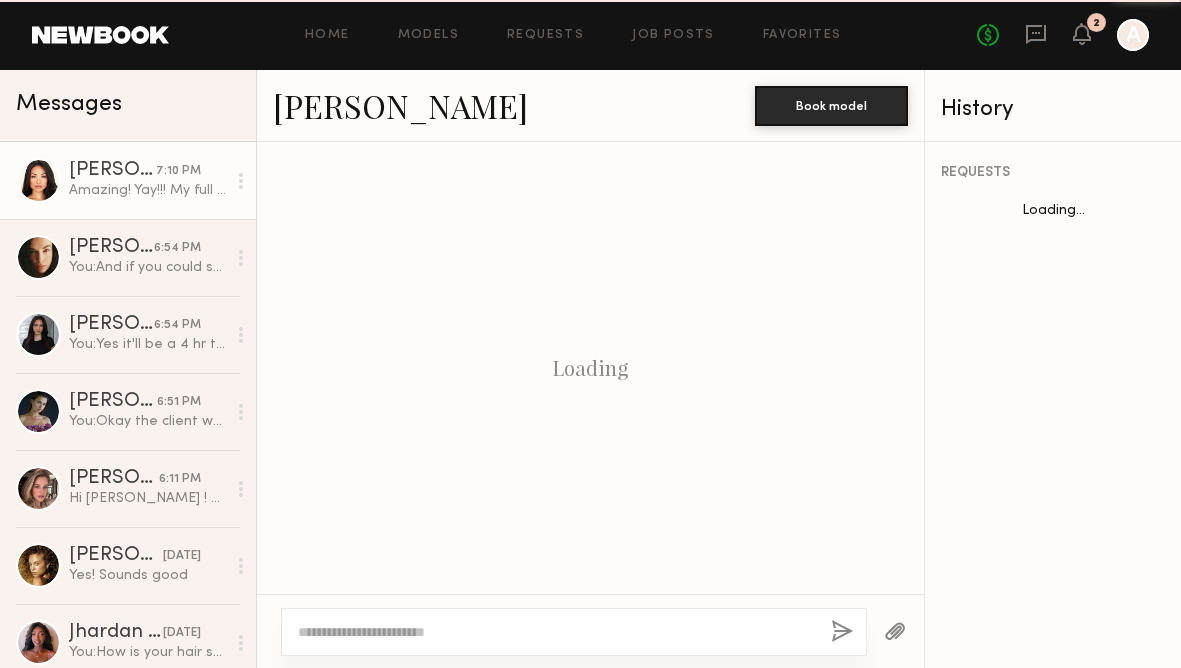 scroll, scrollTop: 1611, scrollLeft: 0, axis: vertical 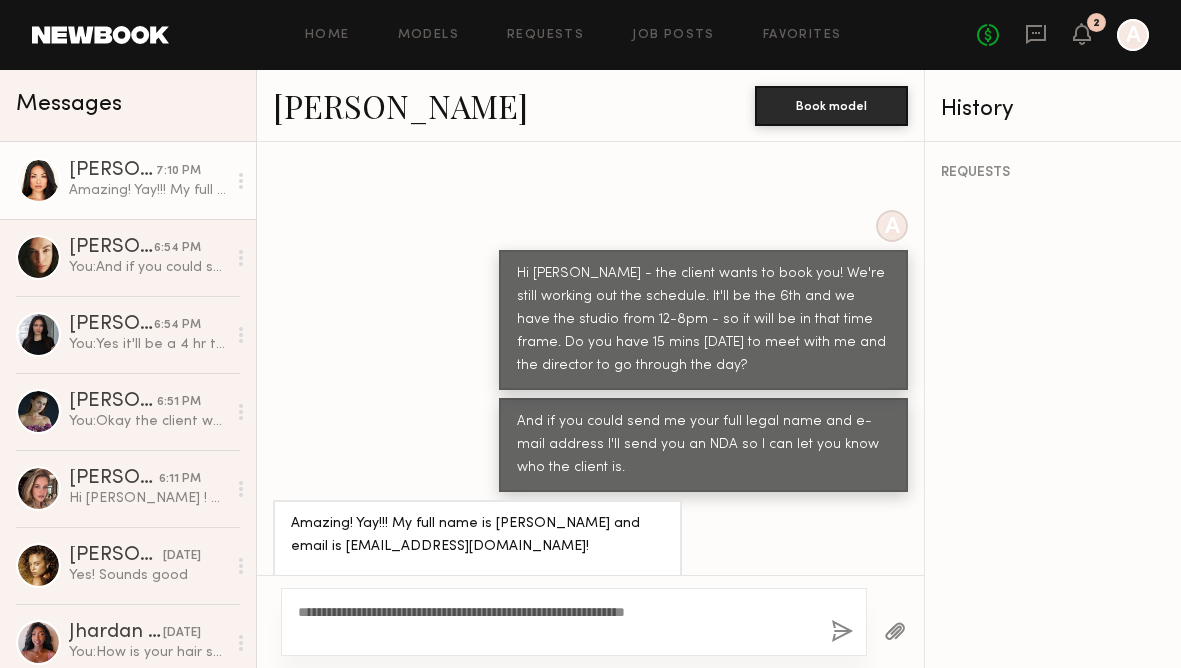 type on "**********" 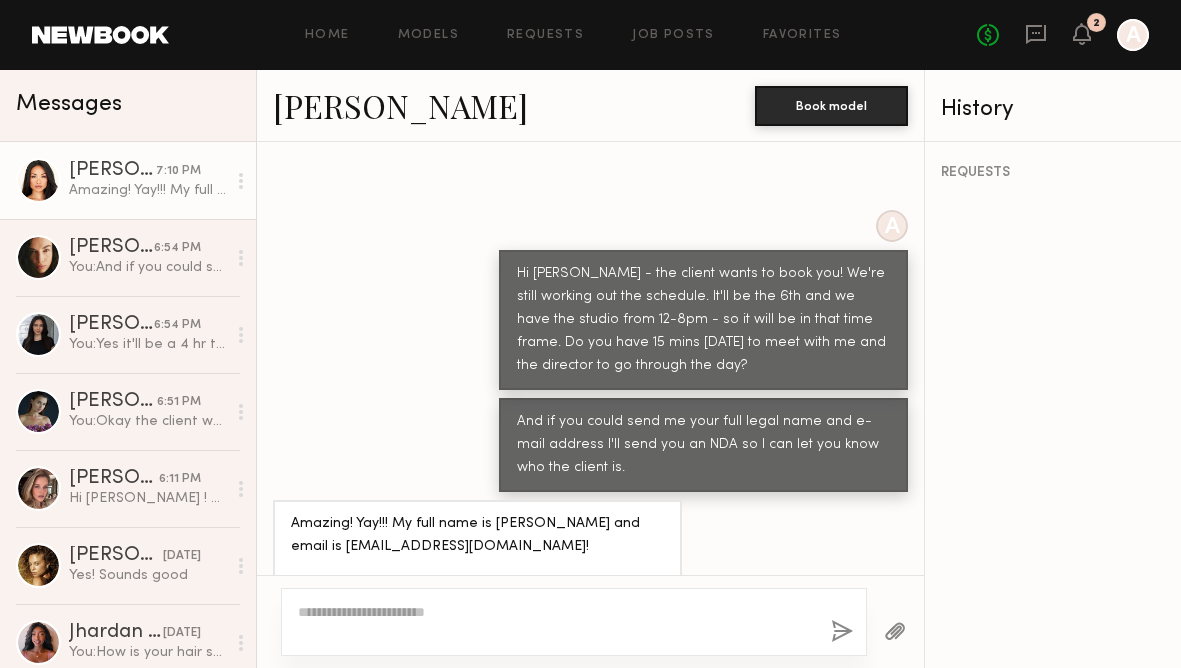 scroll, scrollTop: 1882, scrollLeft: 0, axis: vertical 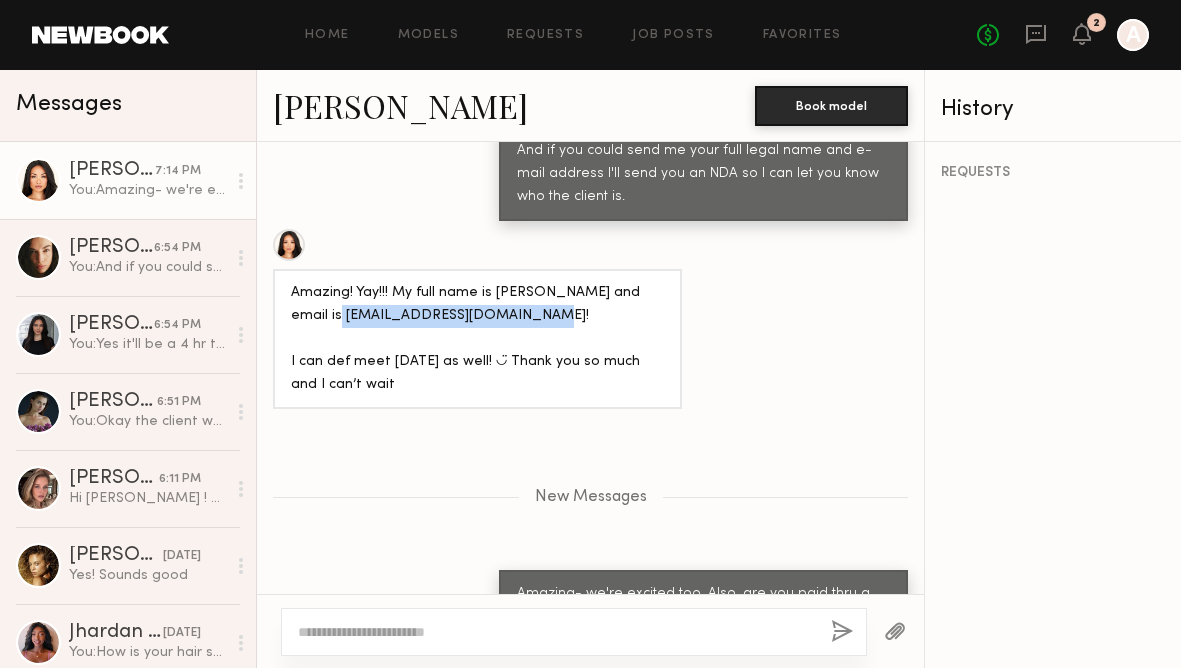 drag, startPoint x: 517, startPoint y: 258, endPoint x: 290, endPoint y: 253, distance: 227.05505 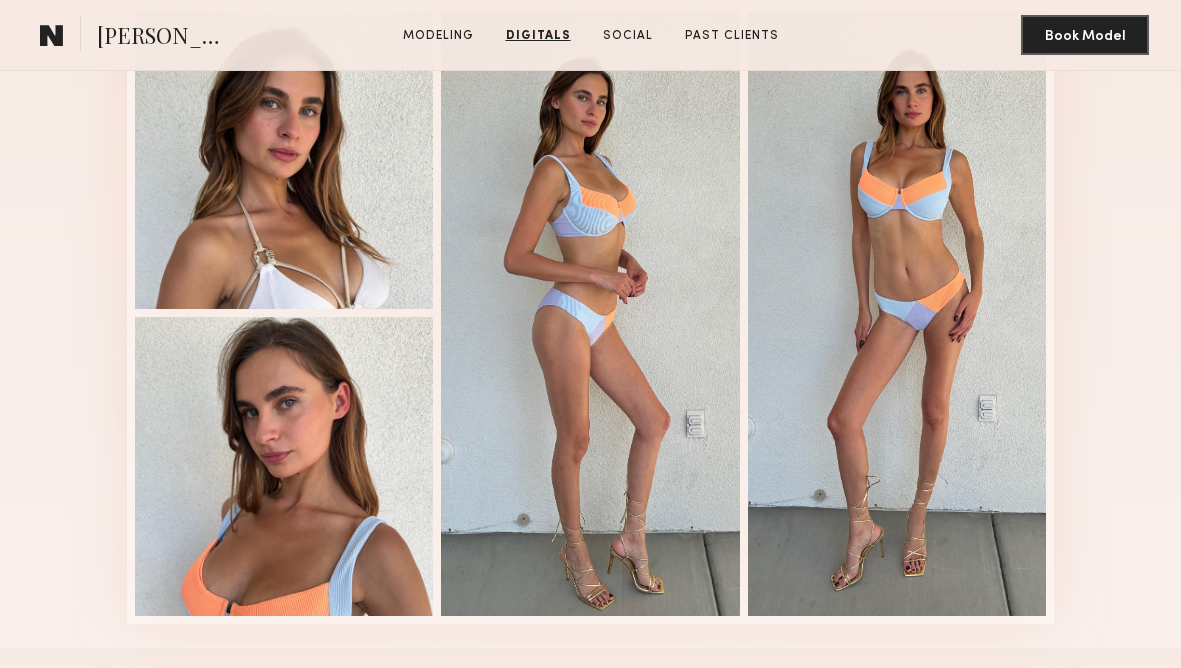 scroll, scrollTop: 1947, scrollLeft: 0, axis: vertical 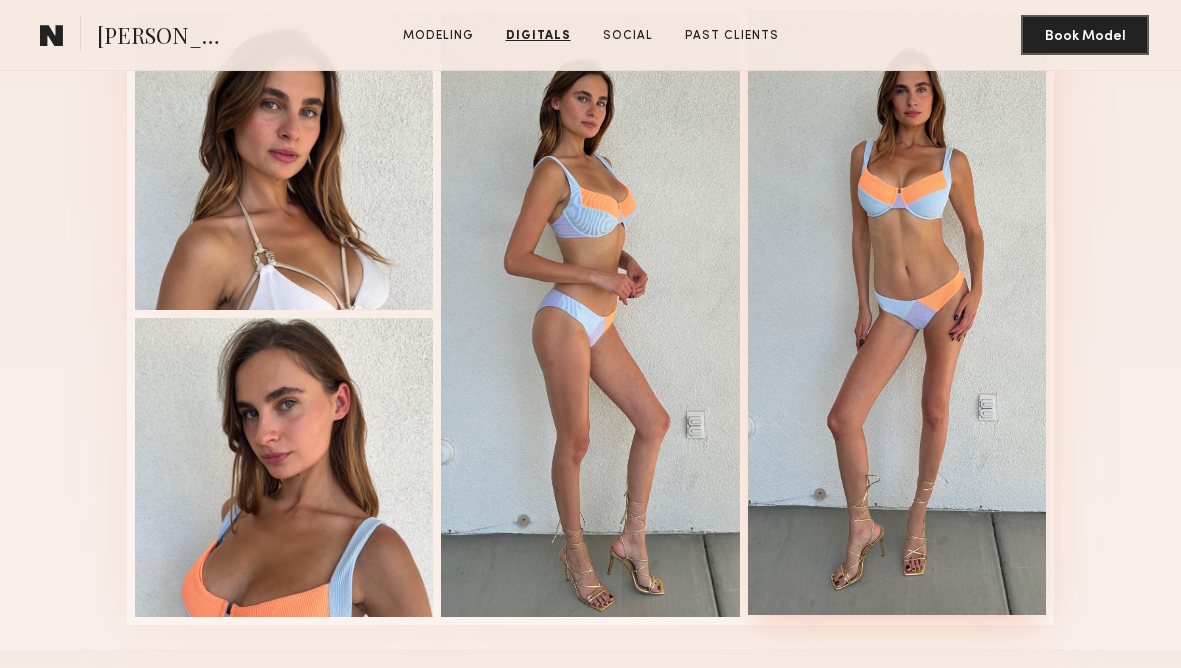 click at bounding box center [897, 312] 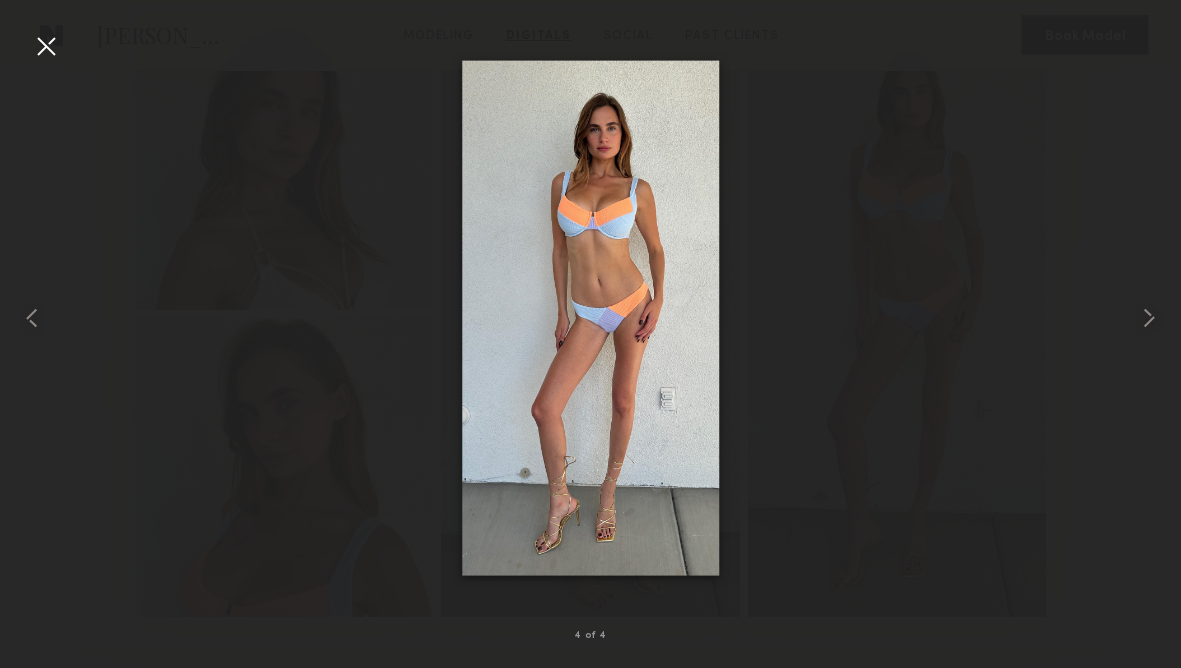 click at bounding box center (46, 46) 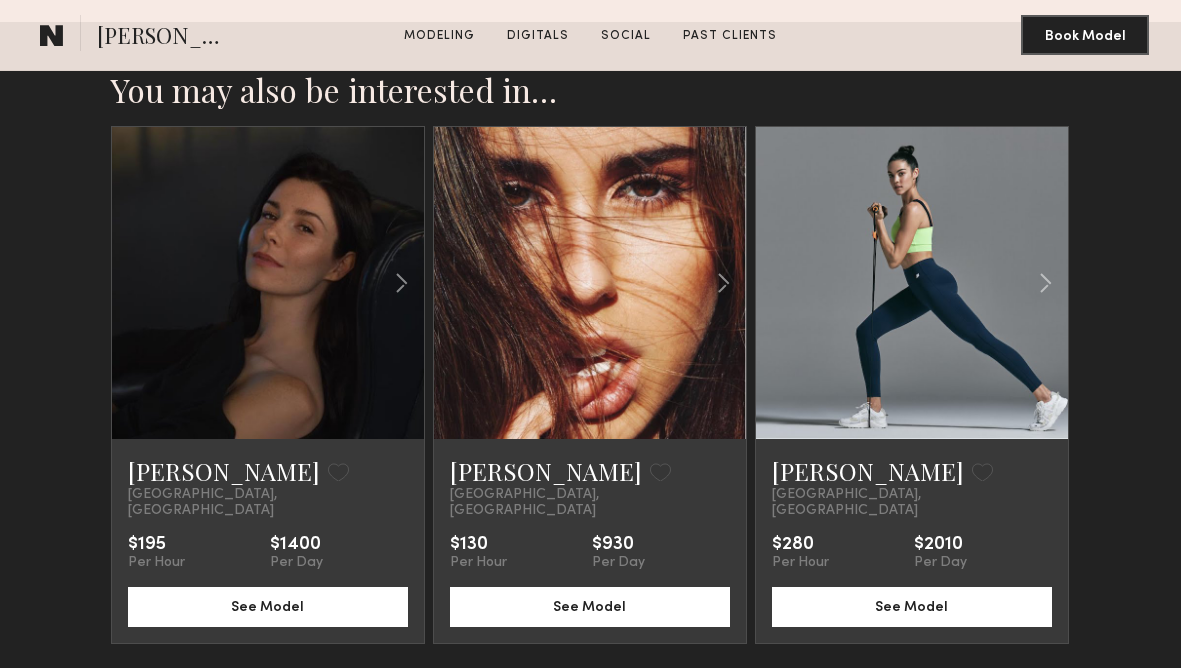 scroll, scrollTop: 2912, scrollLeft: 0, axis: vertical 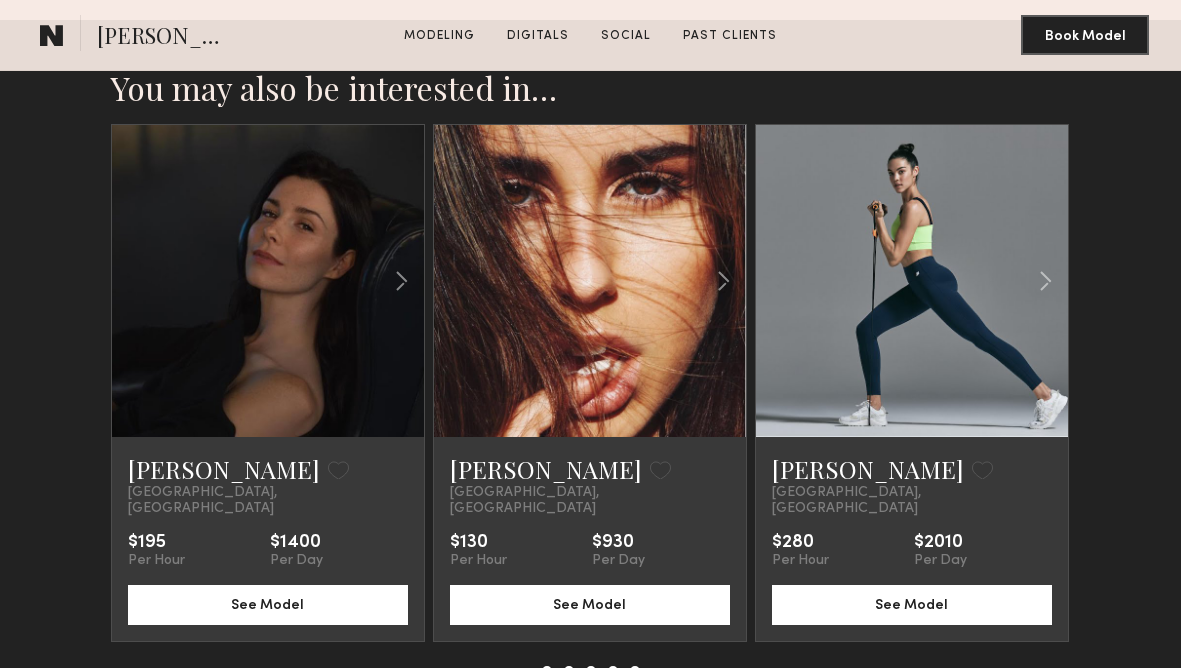 drag, startPoint x: 562, startPoint y: 245, endPoint x: 530, endPoint y: 267, distance: 38.832977 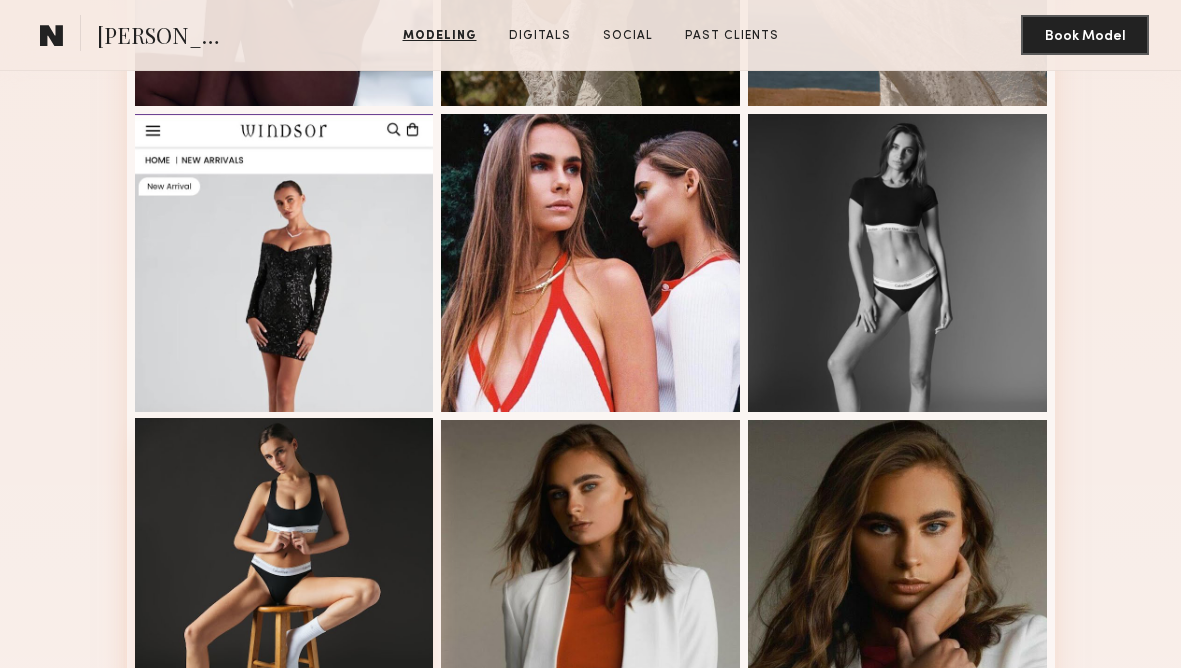 scroll, scrollTop: 750, scrollLeft: 0, axis: vertical 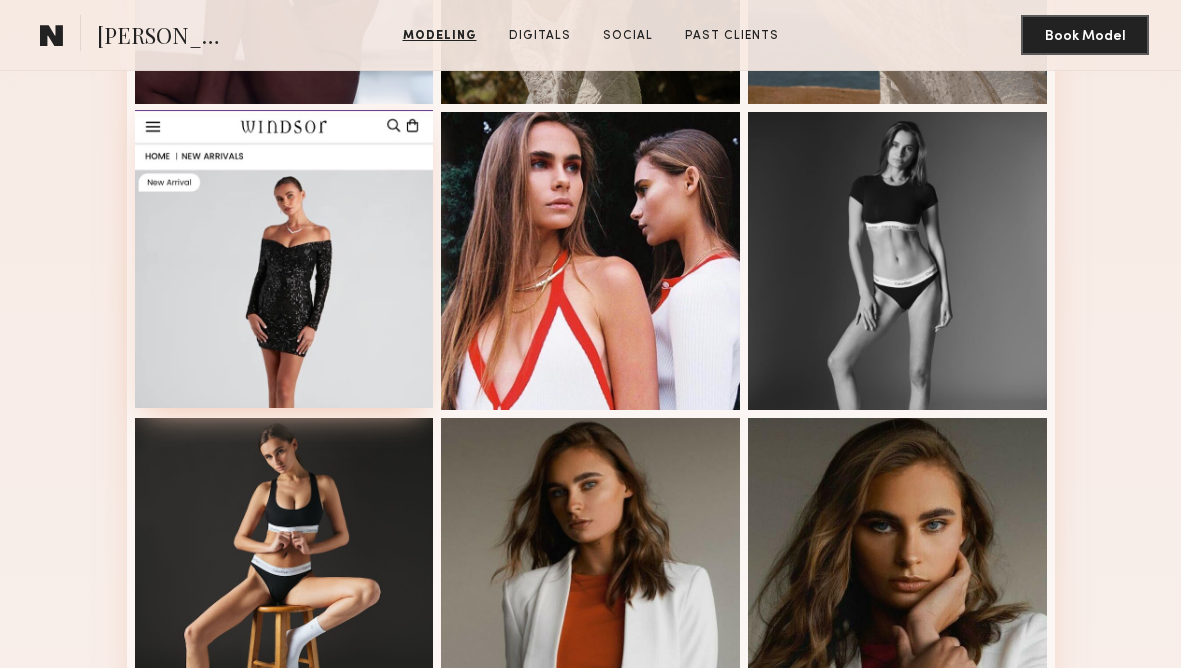 click at bounding box center [284, 259] 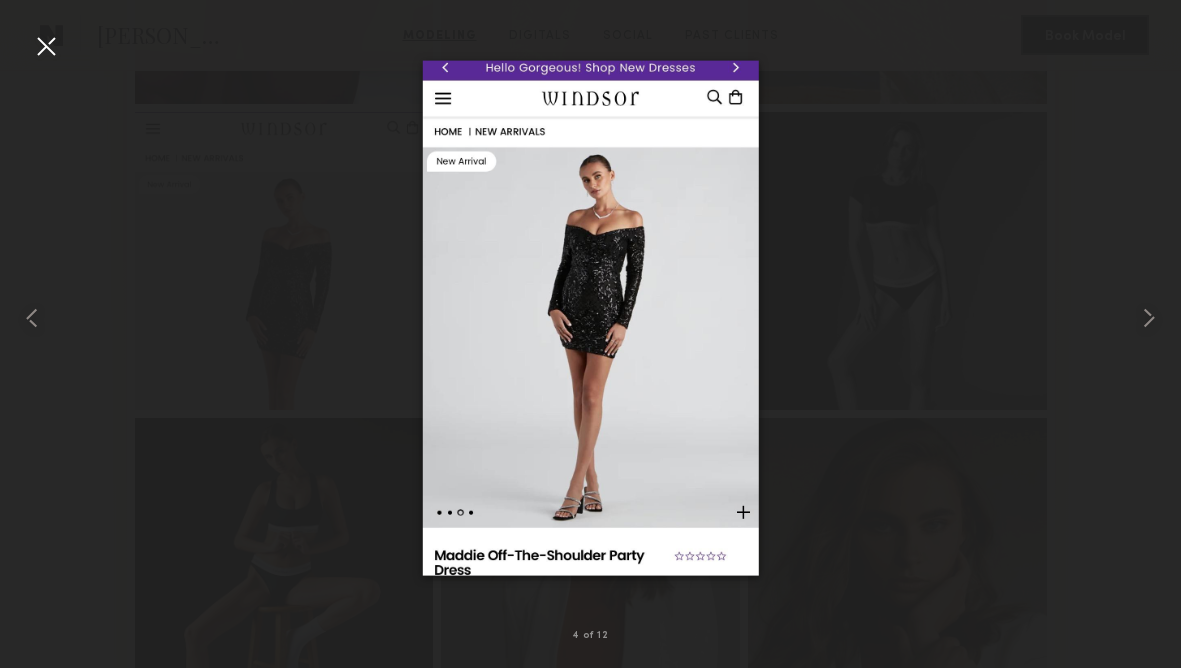 click at bounding box center (46, 46) 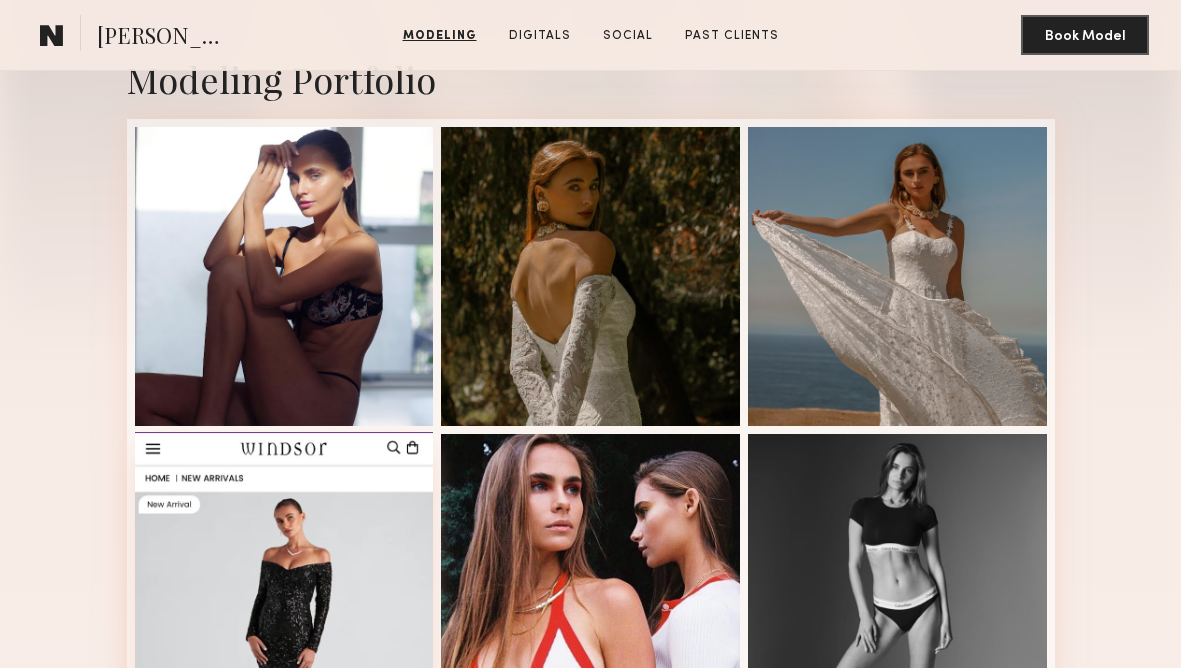 scroll, scrollTop: 425, scrollLeft: 0, axis: vertical 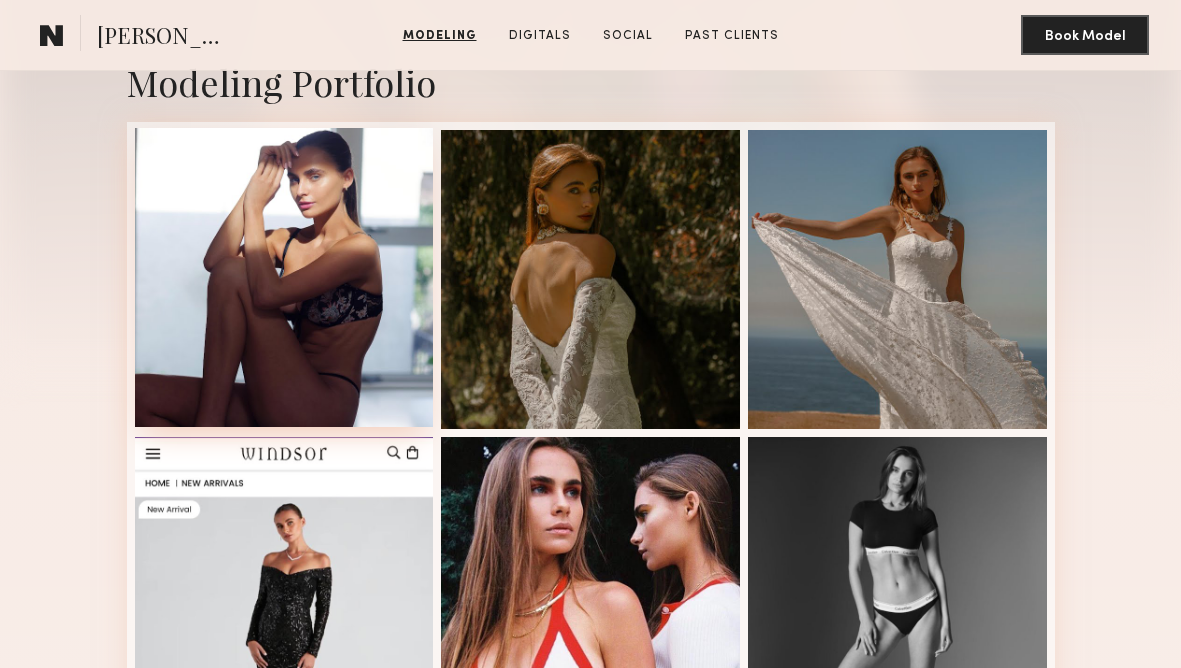 click at bounding box center [284, 277] 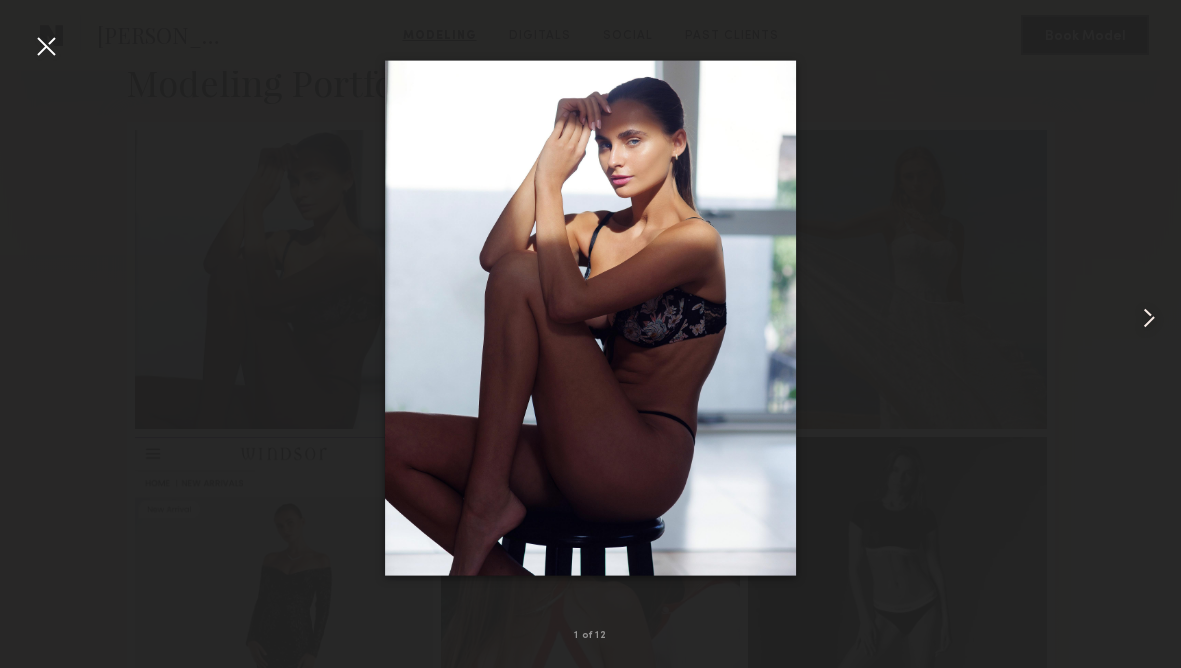 click at bounding box center (1149, 318) 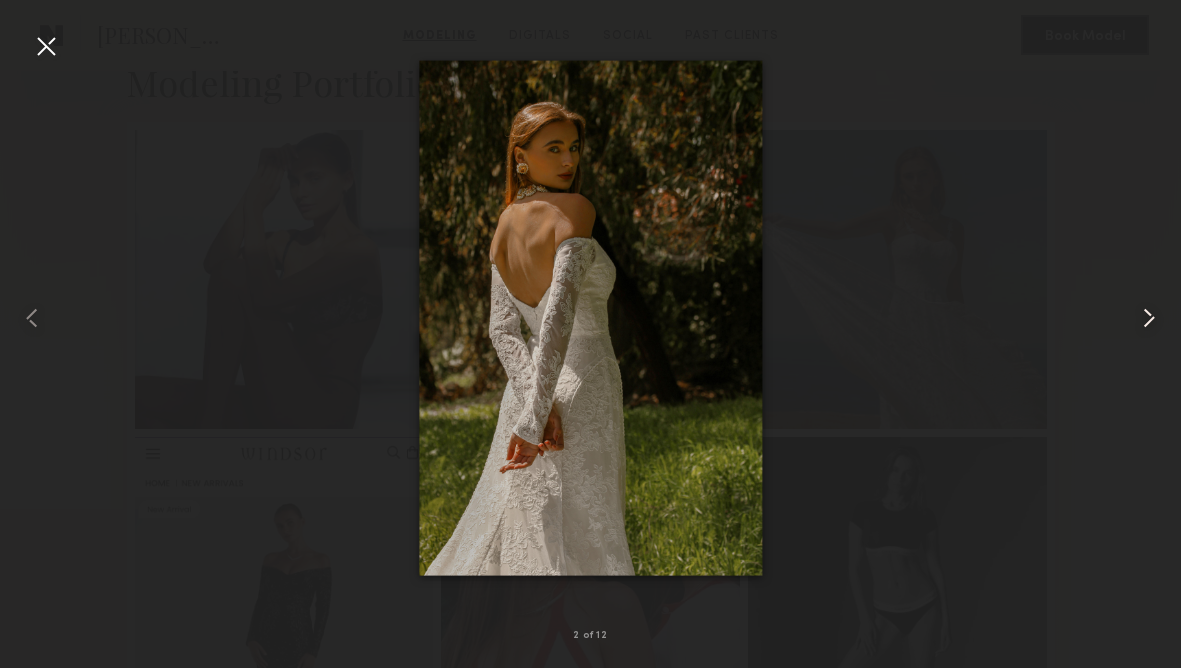 click at bounding box center (1149, 318) 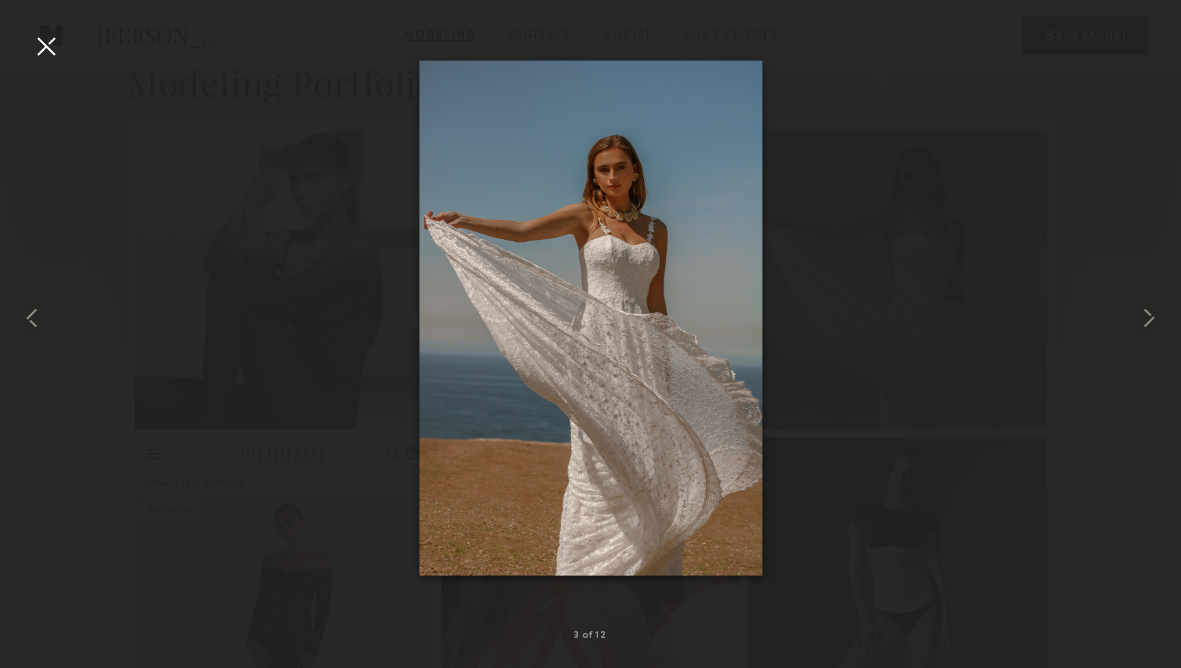 click at bounding box center (46, 46) 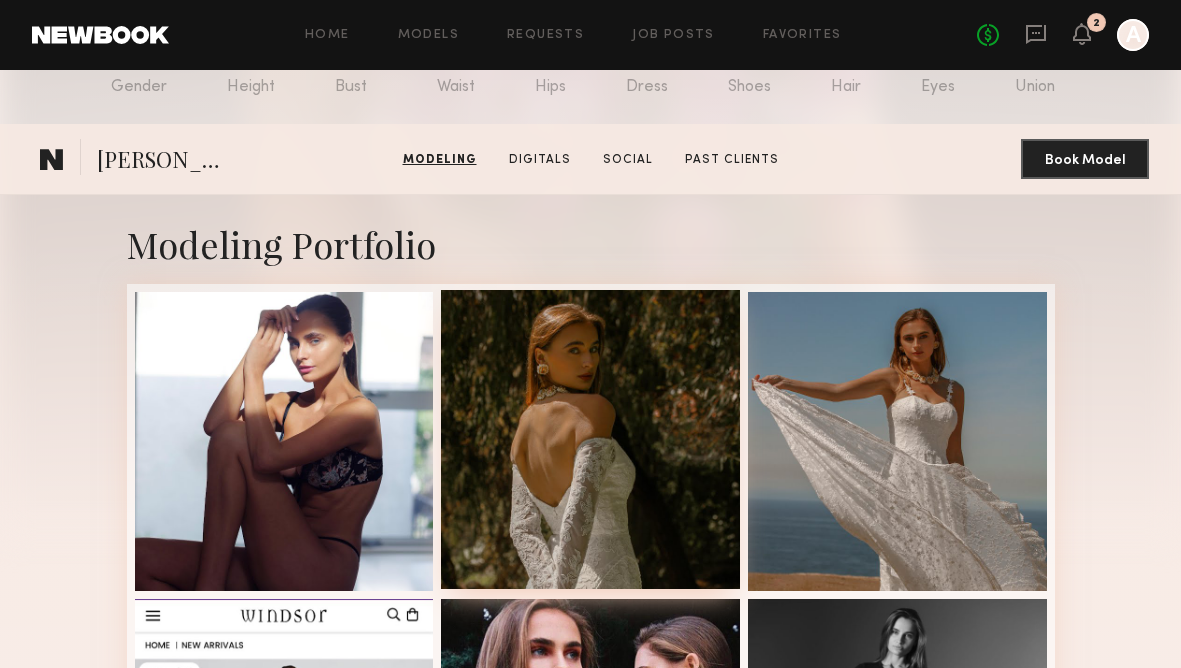 scroll, scrollTop: 0, scrollLeft: 0, axis: both 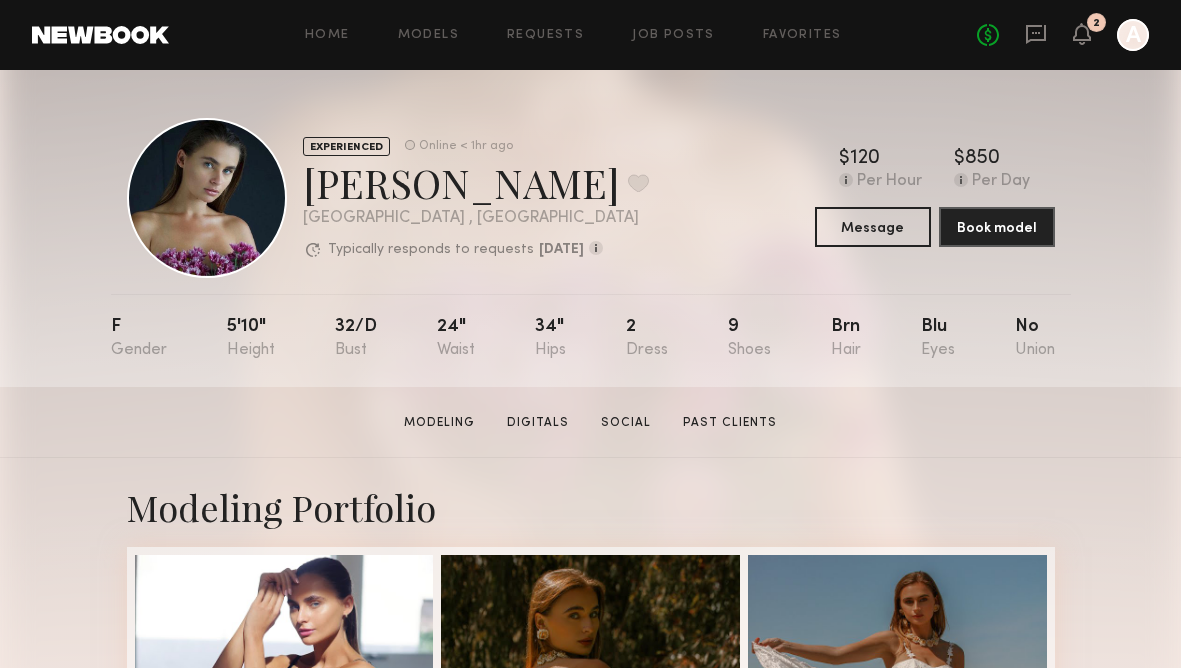 click 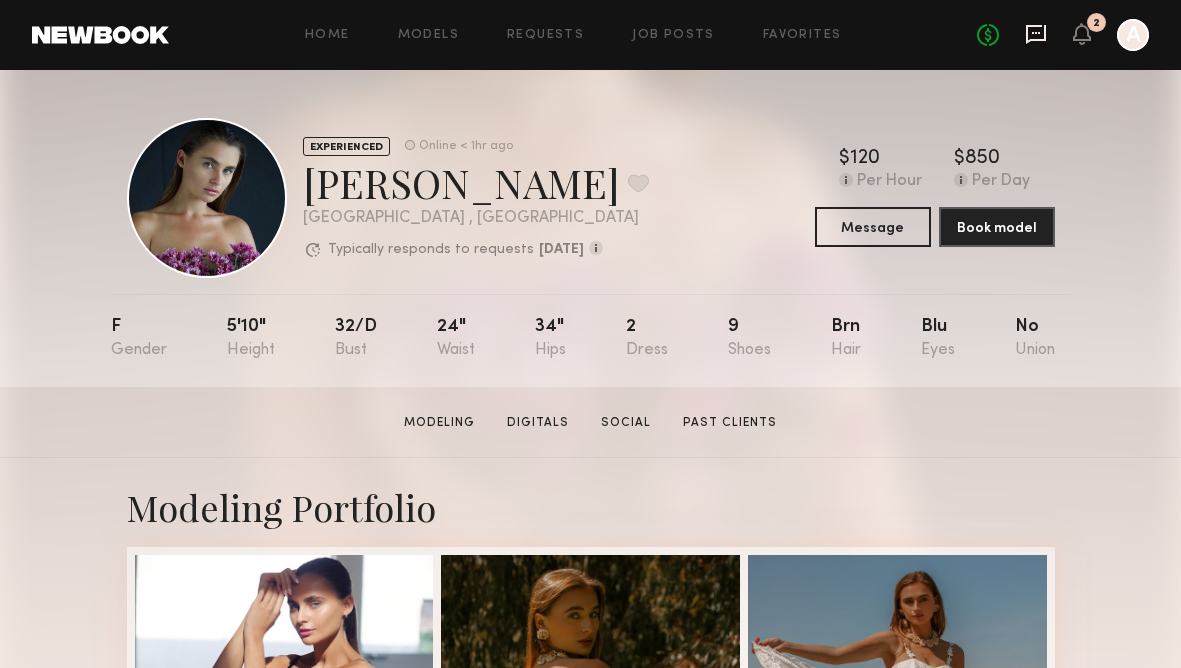 click 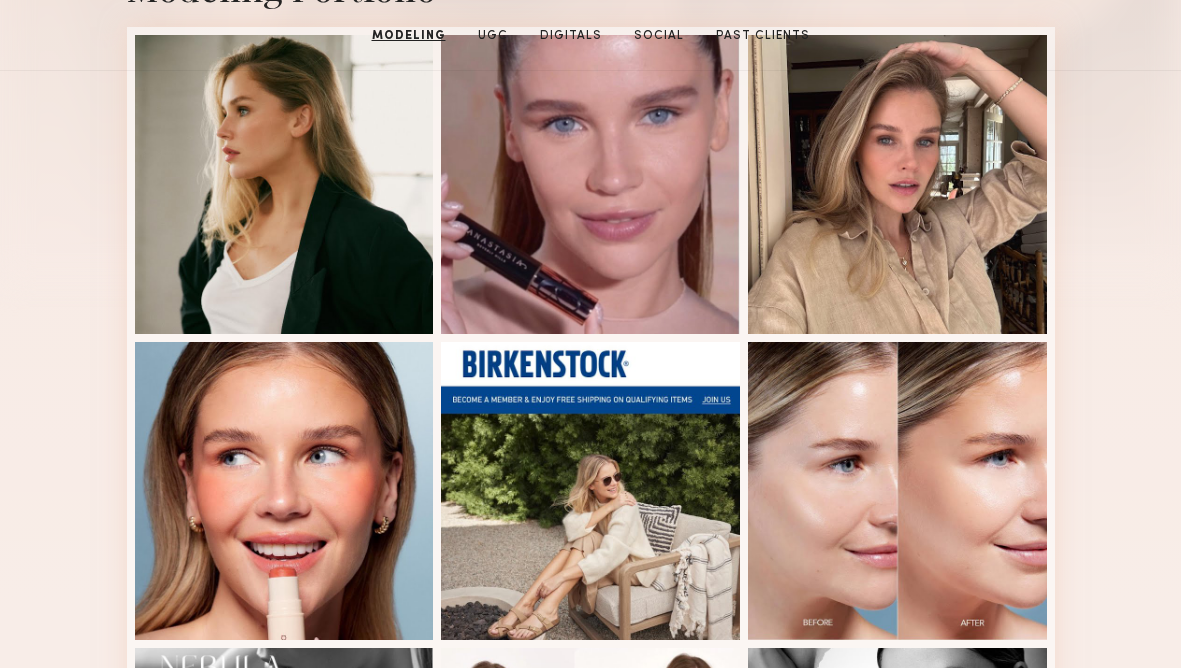 scroll, scrollTop: 341, scrollLeft: 0, axis: vertical 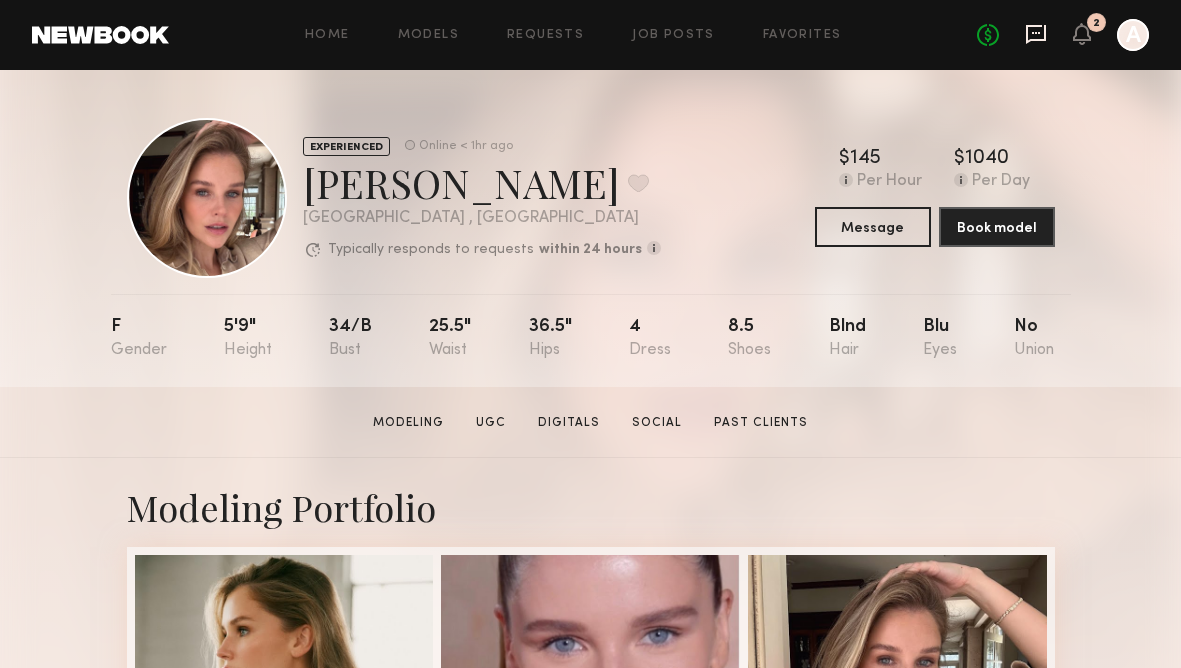 click 